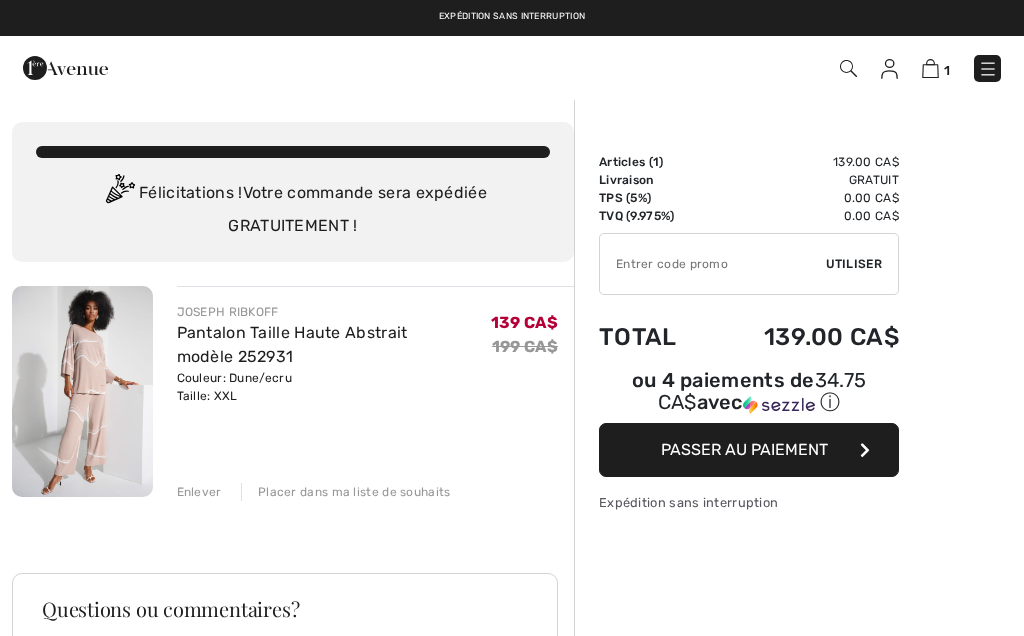 scroll, scrollTop: 0, scrollLeft: 0, axis: both 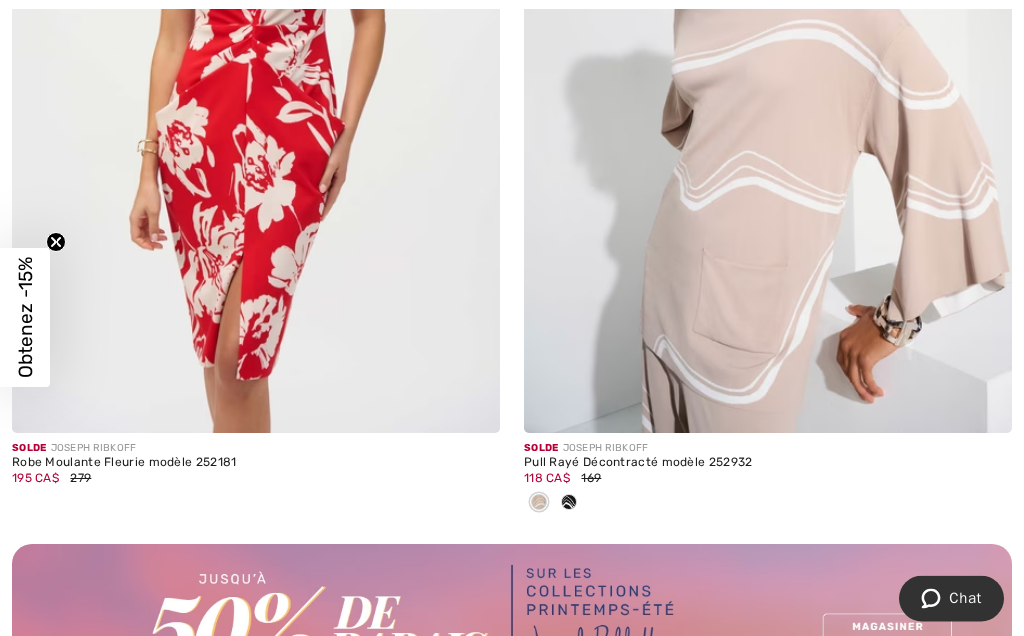 click at bounding box center [539, 503] 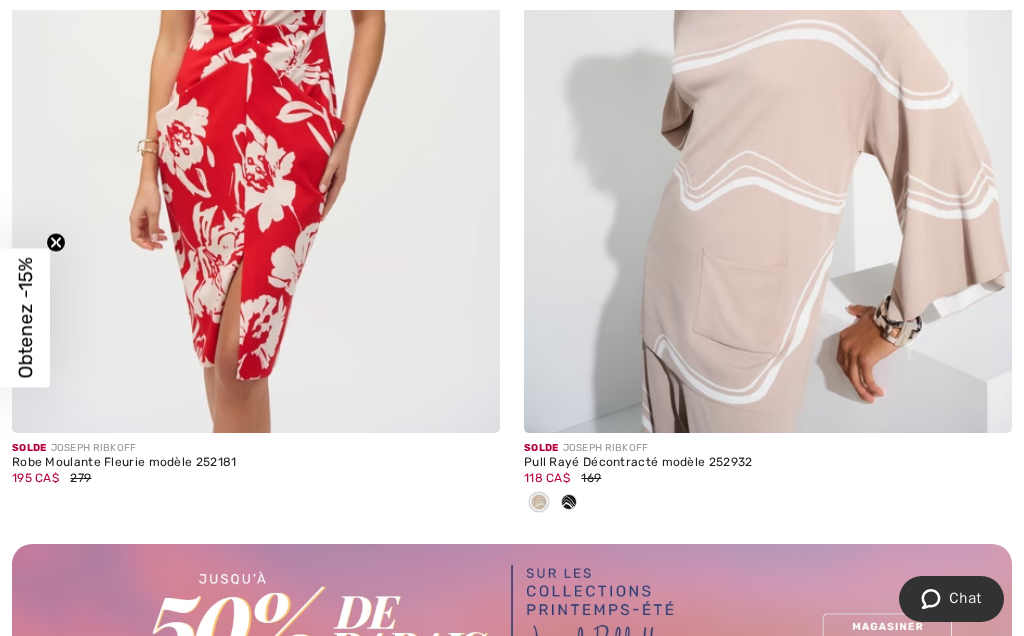 click at bounding box center [539, 503] 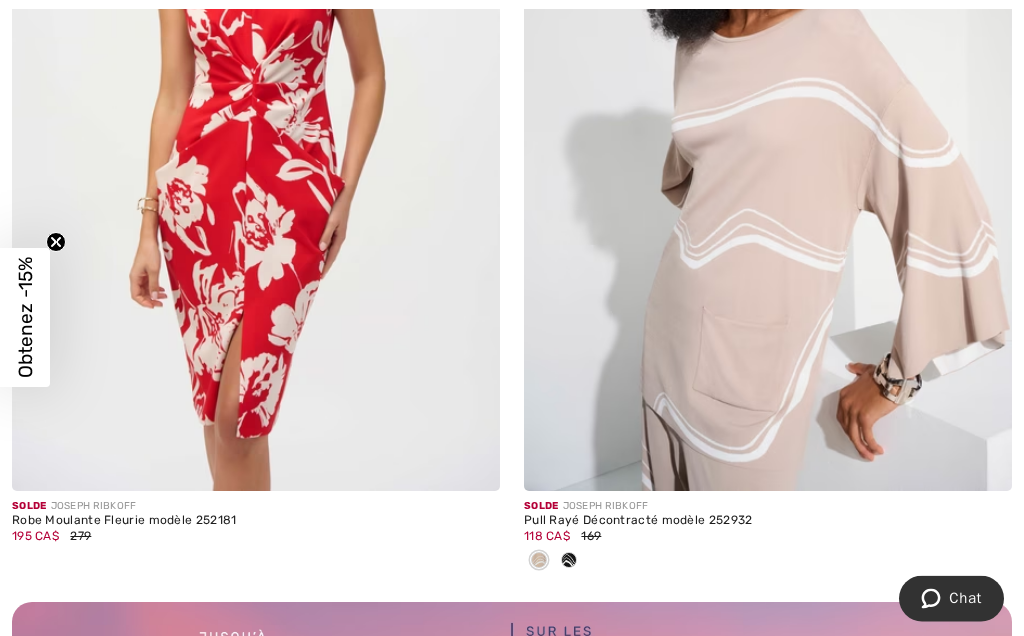 scroll, scrollTop: 9984, scrollLeft: 0, axis: vertical 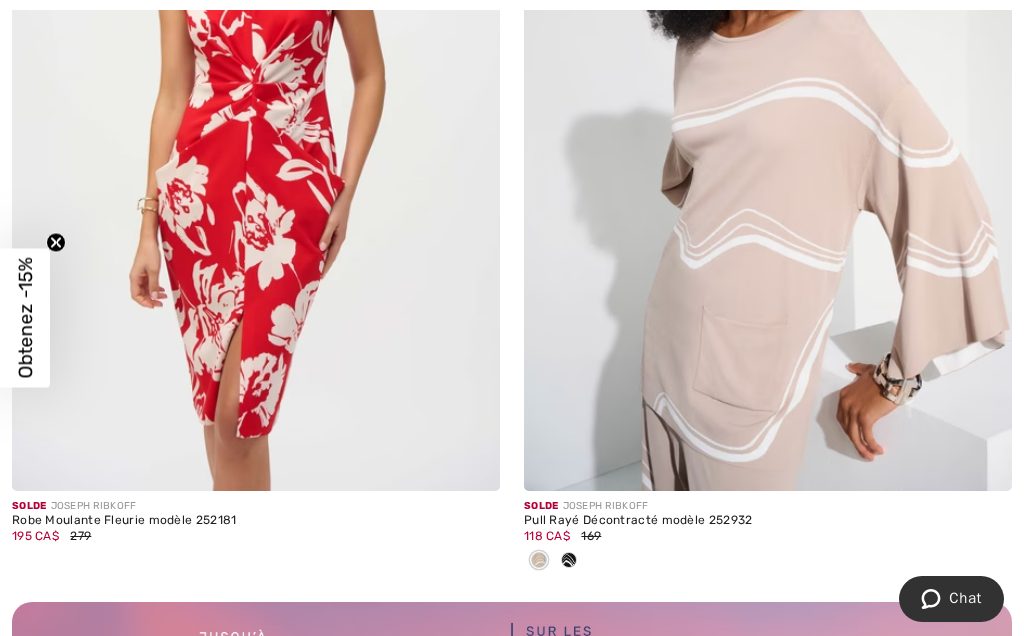 click at bounding box center [982, 461] 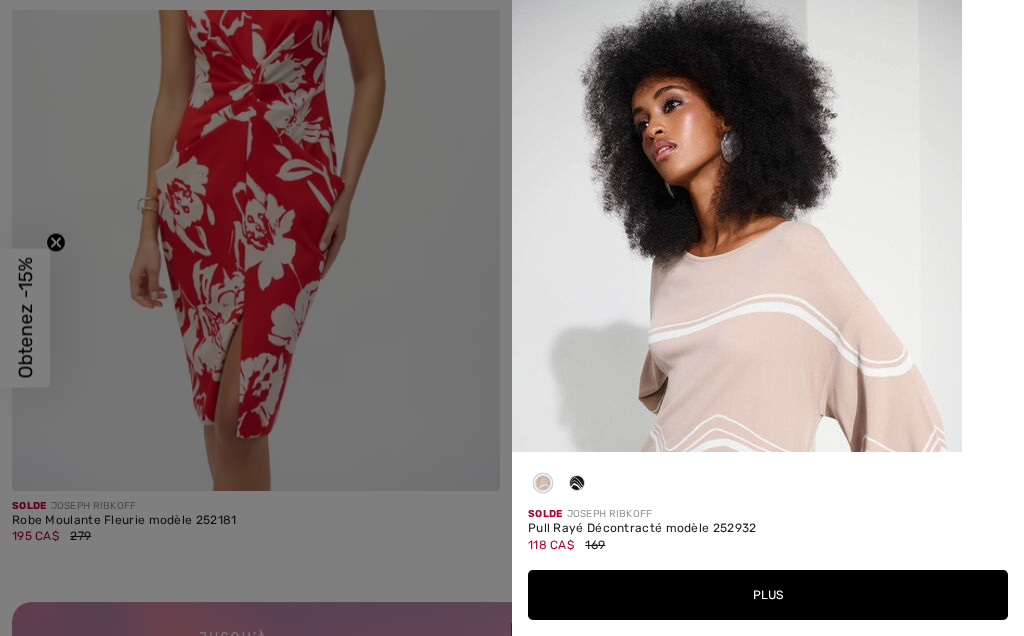 click on "Plus" at bounding box center (768, 595) 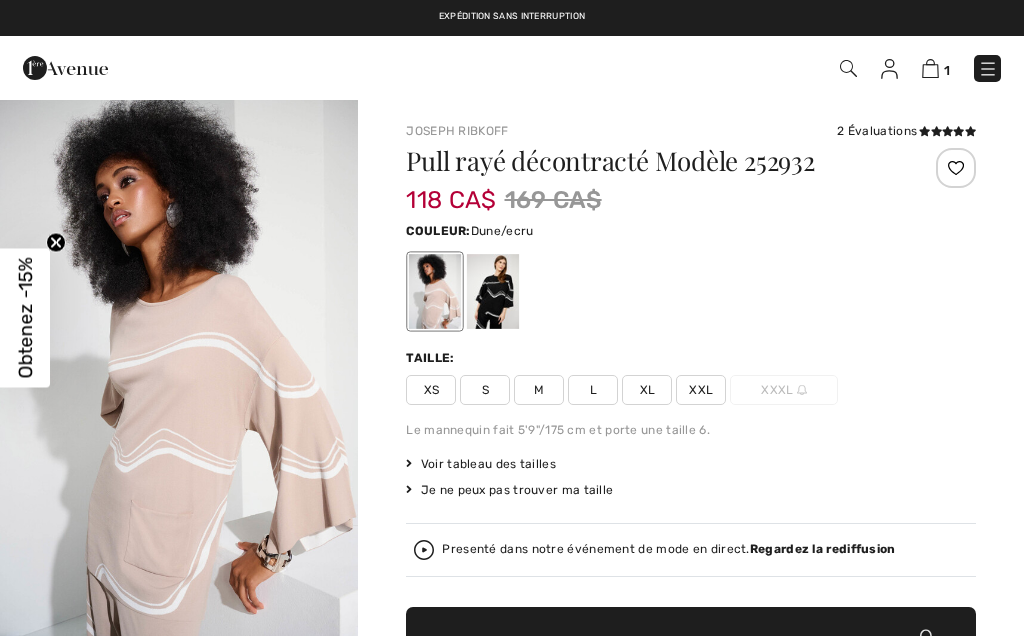 scroll, scrollTop: 19, scrollLeft: 0, axis: vertical 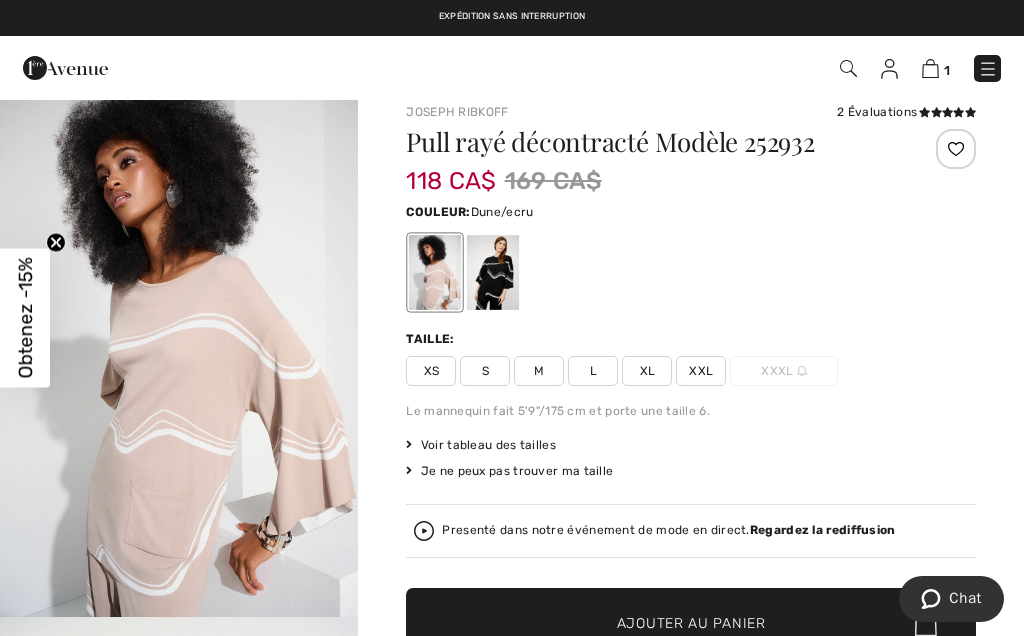 click at bounding box center [179, 348] 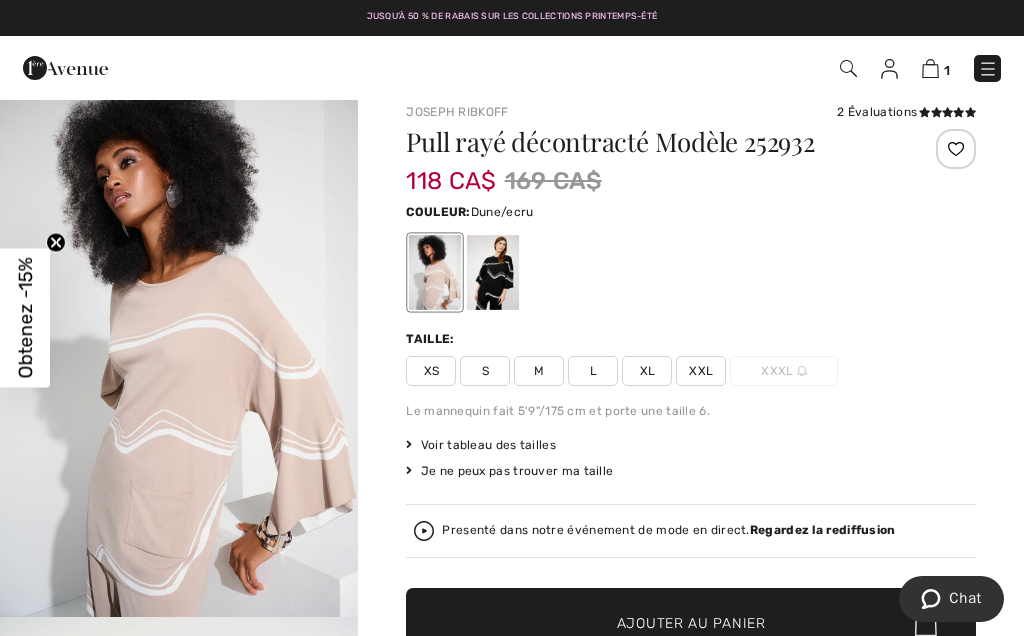 click at bounding box center [179, 348] 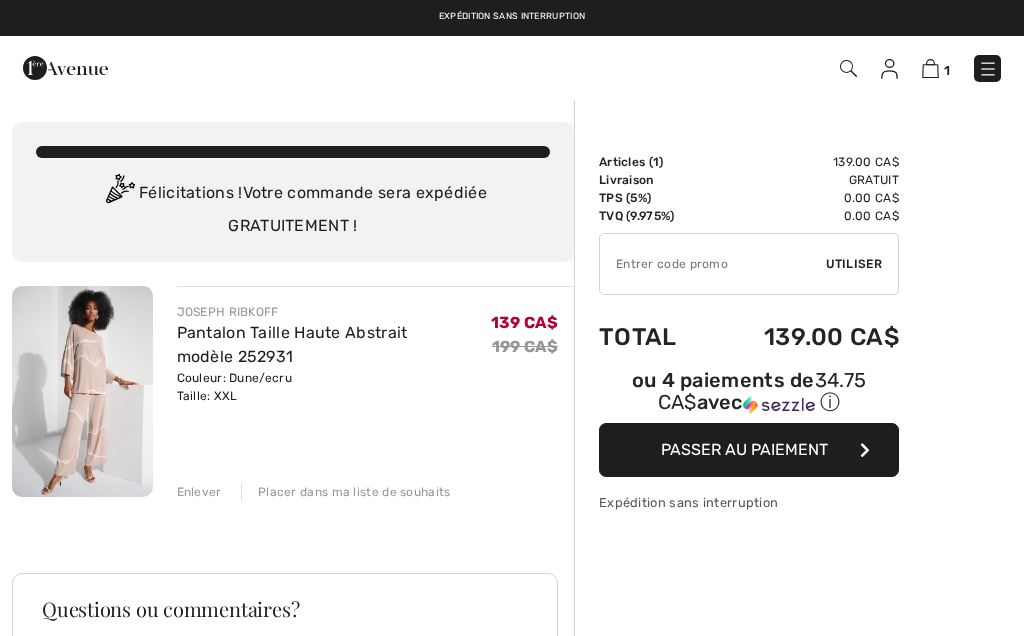 scroll, scrollTop: 0, scrollLeft: 0, axis: both 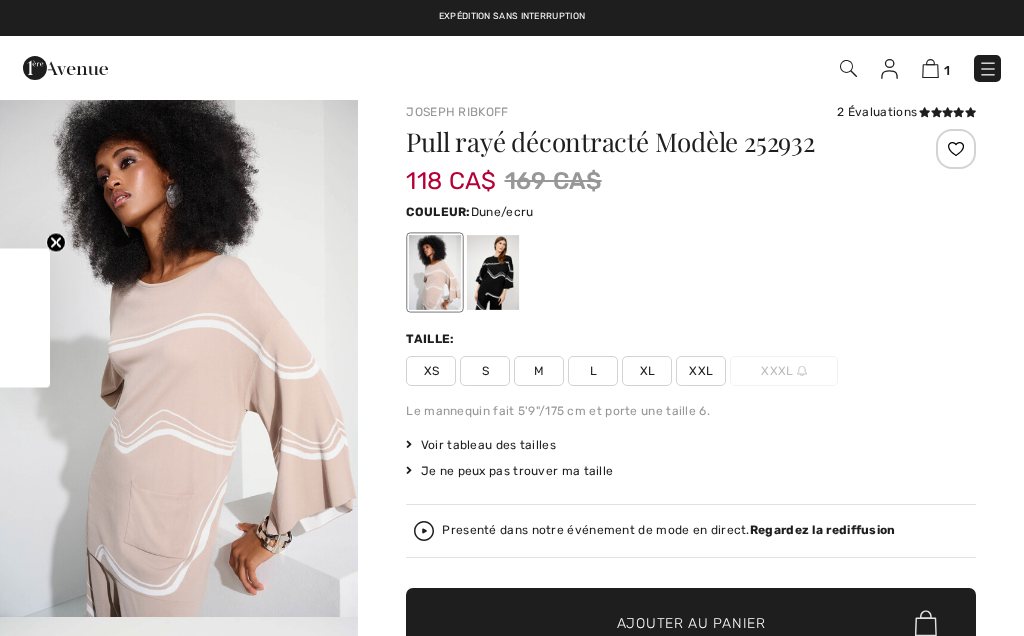 checkbox on "true" 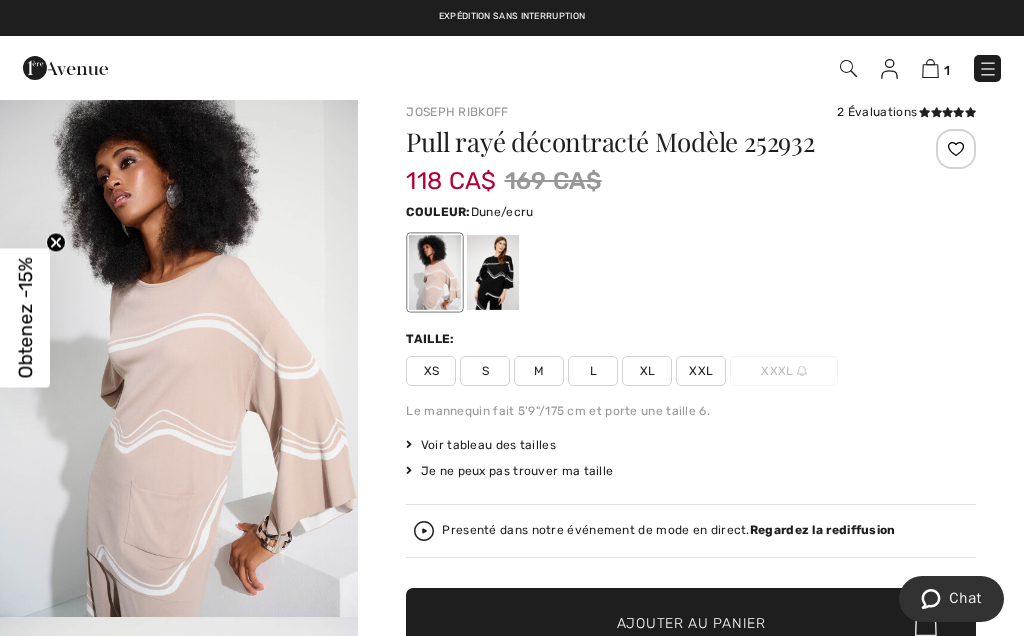 click on "XXL" at bounding box center [701, 371] 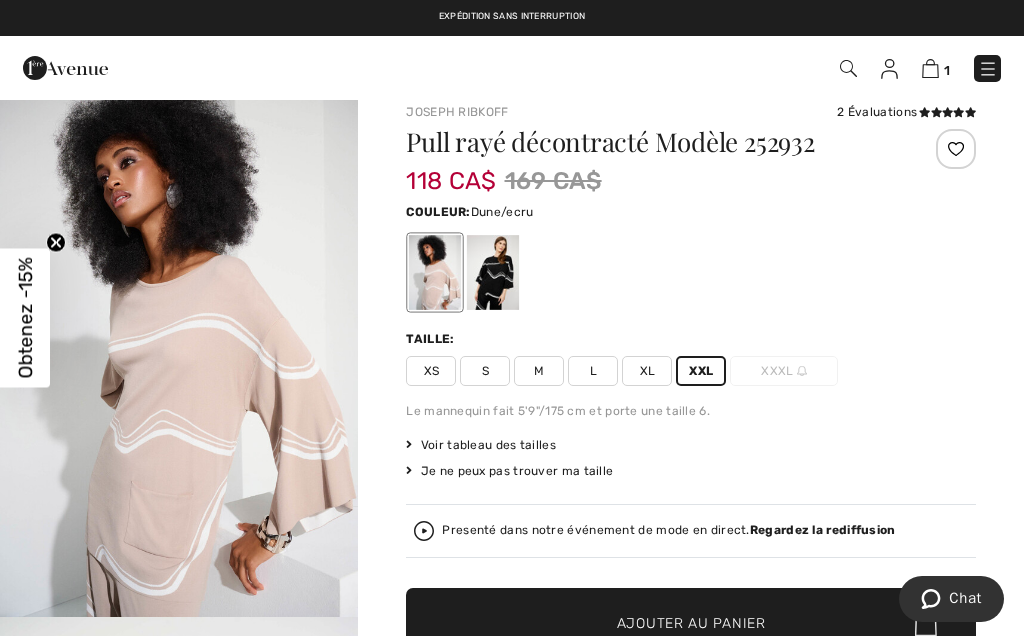 scroll, scrollTop: 0, scrollLeft: 0, axis: both 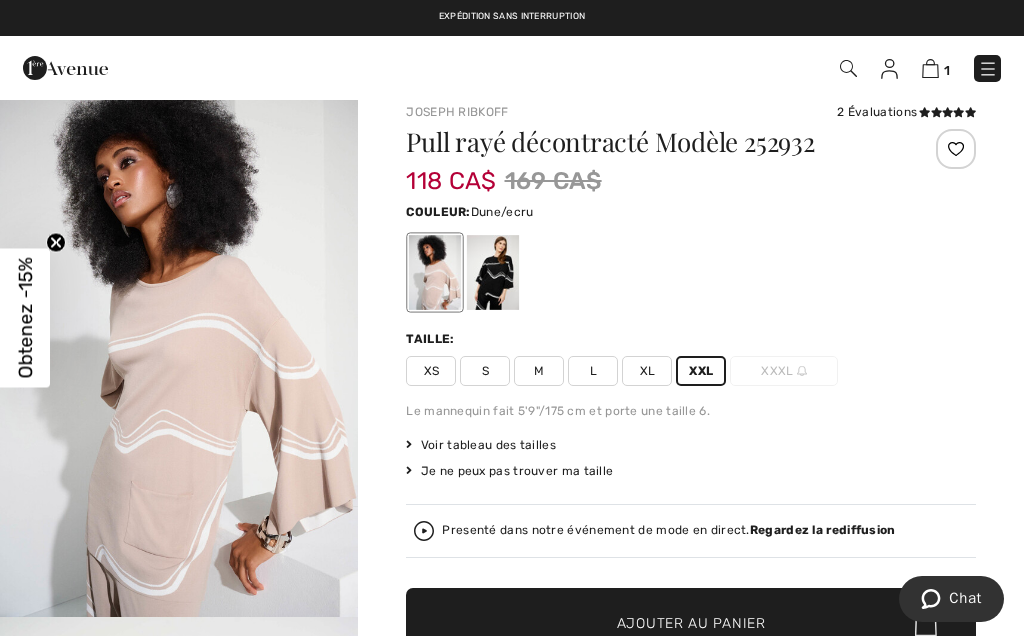 click at bounding box center (930, 68) 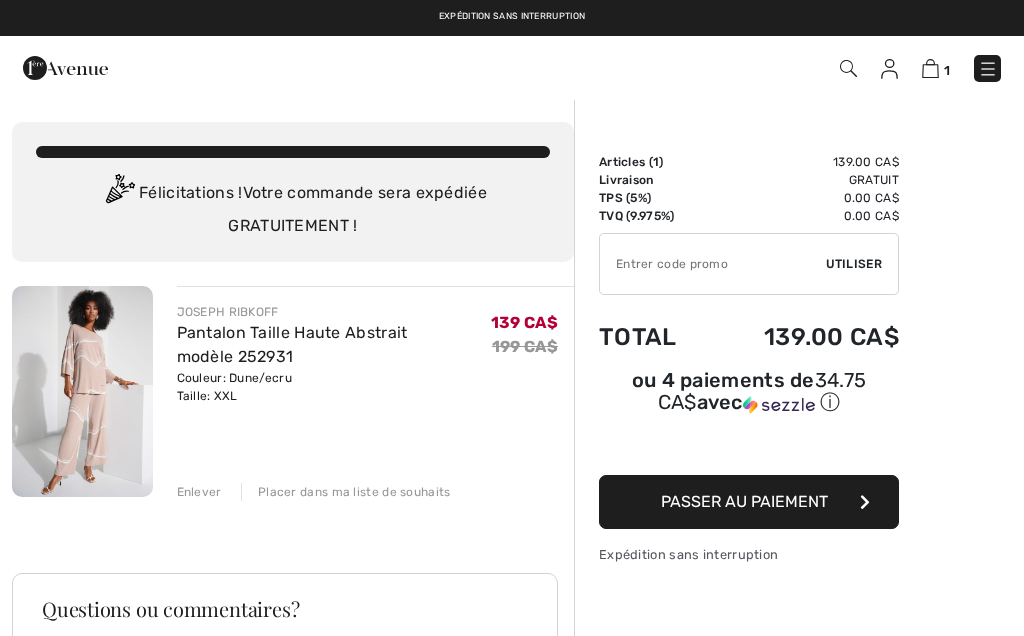 checkbox on "true" 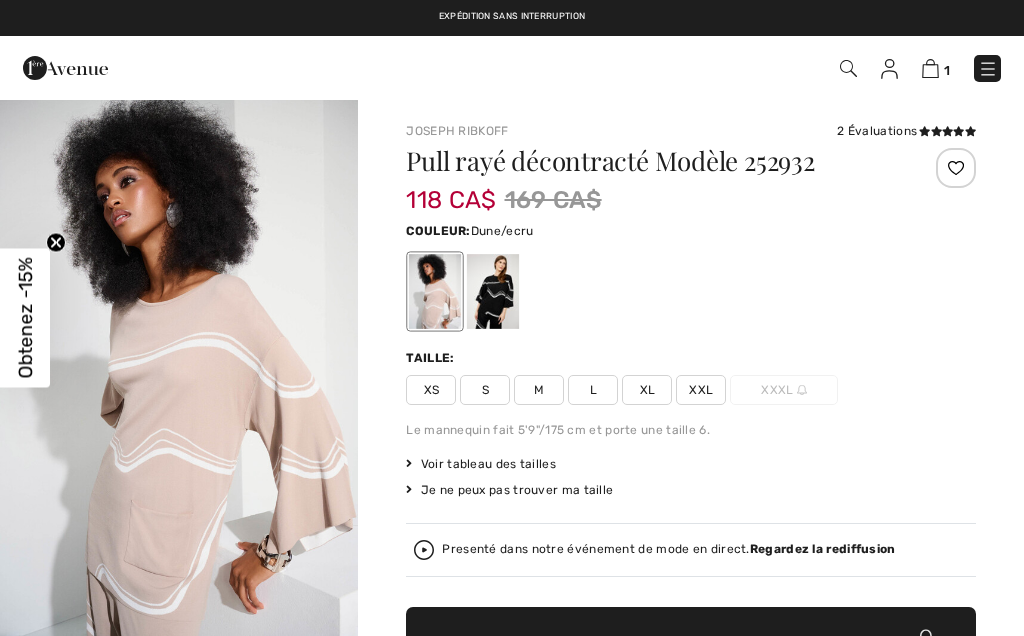 checkbox on "true" 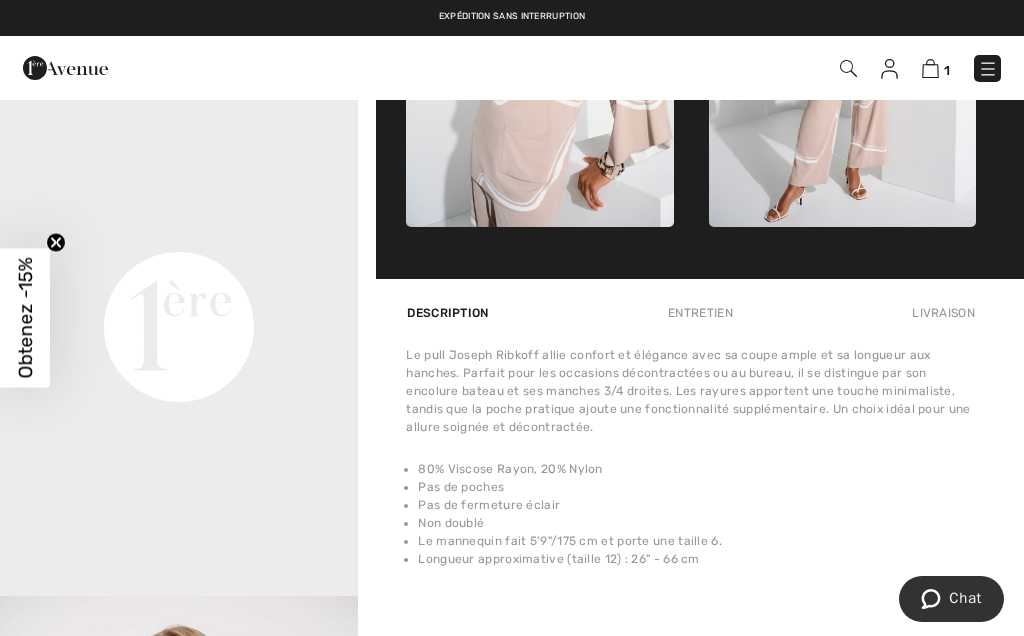 scroll, scrollTop: 0, scrollLeft: 0, axis: both 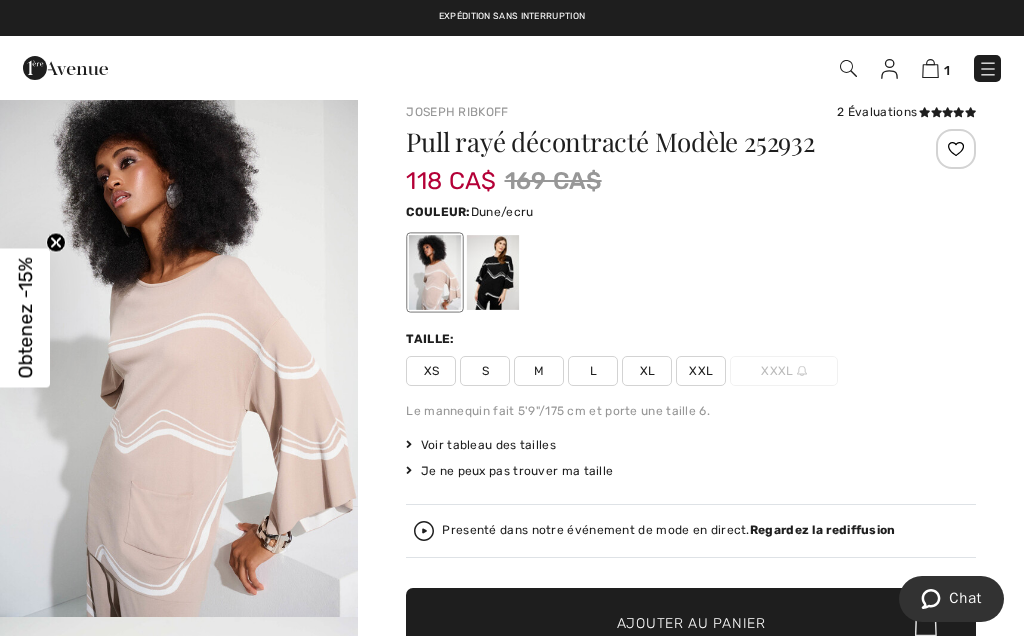 click on "Obtenez -15%" at bounding box center [25, 318] 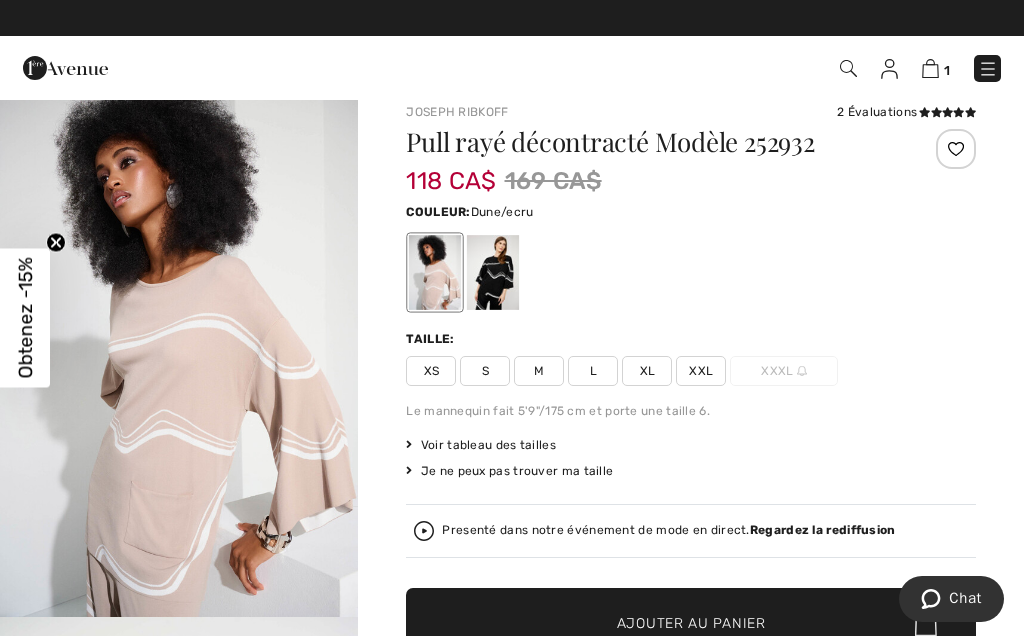 click on "Le mannequin fait 5'9"/175 cm et porte une taille 6." at bounding box center [691, 411] 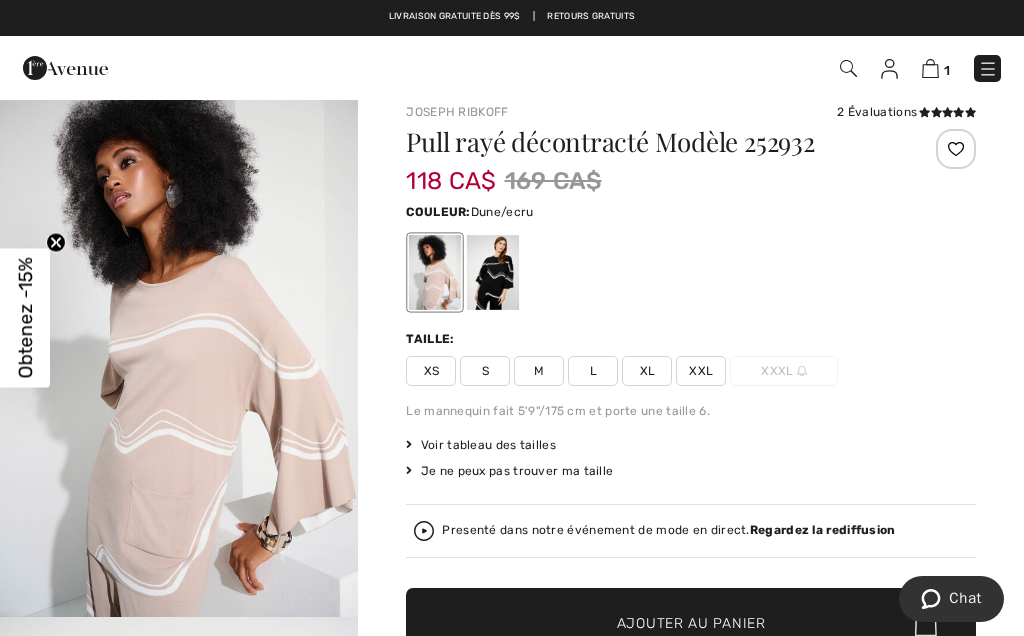 click at bounding box center [179, 348] 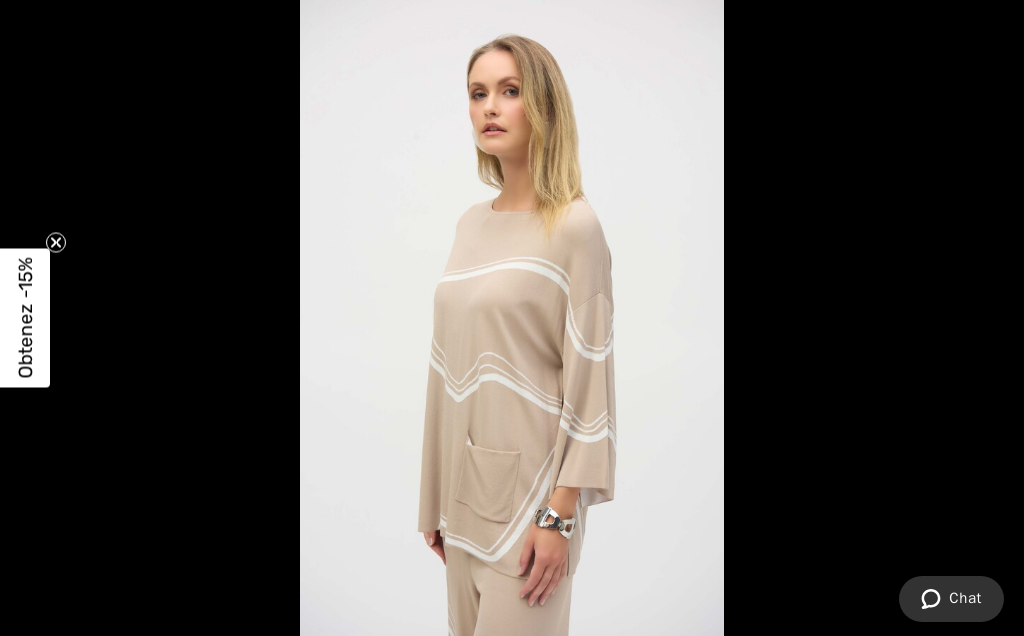 click on "Close teaser" 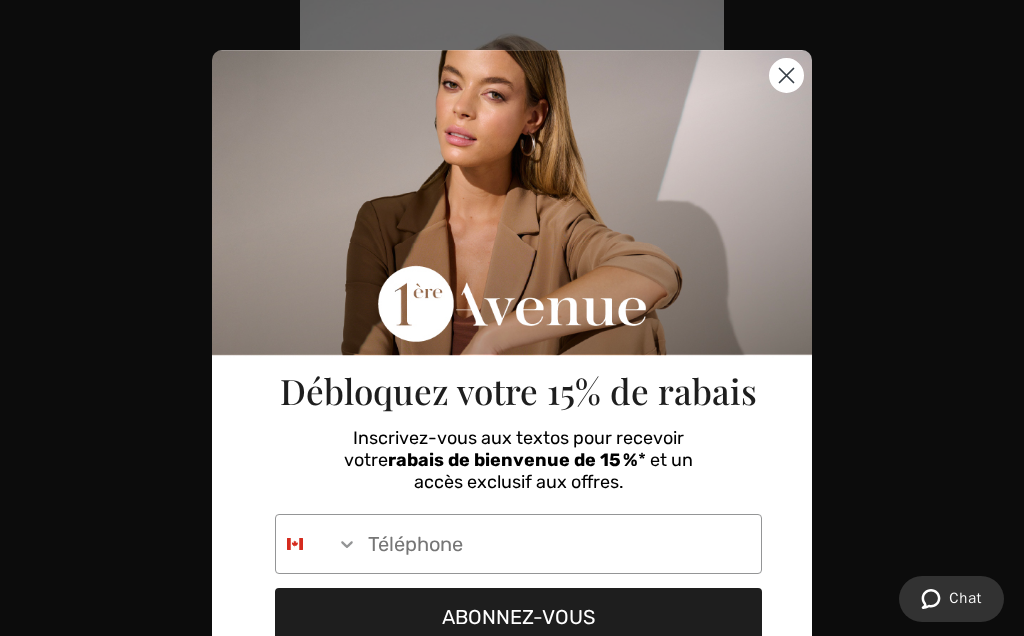 click on "Close dialog Débloquez votre 15% de rabais Inscrivez-vous aux textos pour recevoir votre  rabais de bienvenue de 15 % * et un accès exclusif aux offres. Phone Number ABONNEZ-VOUS *Ne s'applique pas aux articles Joseph Ribkoff à prix régulier et aux robes de bal
*Offre valable une fois par e-mail
En soumettant ce formulaire, vous consentez à recevoir des messages textes informatifs (ex. : mises à jour de commande) et/ou promotionnels (ex. : rappels de panier) de la part de 9191542 canada inc, y compris des messages envoyés par composeur automatique. Le consentement n’est pas une condition d’achat. Des frais de messagerie et de données peuvent s’appliquer. La fréquence des messages peut varier. Vous pouvez vous désabonner en tout temps en répondant STOP ou en cliquant sur le lien de désabonnement (lorsque disponible).  Politique de confidentialité  et  Conditions d’utilisation Submit" at bounding box center (512, 318) 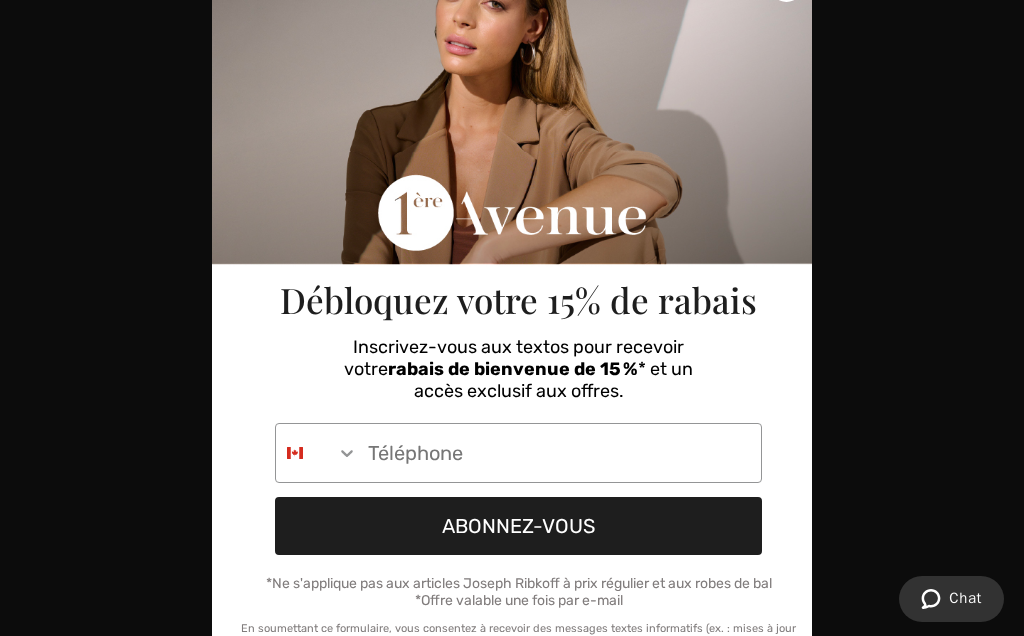 scroll, scrollTop: 96, scrollLeft: 0, axis: vertical 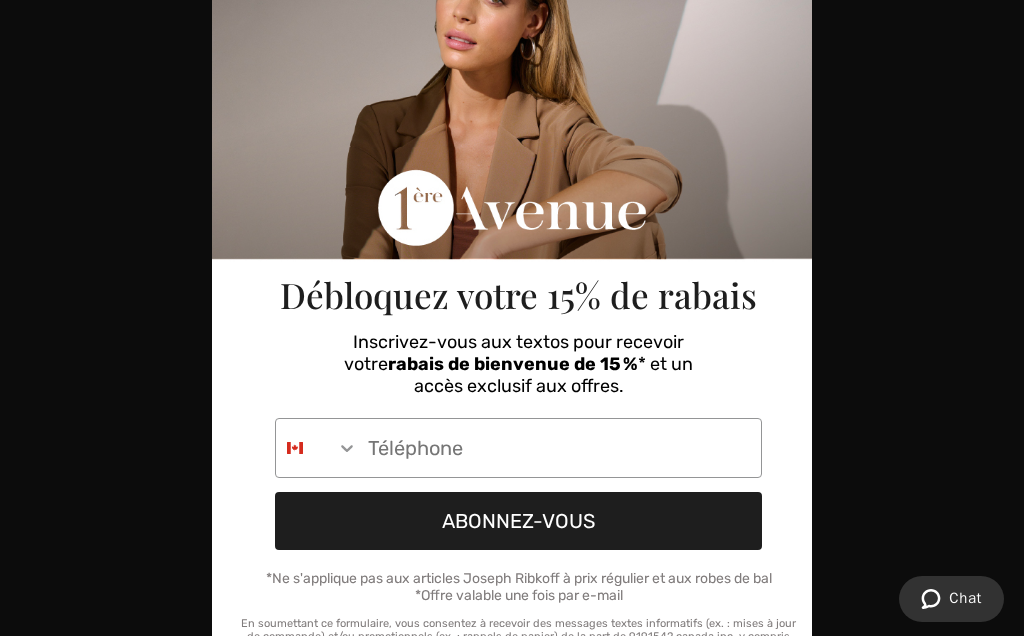 click on "Phone Number" at bounding box center (559, 448) 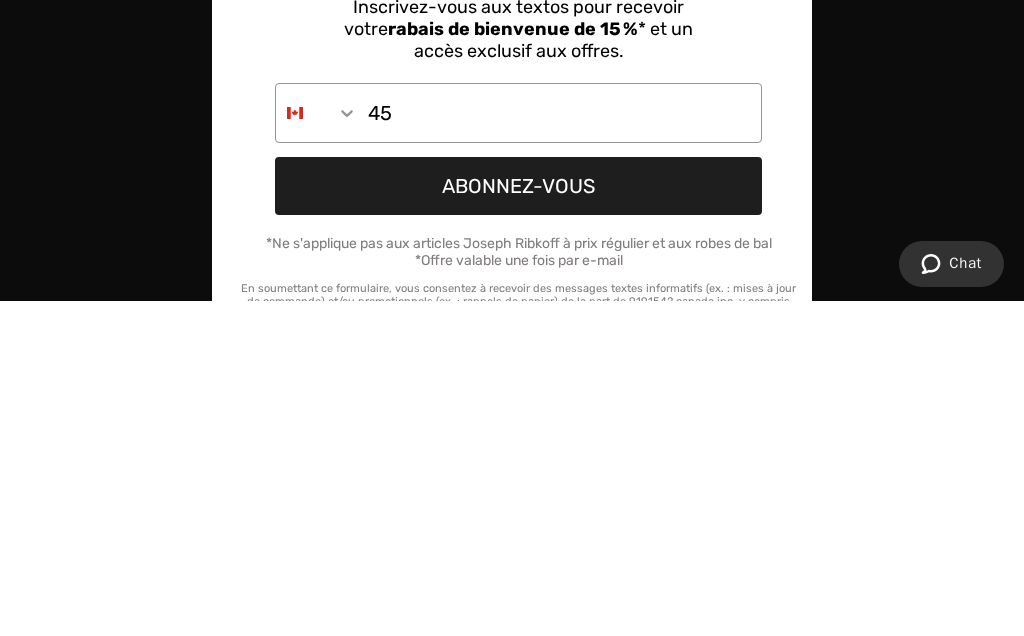 scroll, scrollTop: 0, scrollLeft: 0, axis: both 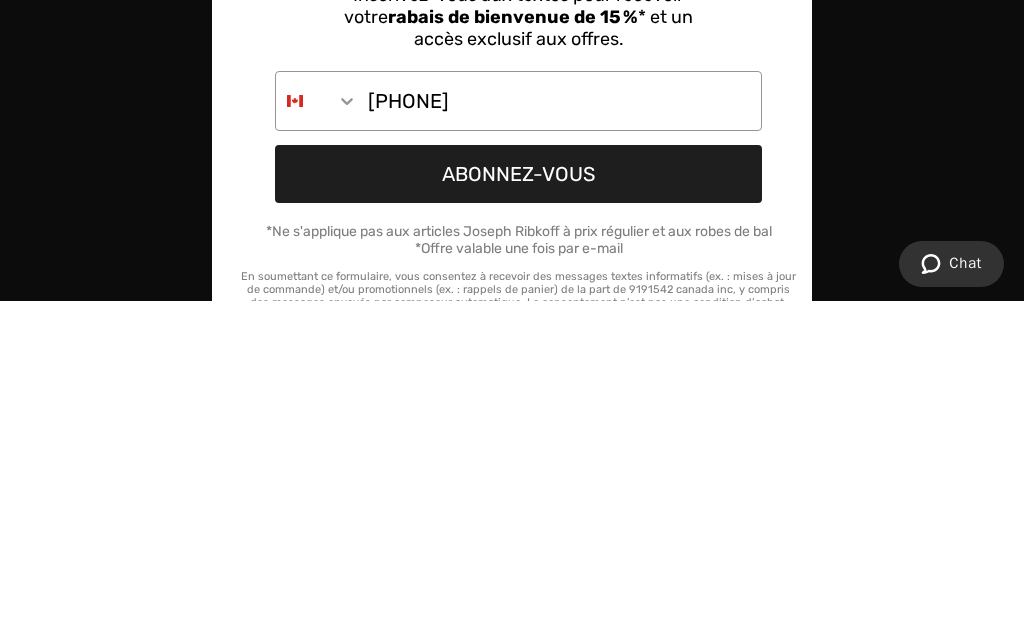 type on "450-223-0675" 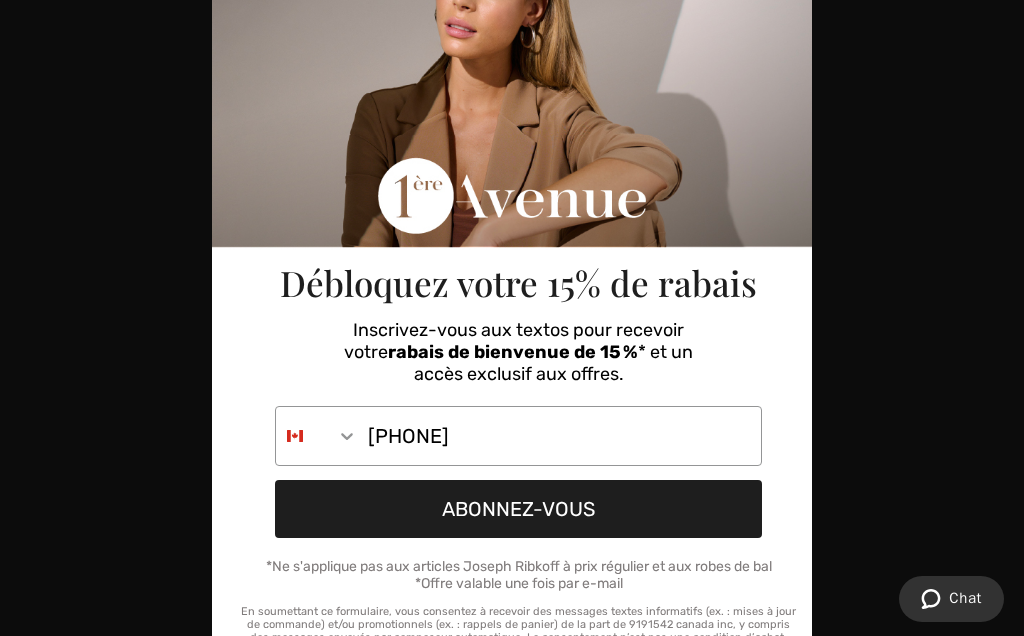 click on "ABONNEZ-VOUS" at bounding box center [518, 509] 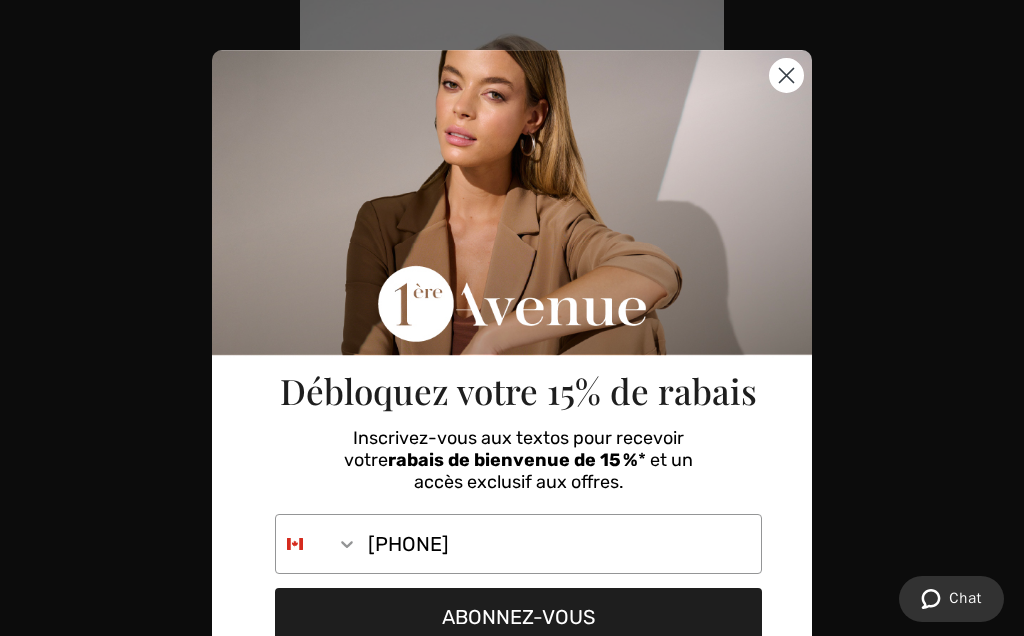 scroll, scrollTop: 0, scrollLeft: 0, axis: both 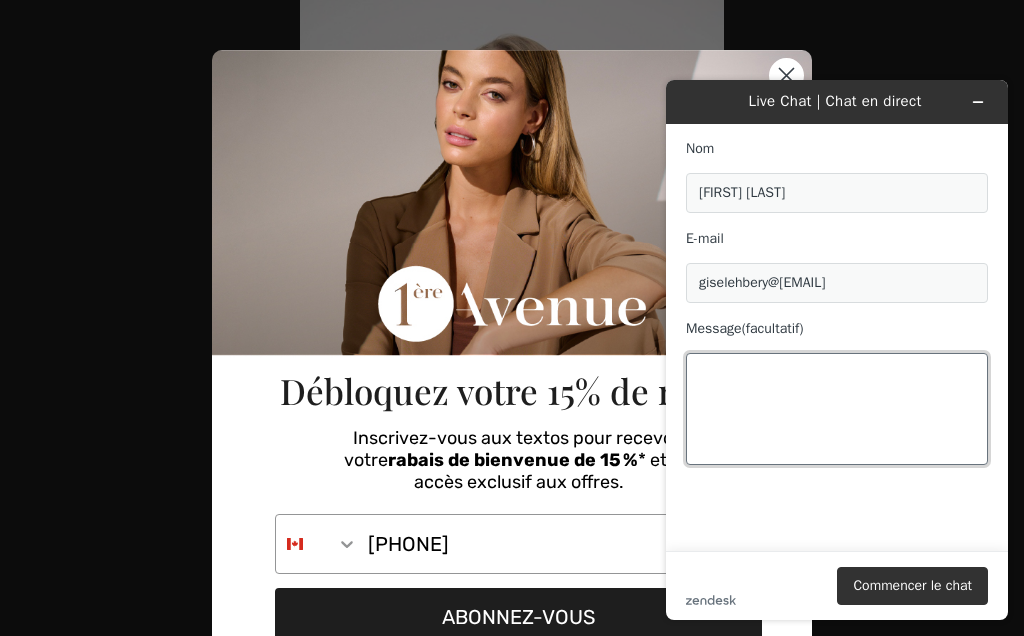 click on "Message  (facultatif)" at bounding box center [837, 409] 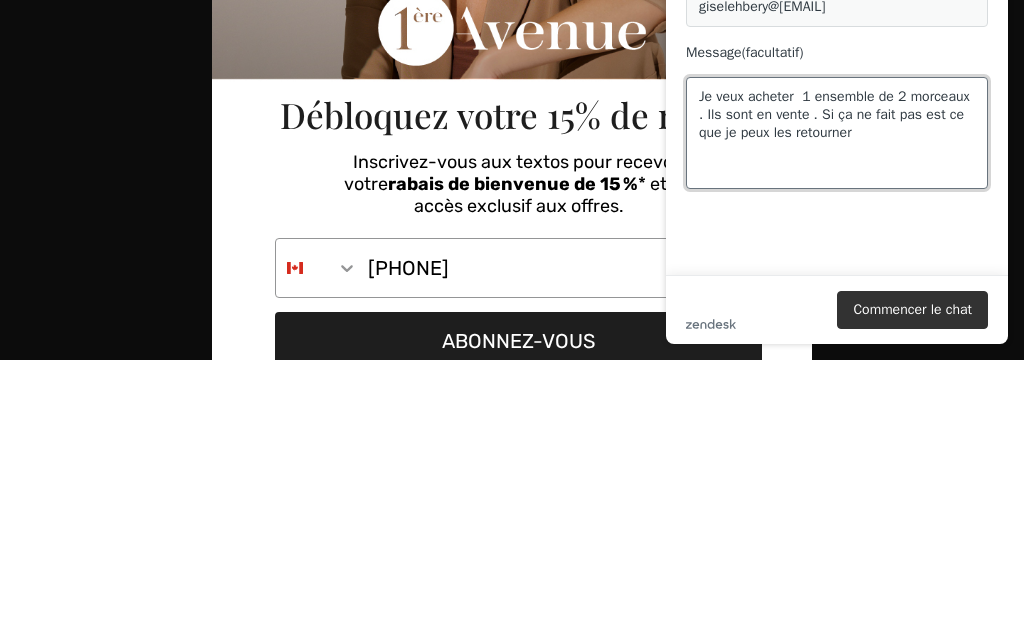 click on "Je veux acheter  1 ensemble de 2 morceaux . Ils sont en vente . Si ça ne fait pas est ce que je peux les retourner" at bounding box center (837, 133) 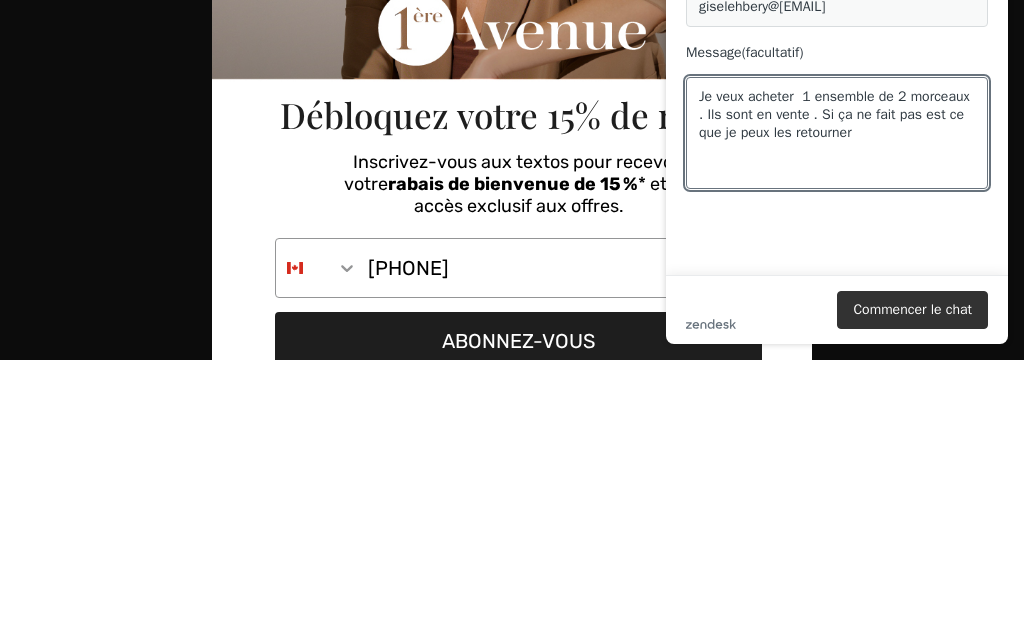 scroll, scrollTop: 620, scrollLeft: 0, axis: vertical 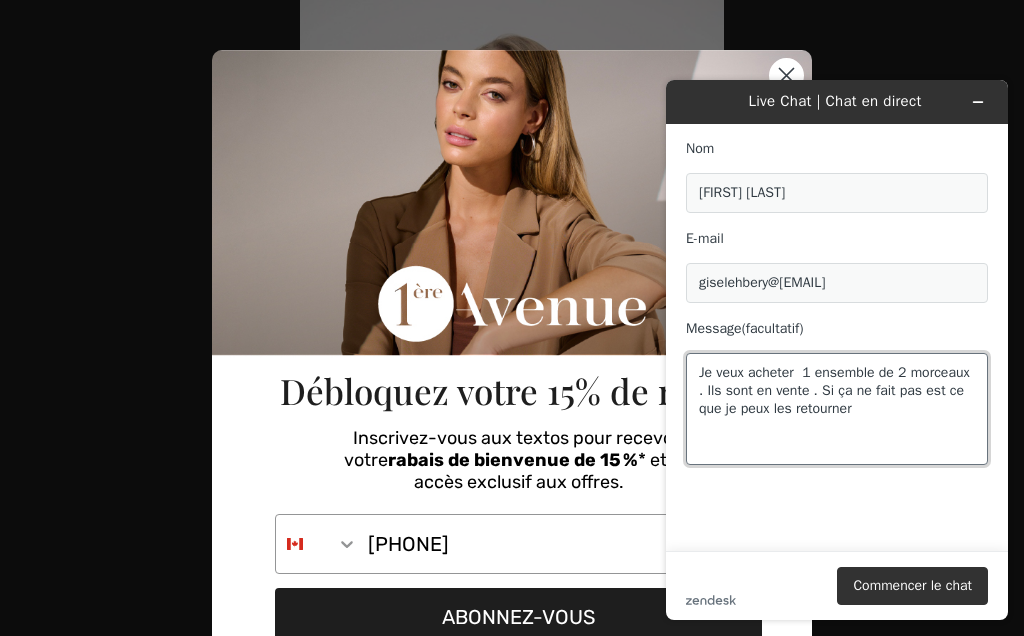 type on "Je veux acheter  1 ensemble de 2 morceaux . Ils sont en vente . Si ça ne fait pas est ce que je peux les retourner" 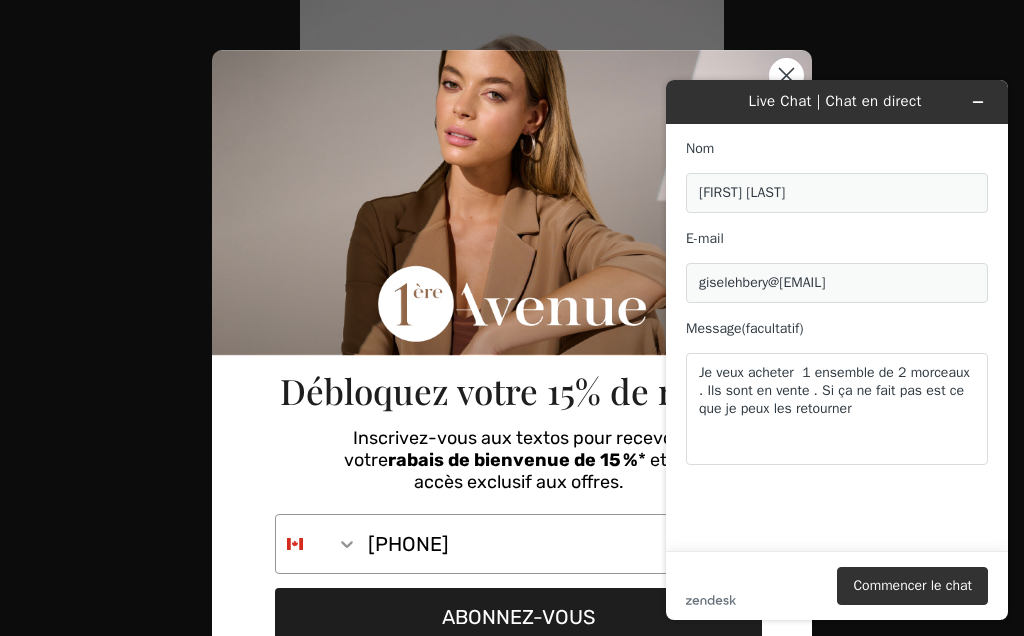 click on "Commencer le chat" at bounding box center (912, 586) 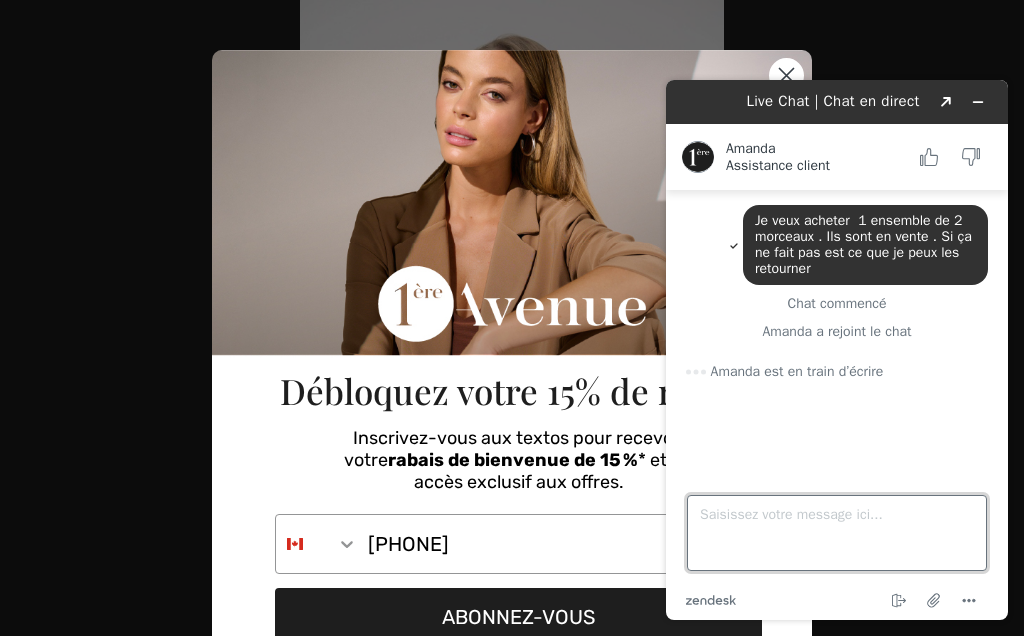 click on "Saisissez votre message ici..." at bounding box center (837, 533) 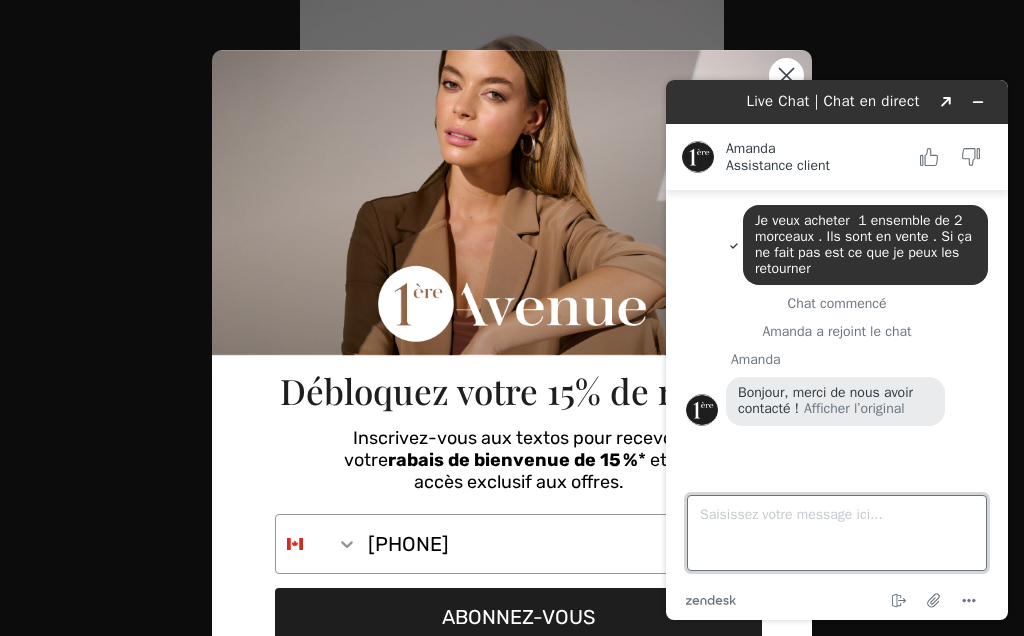 scroll, scrollTop: 631, scrollLeft: 0, axis: vertical 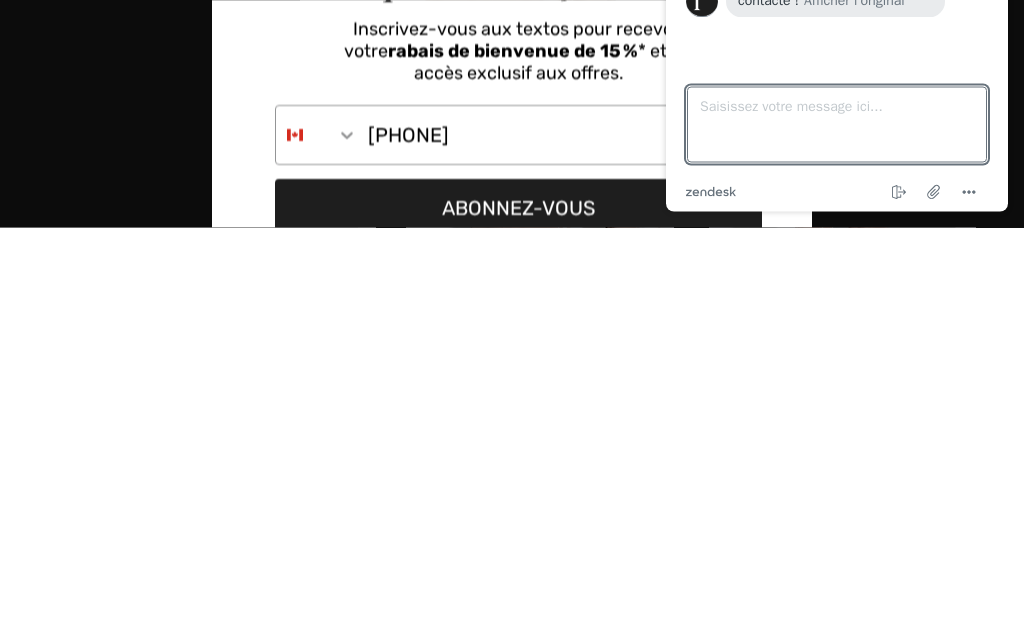 click on "Je veux acheter  1 ensemble de 2 morceaux . Ils sont en vente . Si ça ne fait pas est ce que je peux les retourner Chat commencé Amanda a rejoint le chat Amanda Bonjour, merci de nous avoir contacté ! Afficher l’original" at bounding box center (839, -77) 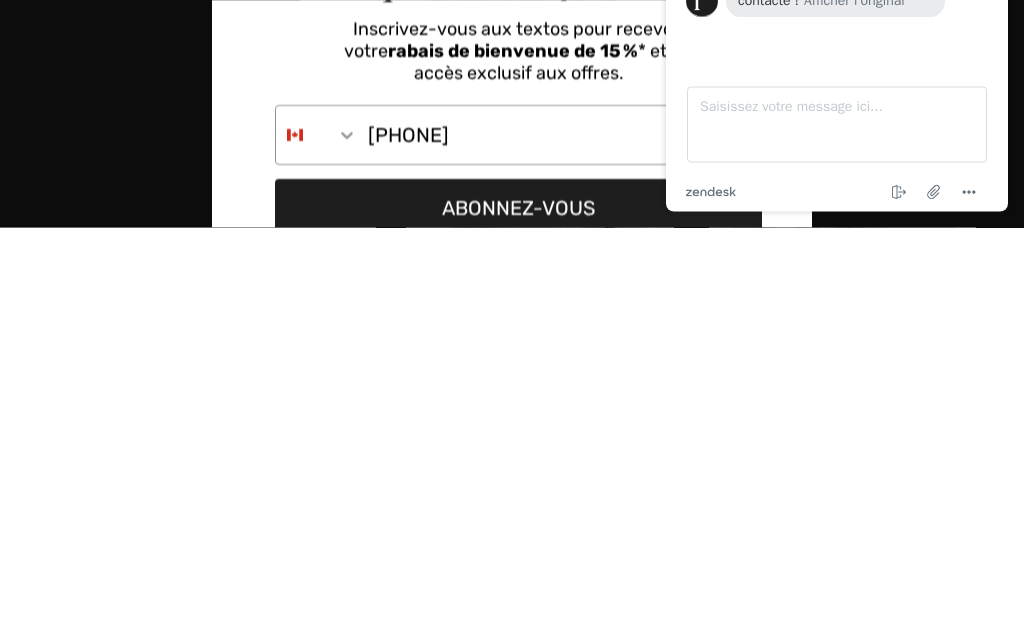 scroll, scrollTop: 1040, scrollLeft: 0, axis: vertical 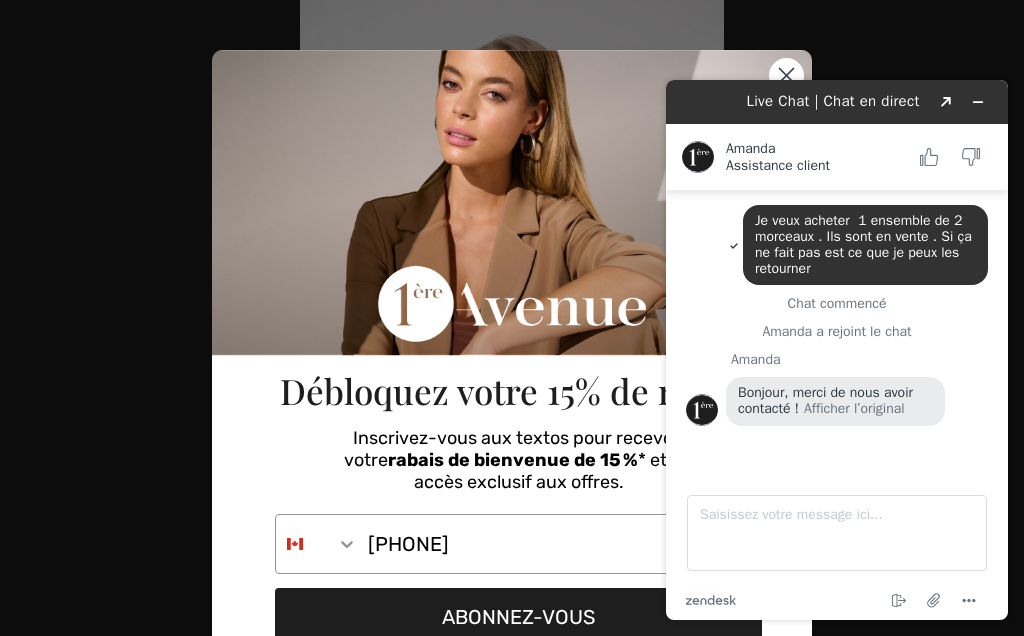 click on "Je veux acheter  1 ensemble de 2 morceaux . Ils sont en vente . Si ça ne fait pas est ce que je peux les retourner" at bounding box center [865, 244] 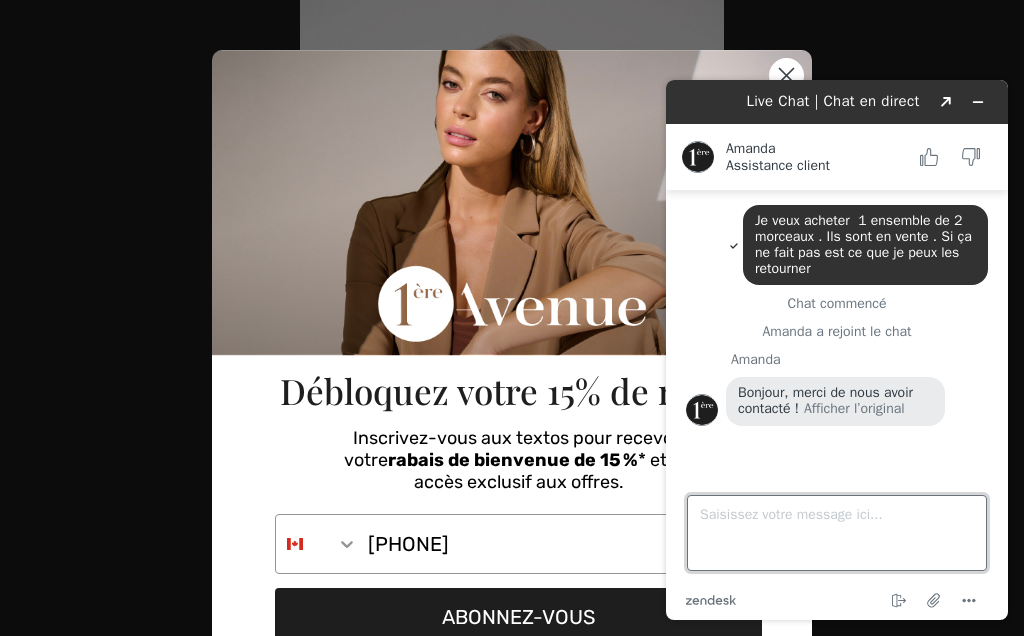 click on "Saisissez votre message ici..." at bounding box center (837, 533) 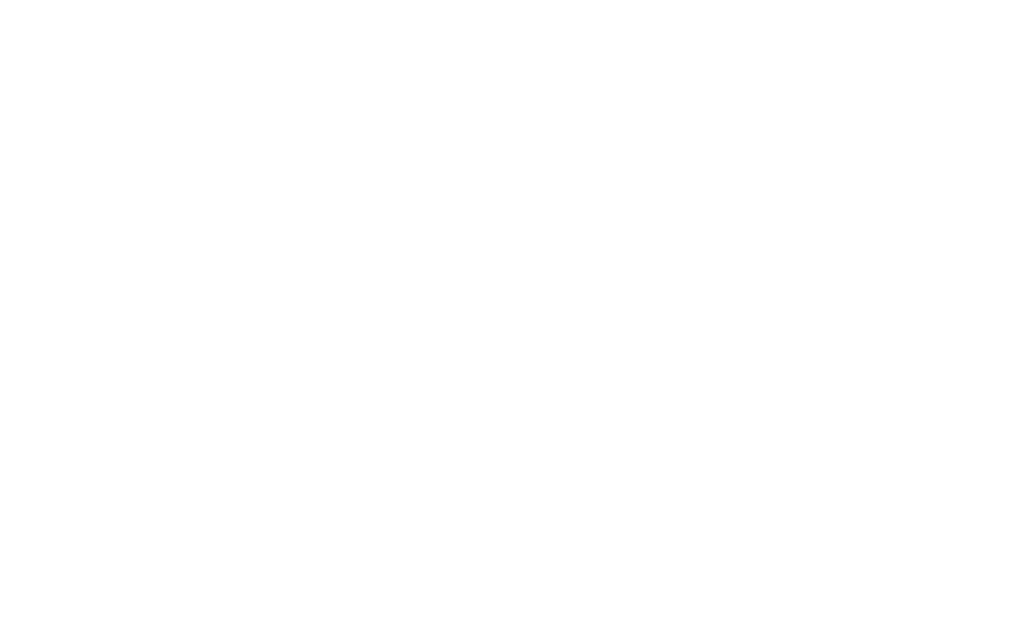 scroll, scrollTop: 2914, scrollLeft: 0, axis: vertical 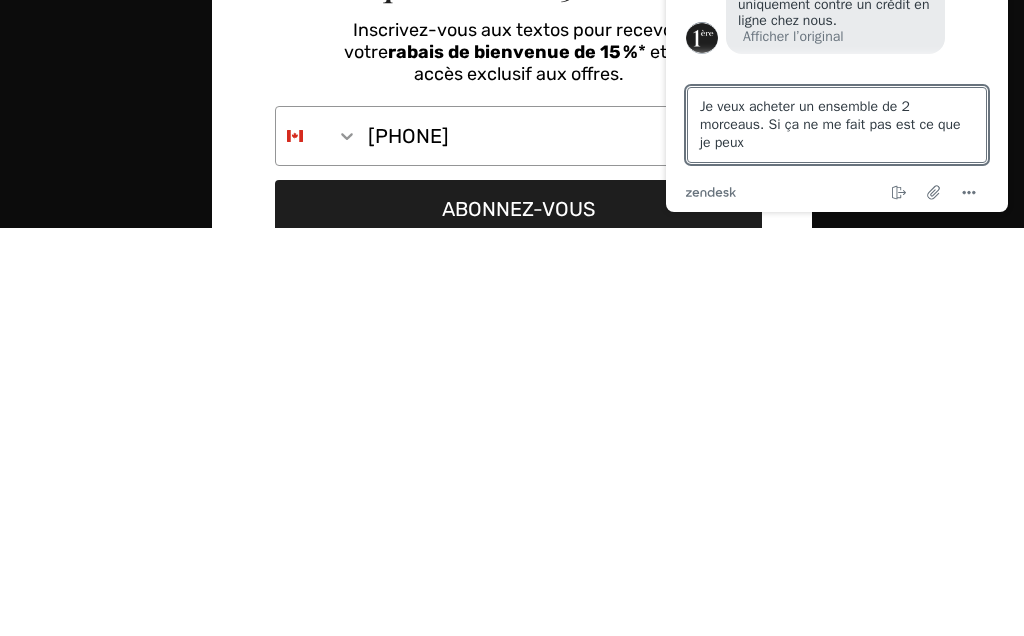 click on "Les articles en solde peuvent être retournés, mais uniquement contre un crédit en ligne chez nous. Afficher l’original" at bounding box center (857, 8) 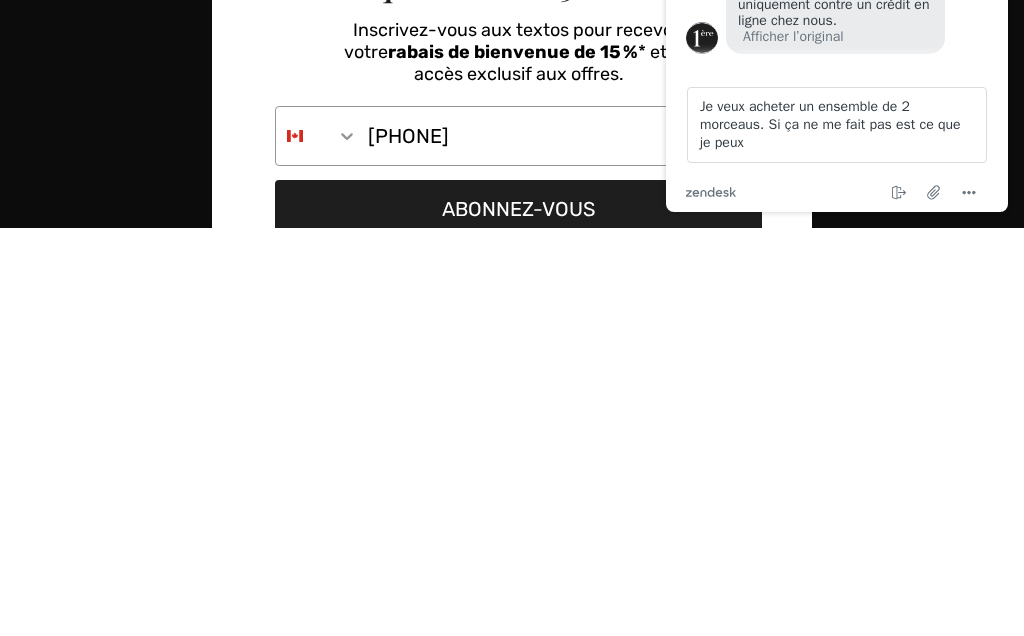 scroll, scrollTop: 3322, scrollLeft: 0, axis: vertical 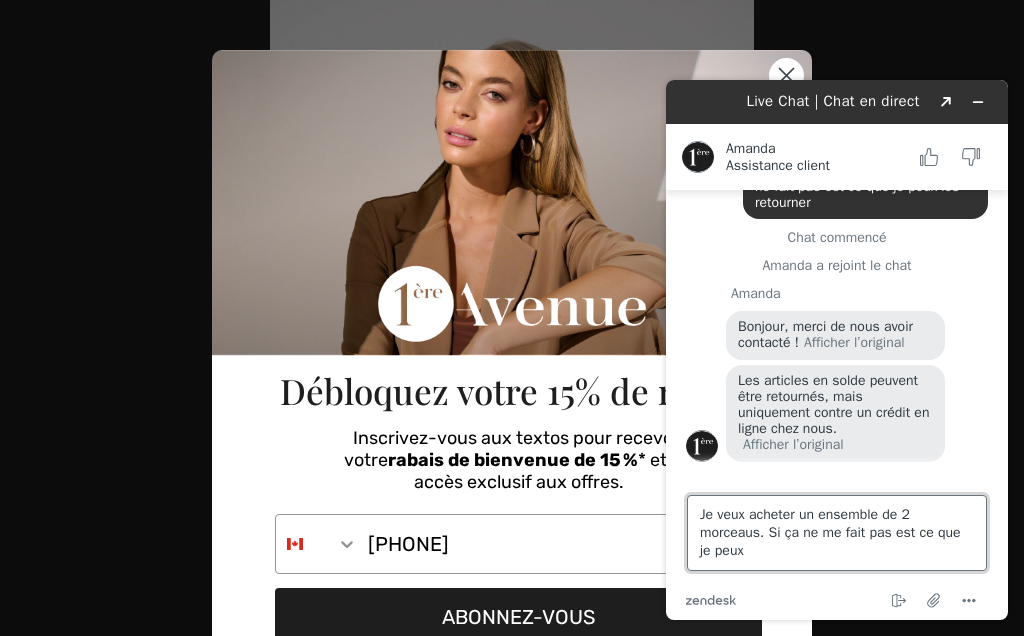 click on "Je veux acheter un ensemble de 2 morceaus. Si ça ne me fait pas est ce que je peux" at bounding box center (837, 533) 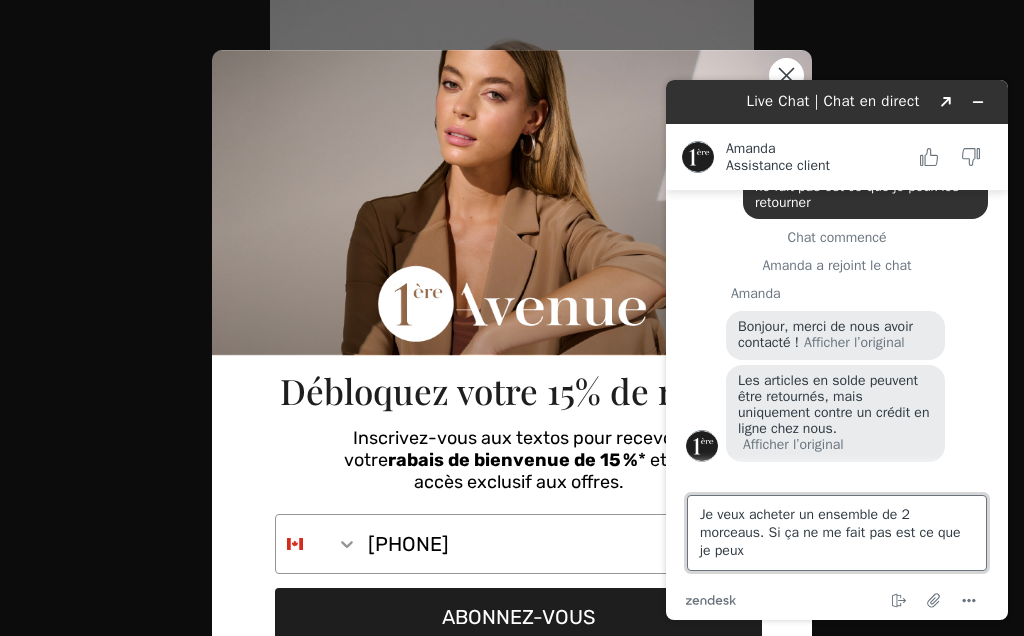 scroll, scrollTop: 3378, scrollLeft: 0, axis: vertical 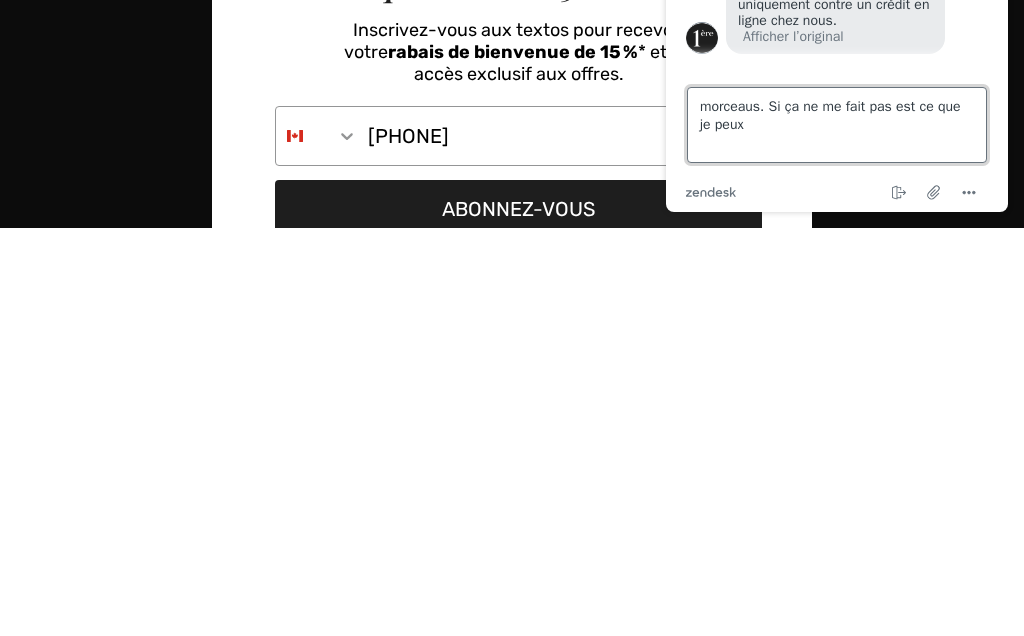 click on "morceaus. Si ça ne me fait pas est ce que je peux" at bounding box center (837, 125) 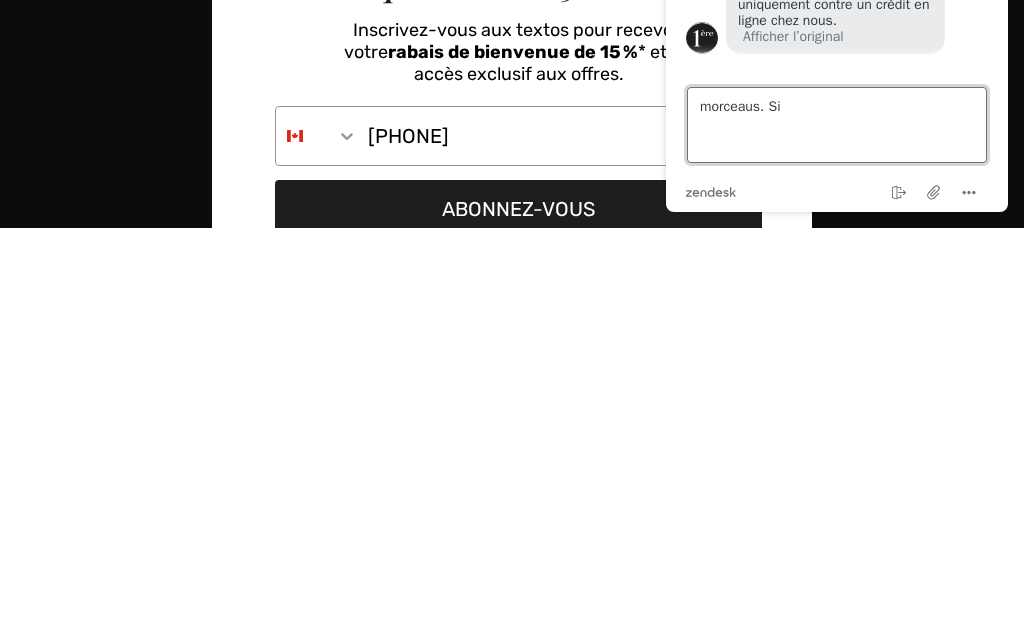 type on "morceaus." 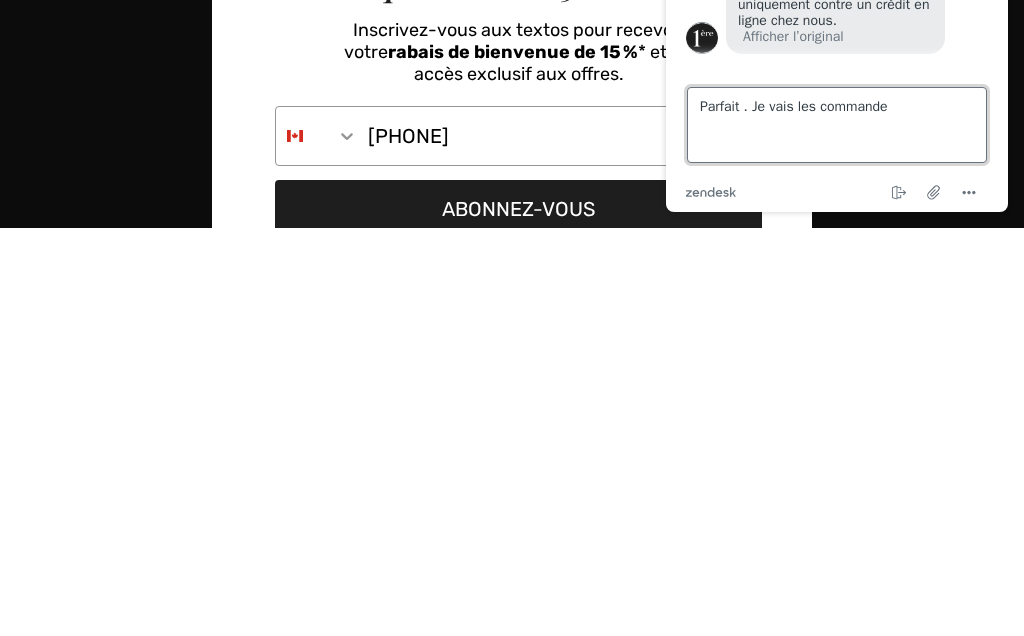 type on "Parfait . Je vais les commander" 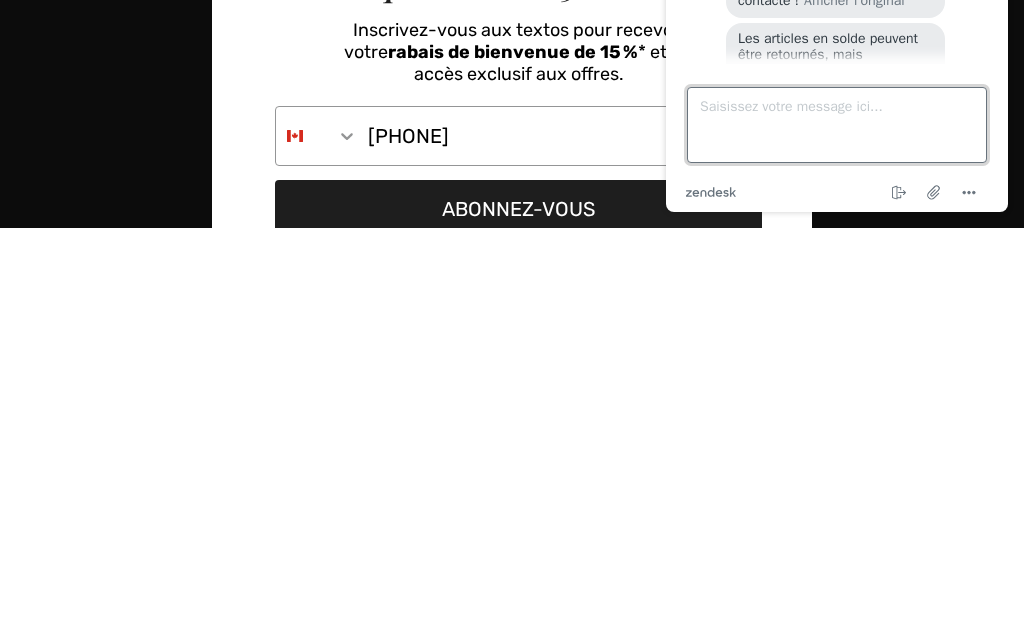 scroll, scrollTop: 0, scrollLeft: 0, axis: both 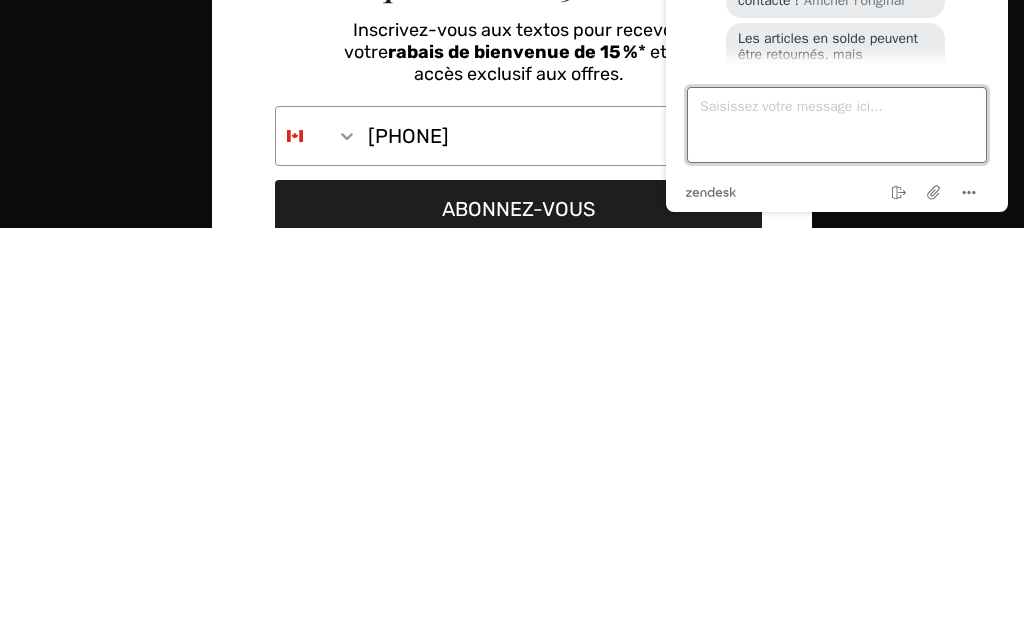 type on "i" 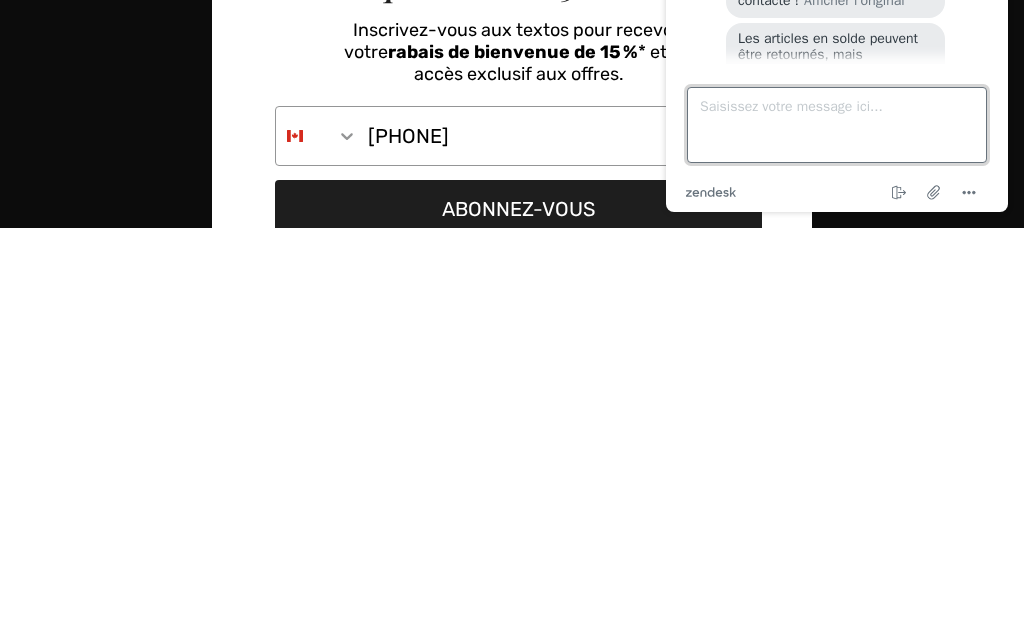 scroll, scrollTop: 196, scrollLeft: 0, axis: vertical 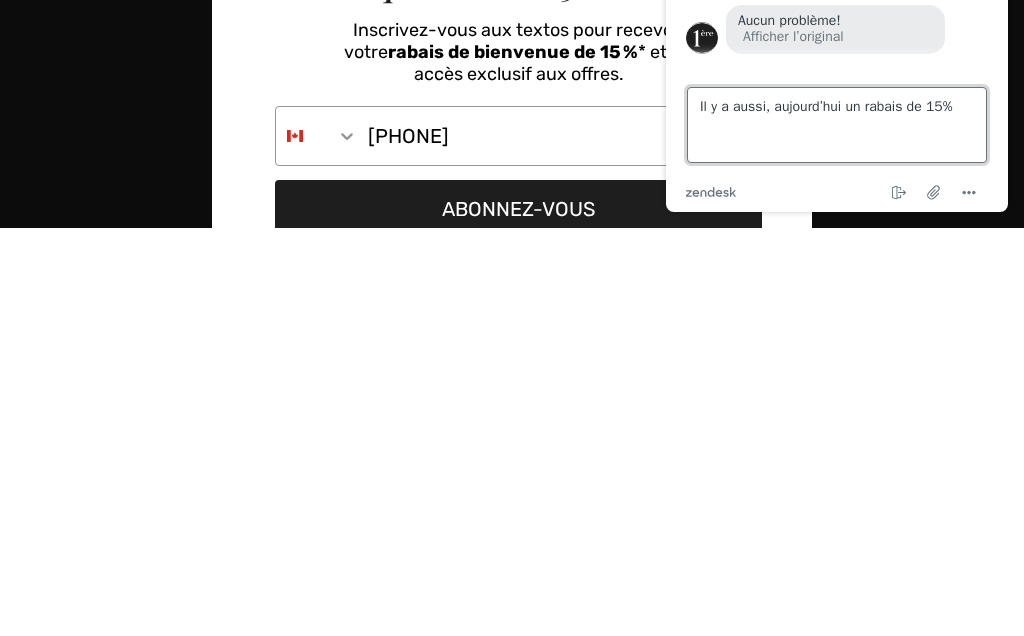 type on "Il y a aussi, aujourd’hui un rabais de 15%" 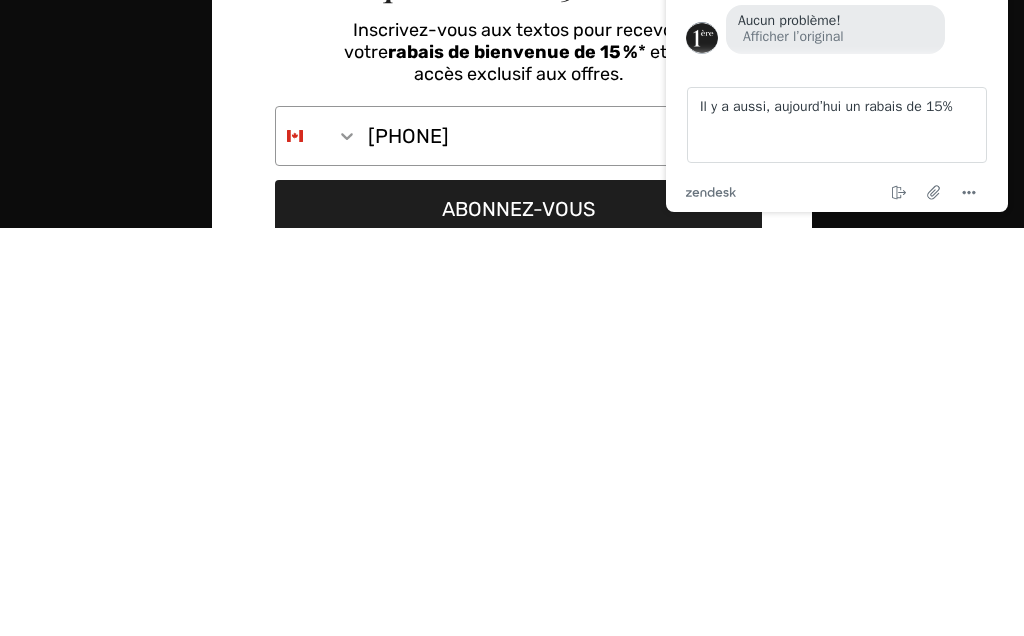 scroll, scrollTop: 4562, scrollLeft: 0, axis: vertical 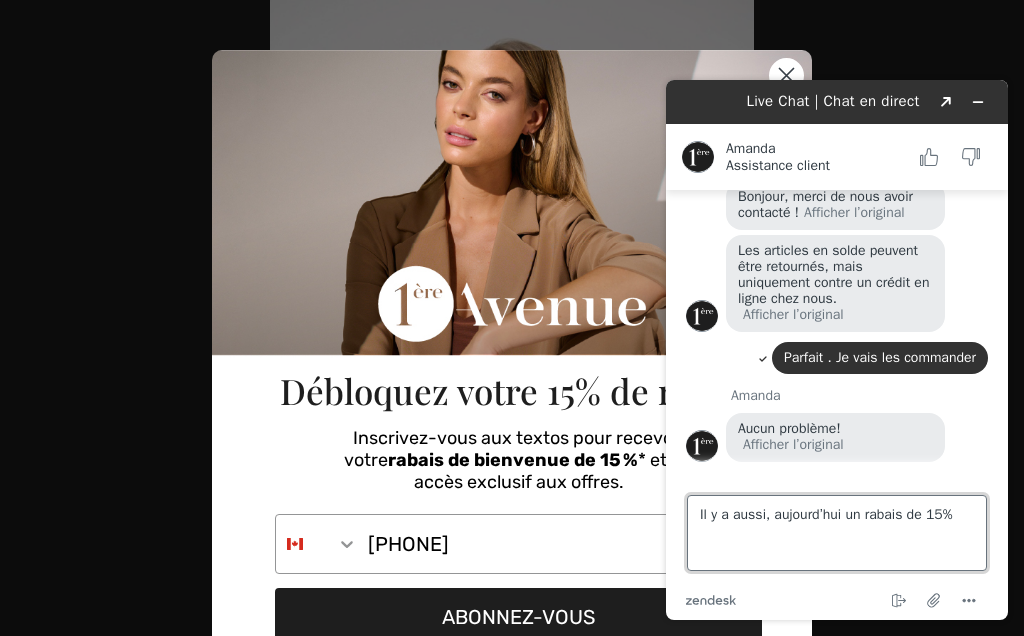 click on "Il y a aussi, aujourd’hui un rabais de 15%" at bounding box center [837, 533] 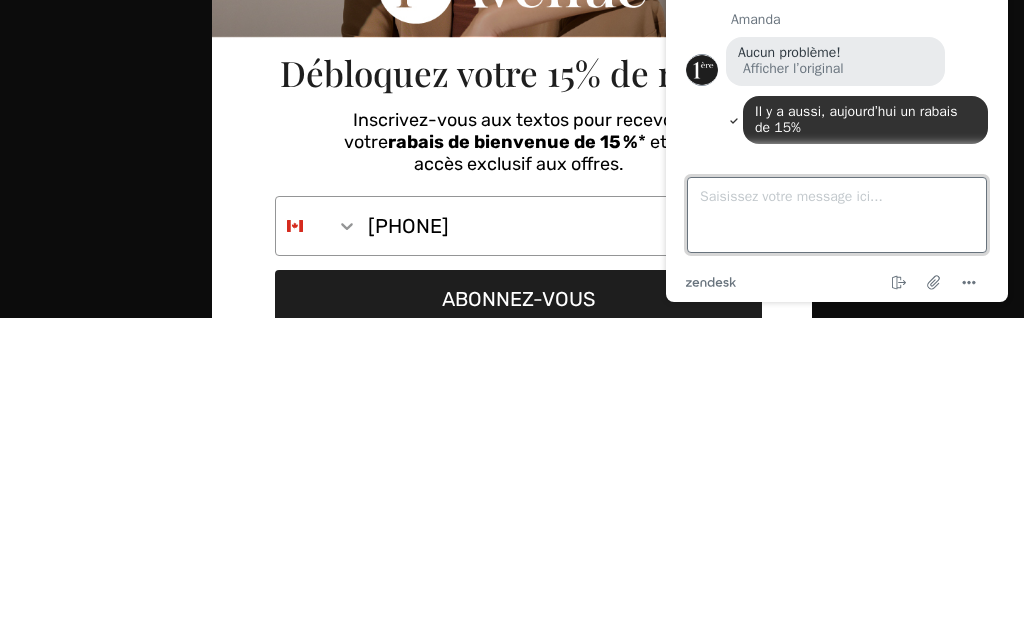scroll, scrollTop: 254, scrollLeft: 0, axis: vertical 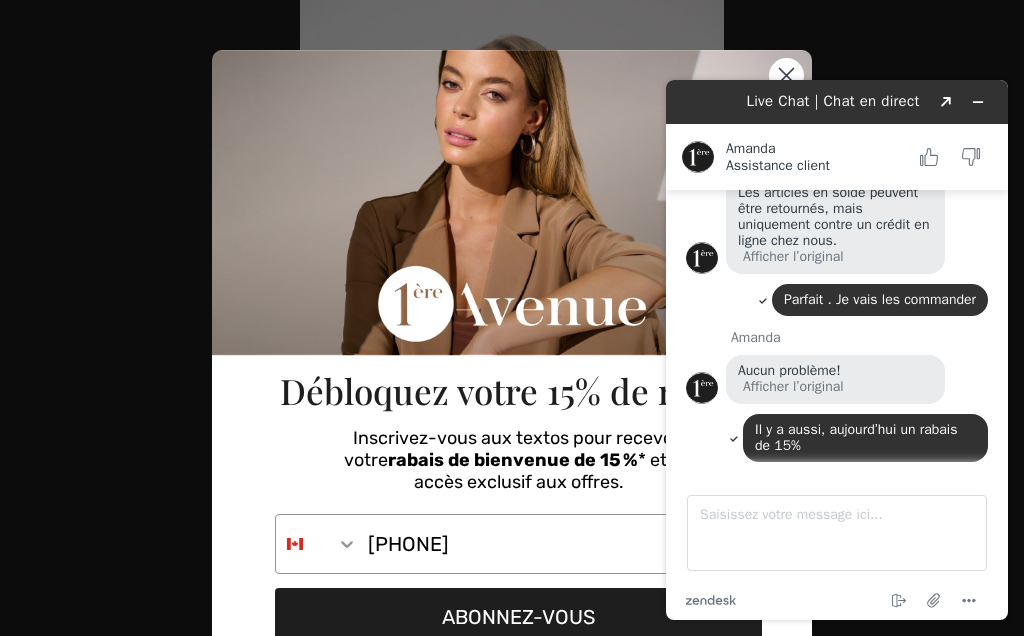 click on "Close dialog Débloquez votre 15% de rabais Inscrivez-vous aux textos pour recevoir votre  rabais de bienvenue de 15 % * et un accès exclusif aux offres. Phone Number 450-223-0675 ABONNEZ-VOUS *Ne s'applique pas aux articles Joseph Ribkoff à prix régulier et aux robes de bal
*Offre valable une fois par e-mail
En soumettant ce formulaire, vous consentez à recevoir des messages textes informatifs (ex. : mises à jour de commande) et/ou promotionnels (ex. : rappels de panier) de la part de 9191542 canada inc, y compris des messages envoyés par composeur automatique. Le consentement n’est pas une condition d’achat. Des frais de messagerie et de données peuvent s’appliquer. La fréquence des messages peut varier. Vous pouvez vous désabonner en tout temps en répondant STOP ou en cliquant sur le lien de désabonnement (lorsque disponible).  Politique de confidentialité  et  Conditions d’utilisation Submit" at bounding box center (512, 318) 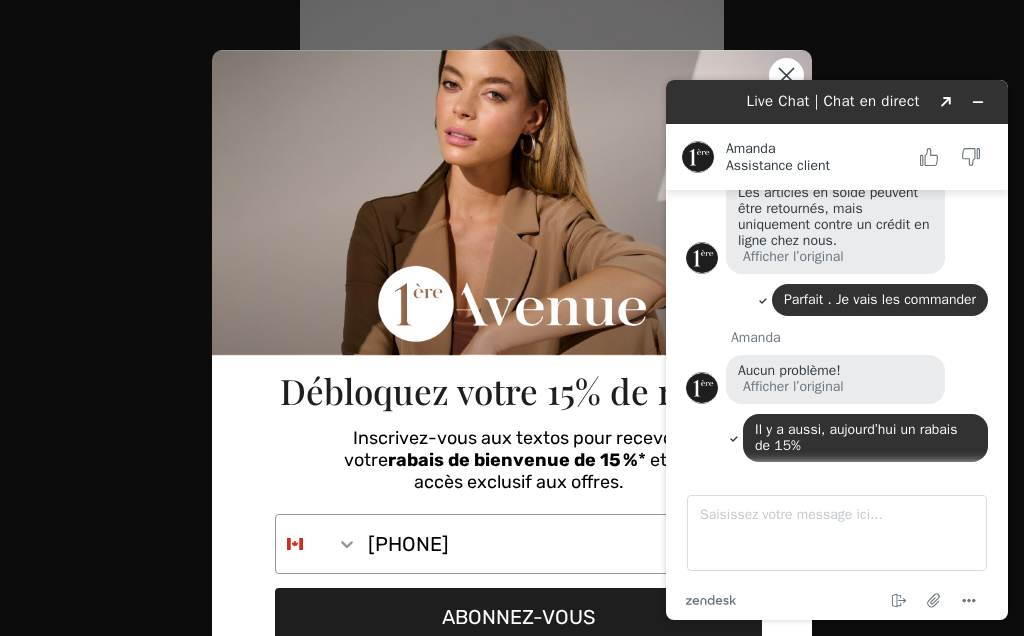 scroll, scrollTop: 19, scrollLeft: 0, axis: vertical 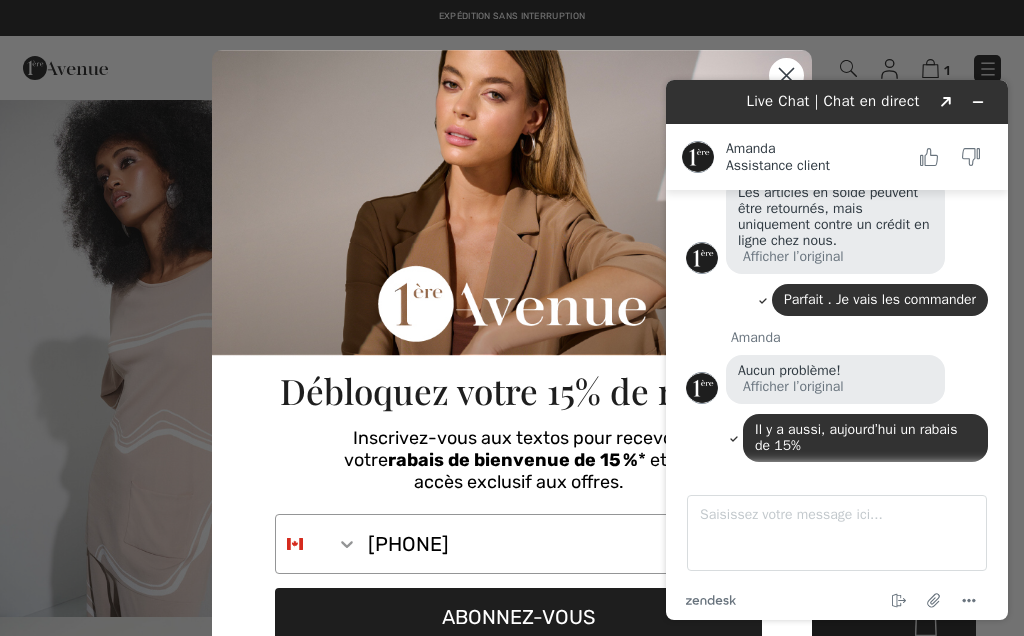click on "ABONNEZ-VOUS" at bounding box center [518, 617] 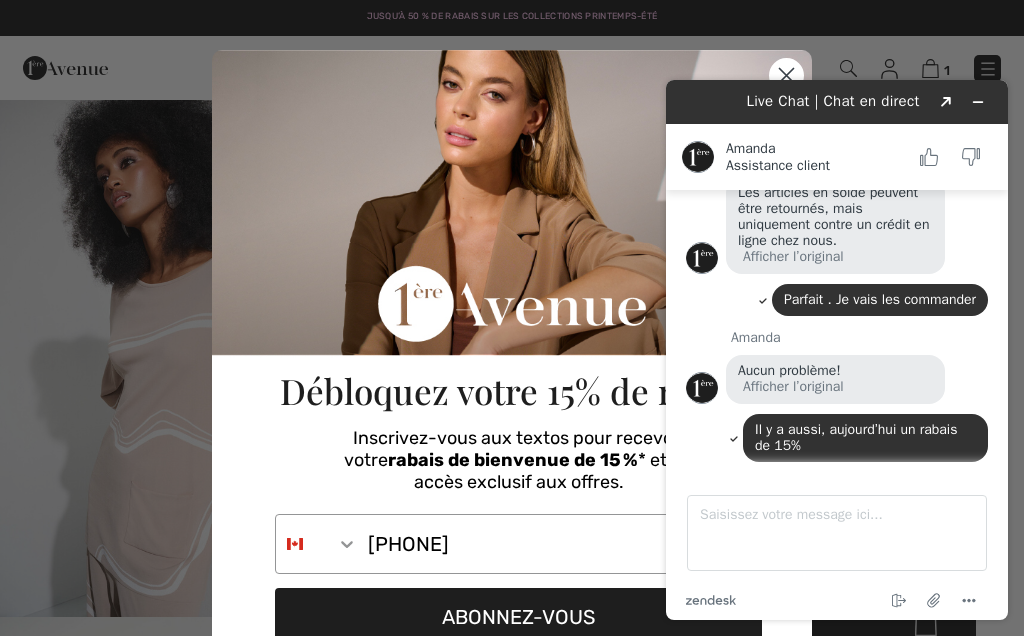 click on "ABONNEZ-VOUS" at bounding box center [518, 617] 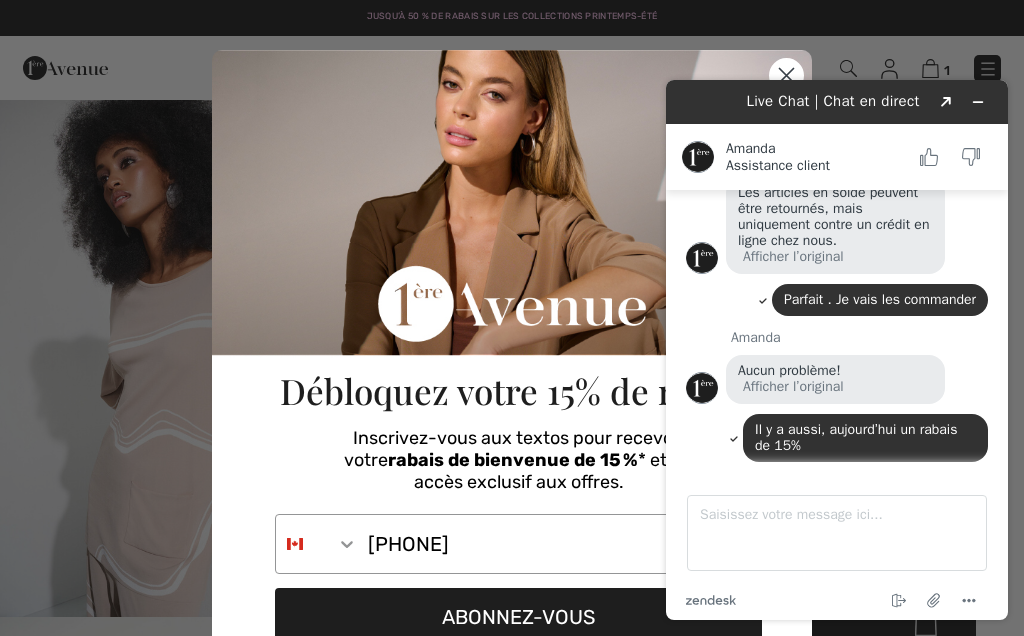 click on "450-223-0675" at bounding box center [559, 544] 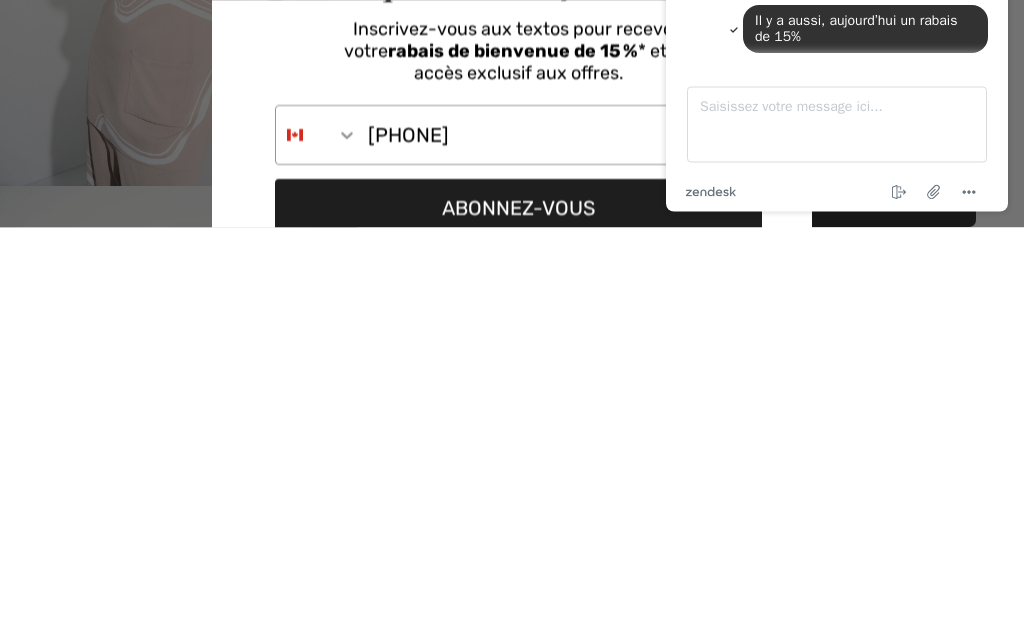 scroll, scrollTop: 406, scrollLeft: 0, axis: vertical 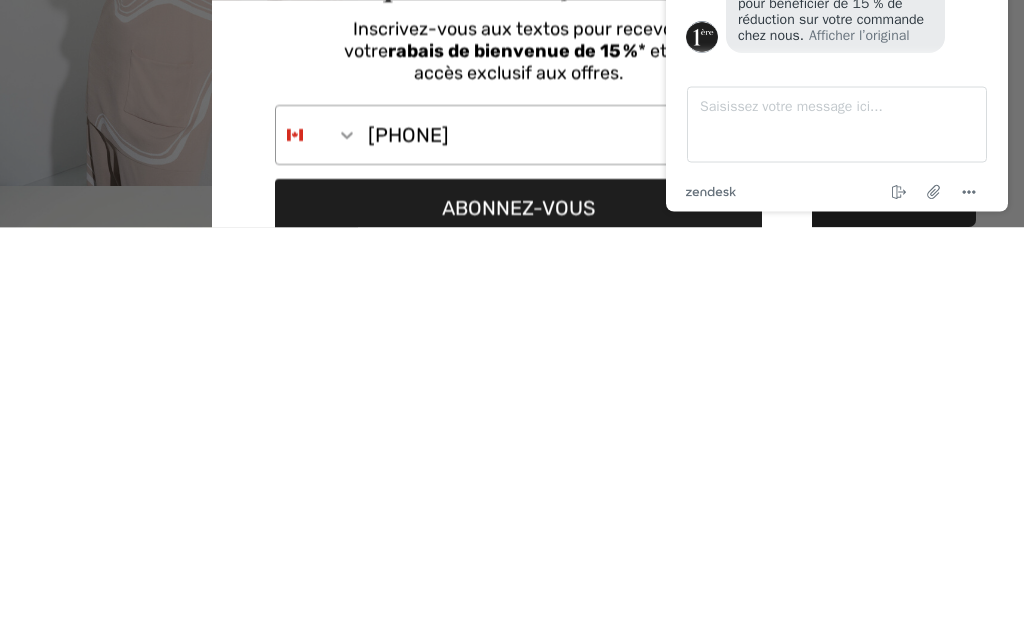 click on "ABONNEZ-VOUS" at bounding box center [518, 617] 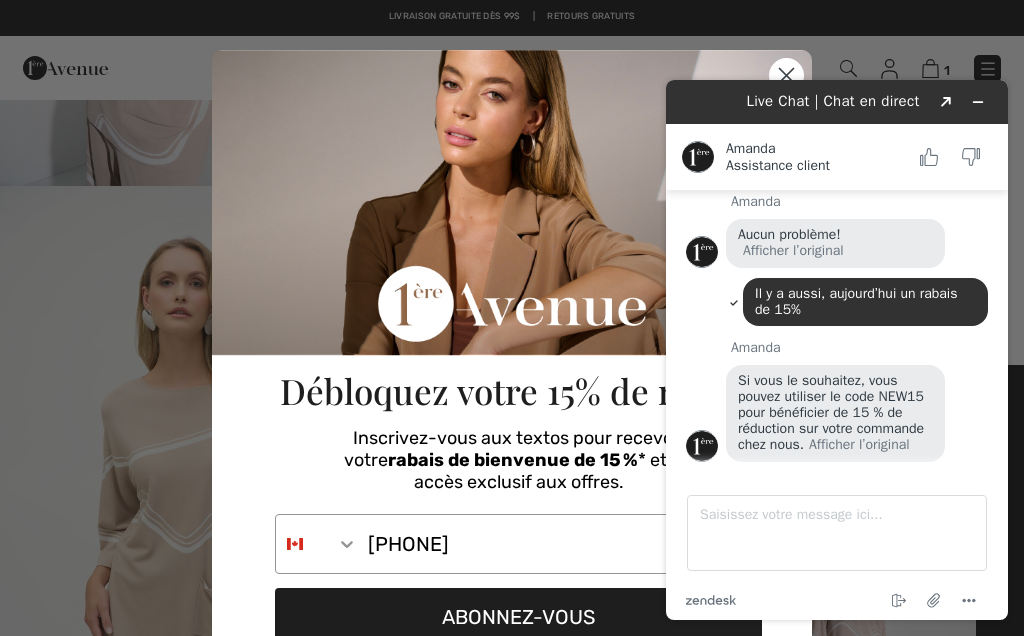 click on "Nous respectons votre vie privée. Nous utilisons des cookies pour améliorer votre expérience de navigation, diffuser des publicités ou des contenus personnalisés et analyser notre trafic. En cliquant sur « Tout accepter », vous consentez à notre utilisation des cookies.   Politique de Confidentialité Personnaliser    Accepter tout   Personnaliser les préférences en matière de consentement   Nous utilisons des cookies pour vous aider à naviguer efficacement et à exécuter certaines fonctionnalités. Vous trouverez des informations détaillées sur tous les cookies sous chaque catégorie de consentement ci-dessous. Les cookies qui sont catégorisés comme « nécessaires » sont stockés sur votre navigateur car ils sont essentiels pour permettre les fonctionnalités de base du site. ...  Afficher plus Nécessaire Toujours actif Cookie _bamls_usid durée 1 an la description Description is currently not available. Cookie PHPSESSID durée session la description Cookie __cfruid durée session IDE" at bounding box center (512, -132) 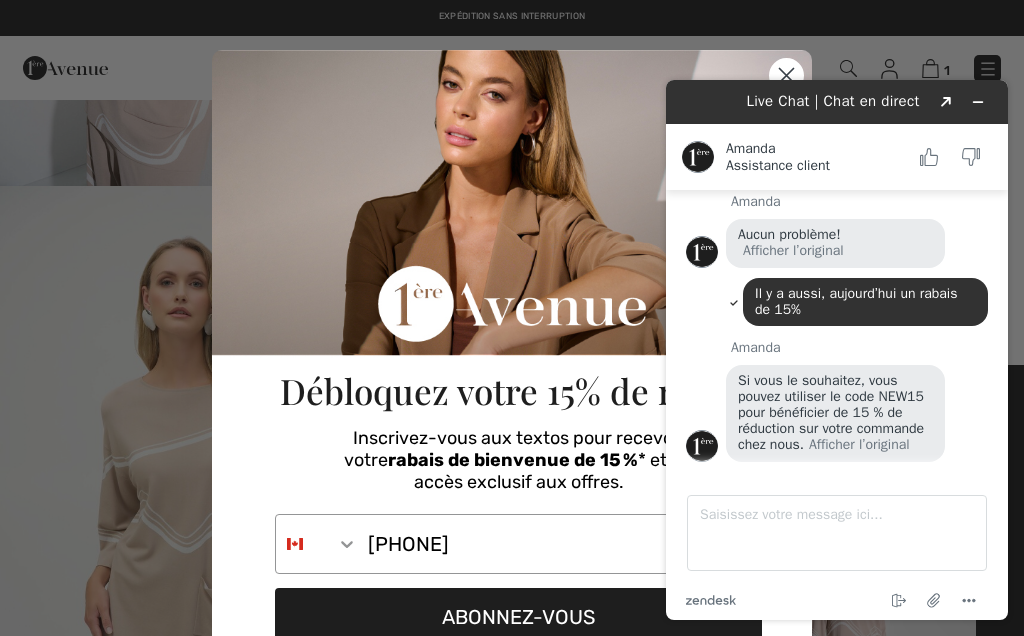 click on "Débloquez votre 15% de rabais" at bounding box center [518, 237] 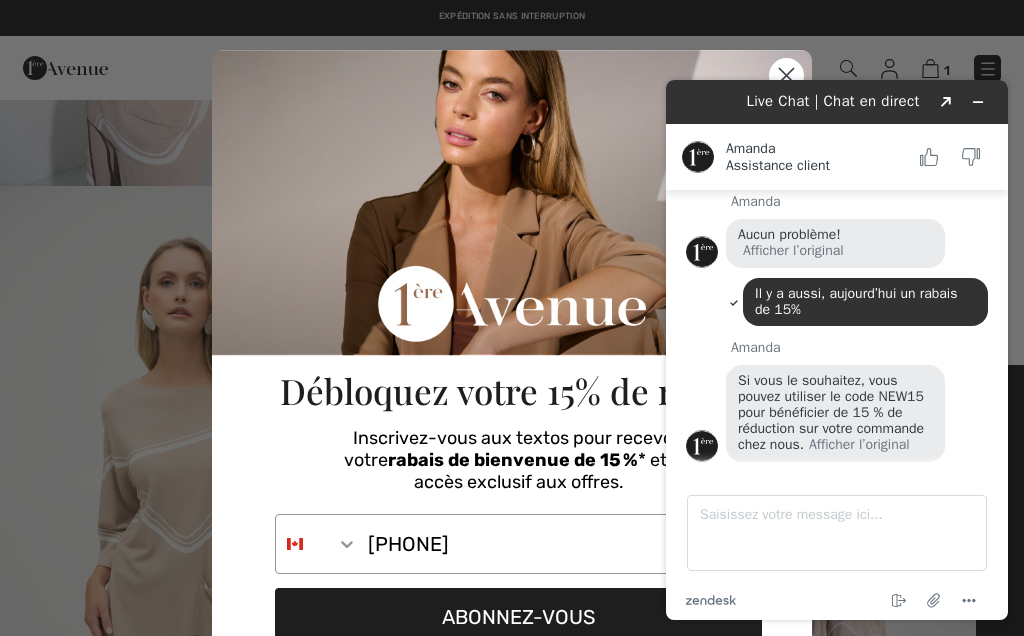 click on "Close dialog Débloquez votre 15% de rabais Inscrivez-vous aux textos pour recevoir votre  rabais de bienvenue de 15 % * et un accès exclusif aux offres. Phone Number 450-223-0675 ABONNEZ-VOUS *Ne s'applique pas aux articles Joseph Ribkoff à prix régulier et aux robes de bal
*Offre valable une fois par e-mail
En soumettant ce formulaire, vous consentez à recevoir des messages textes informatifs (ex. : mises à jour de commande) et/ou promotionnels (ex. : rappels de panier) de la part de 9191542 canada inc, y compris des messages envoyés par composeur automatique. Le consentement n’est pas une condition d’achat. Des frais de messagerie et de données peuvent s’appliquer. La fréquence des messages peut varier. Vous pouvez vous désabonner en tout temps en répondant STOP ou en cliquant sur le lien de désabonnement (lorsque disponible).  Politique de confidentialité  et  Conditions d’utilisation Submit" at bounding box center [512, 318] 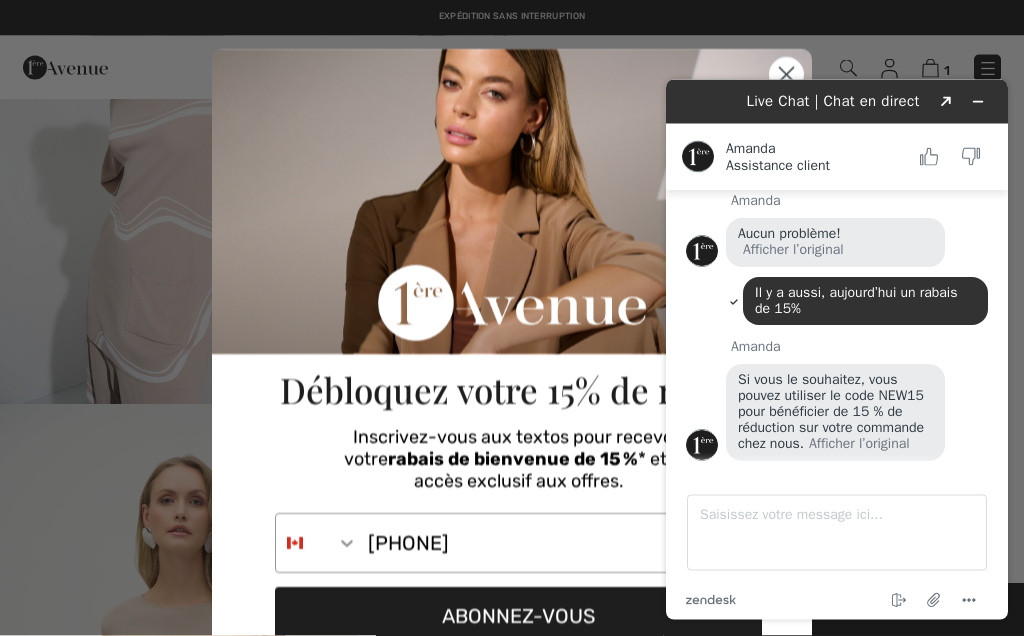 scroll, scrollTop: 0, scrollLeft: 0, axis: both 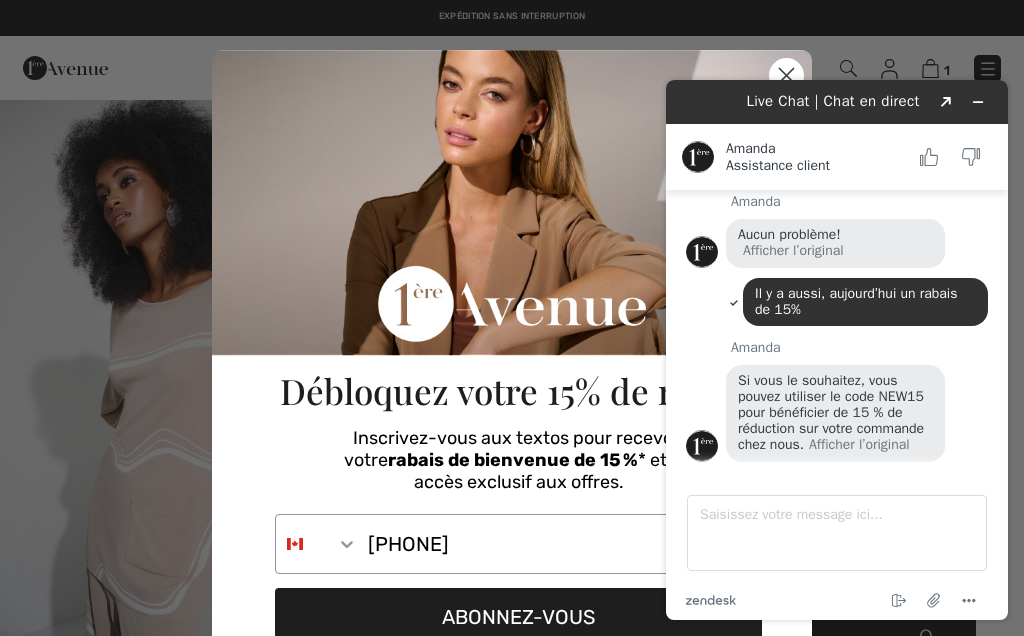 click on "Close dialog Débloquez votre 15% de rabais Inscrivez-vous aux textos pour recevoir votre  rabais de bienvenue de 15 % * et un accès exclusif aux offres. Phone Number 450-223-0675 ABONNEZ-VOUS *Ne s'applique pas aux articles Joseph Ribkoff à prix régulier et aux robes de bal
*Offre valable une fois par e-mail
En soumettant ce formulaire, vous consentez à recevoir des messages textes informatifs (ex. : mises à jour de commande) et/ou promotionnels (ex. : rappels de panier) de la part de 9191542 canada inc, y compris des messages envoyés par composeur automatique. Le consentement n’est pas une condition d’achat. Des frais de messagerie et de données peuvent s’appliquer. La fréquence des messages peut varier. Vous pouvez vous désabonner en tout temps en répondant STOP ou en cliquant sur le lien de désabonnement (lorsque disponible).  Politique de confidentialité  et  Conditions d’utilisation Submit" at bounding box center (512, 318) 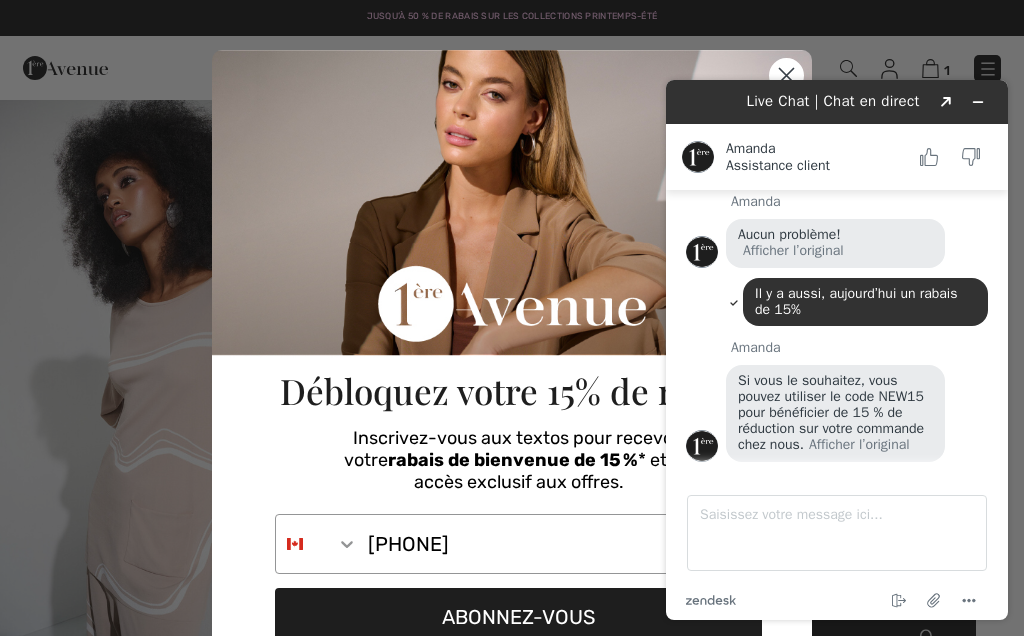 click on "Close dialog" 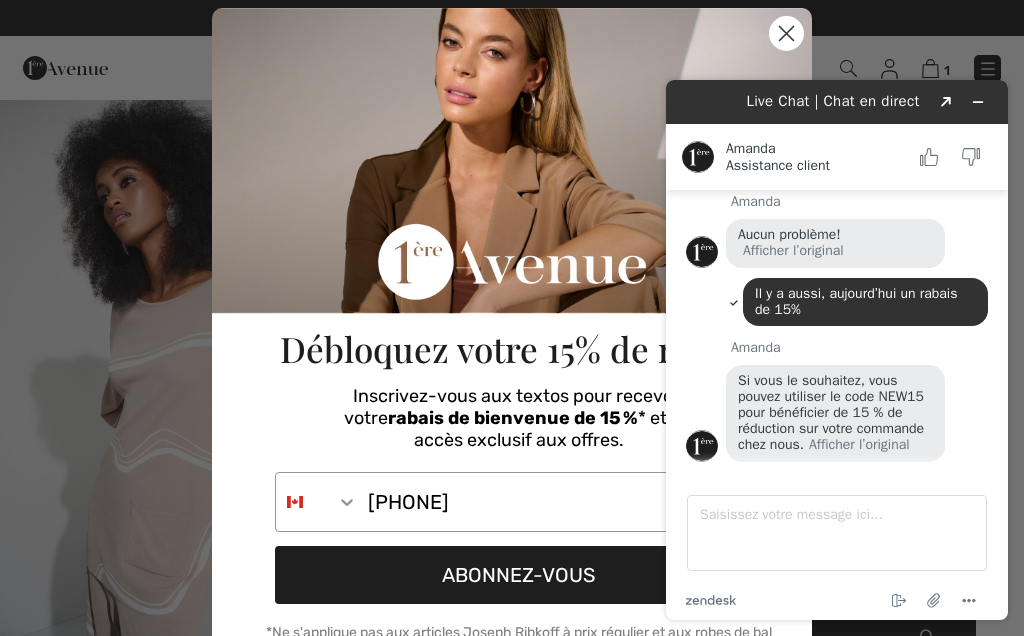 scroll, scrollTop: 44, scrollLeft: 0, axis: vertical 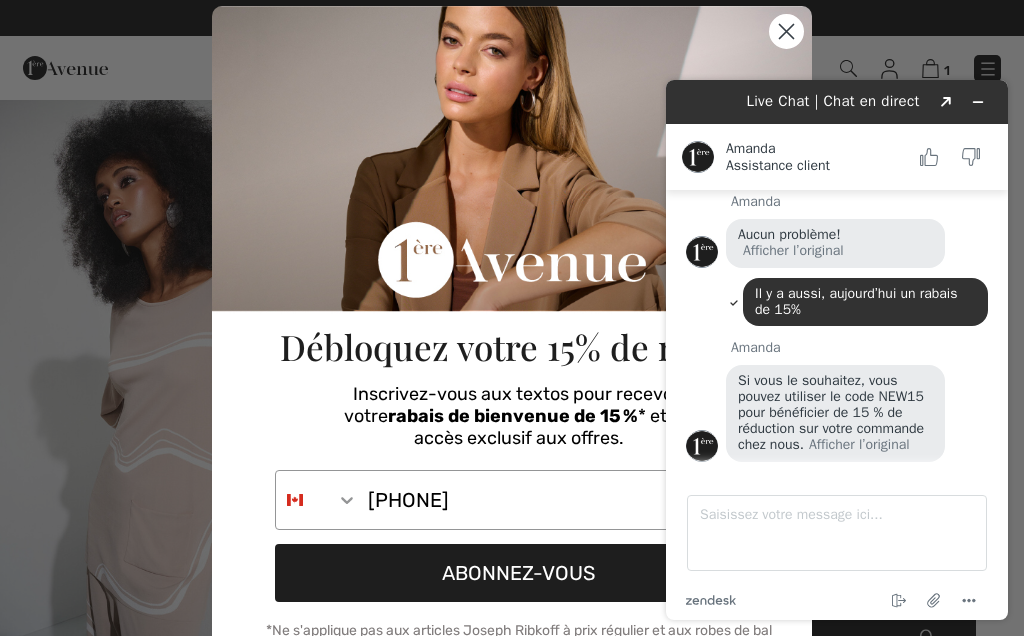 click 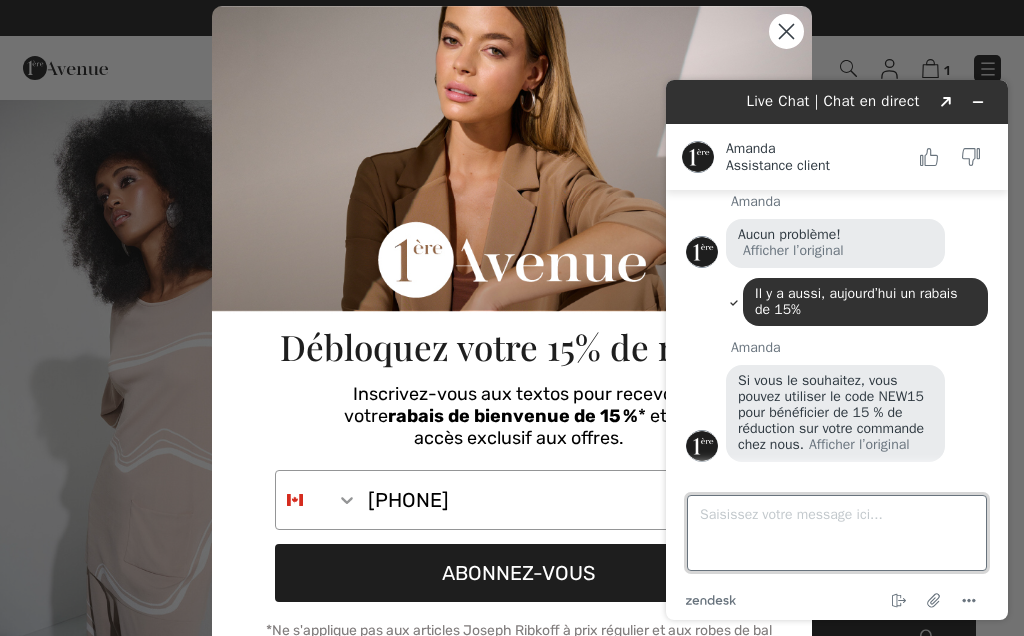 click on "Saisissez votre message ici..." at bounding box center (837, 533) 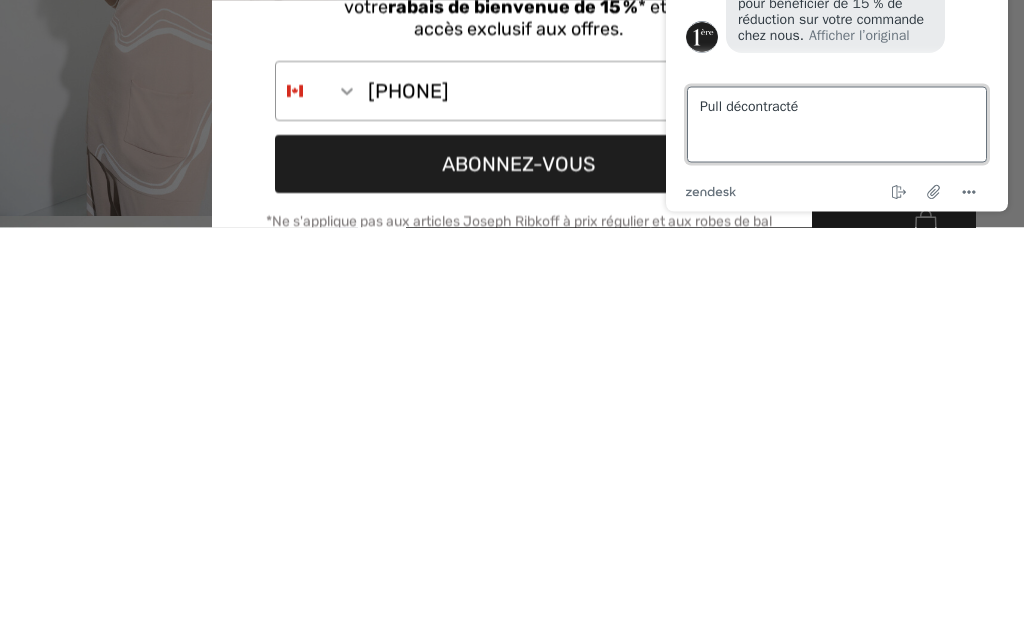 scroll, scrollTop: 406, scrollLeft: 0, axis: vertical 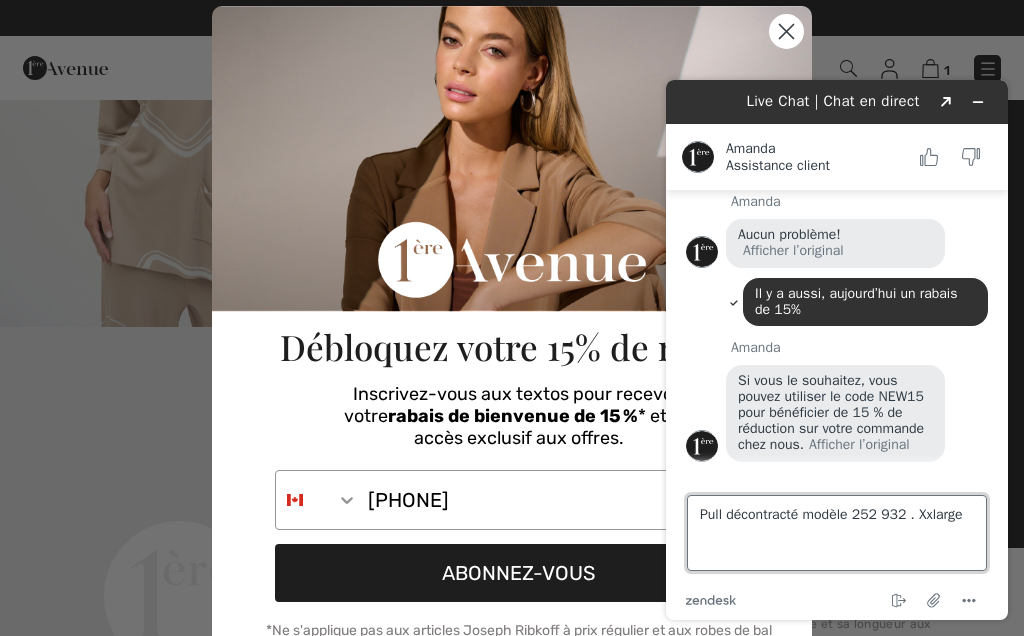 click on "Pull décontracté modèle 252 932 . Xxlarge" at bounding box center (837, 533) 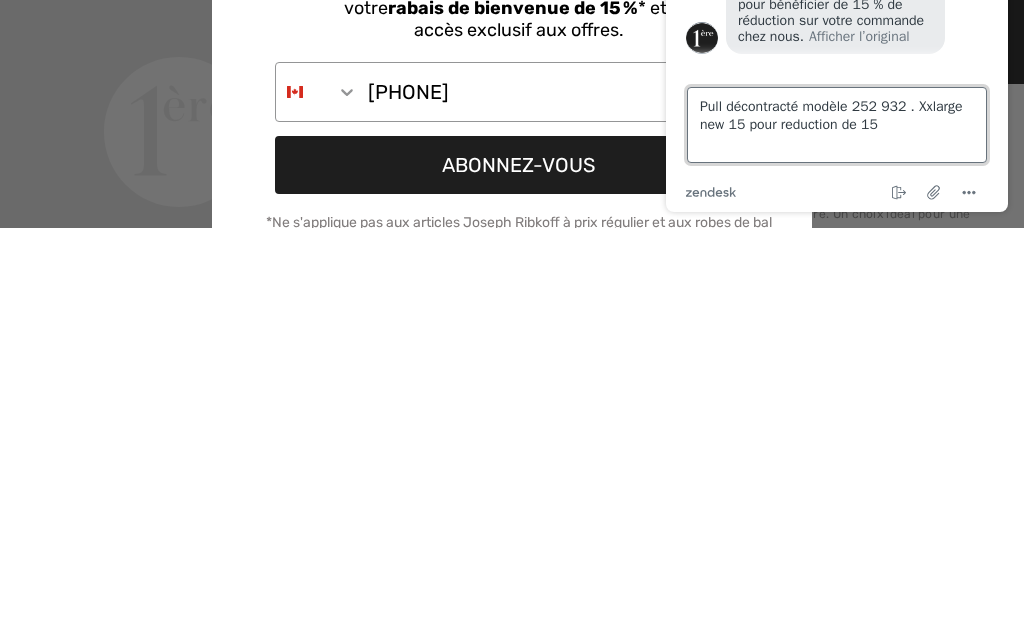 type on "Pull décontracté modèle 252 932 . Xxlarge new 15 pour reduction de 15%" 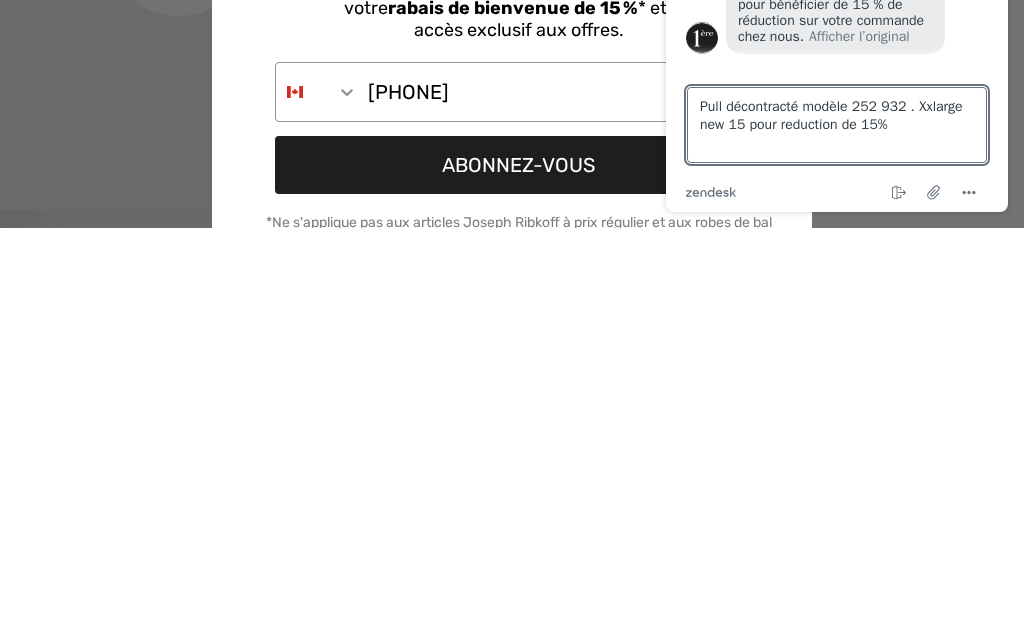 scroll, scrollTop: 1502, scrollLeft: 0, axis: vertical 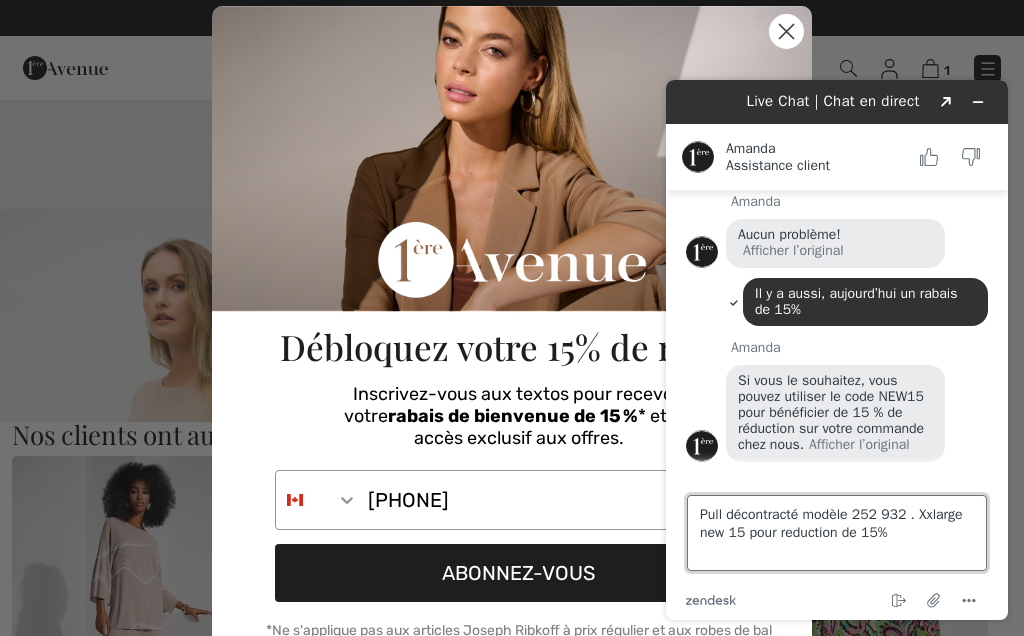 click on "Pull décontracté modèle 252 932 . Xxlarge new 15 pour reduction de 15%" at bounding box center [837, 533] 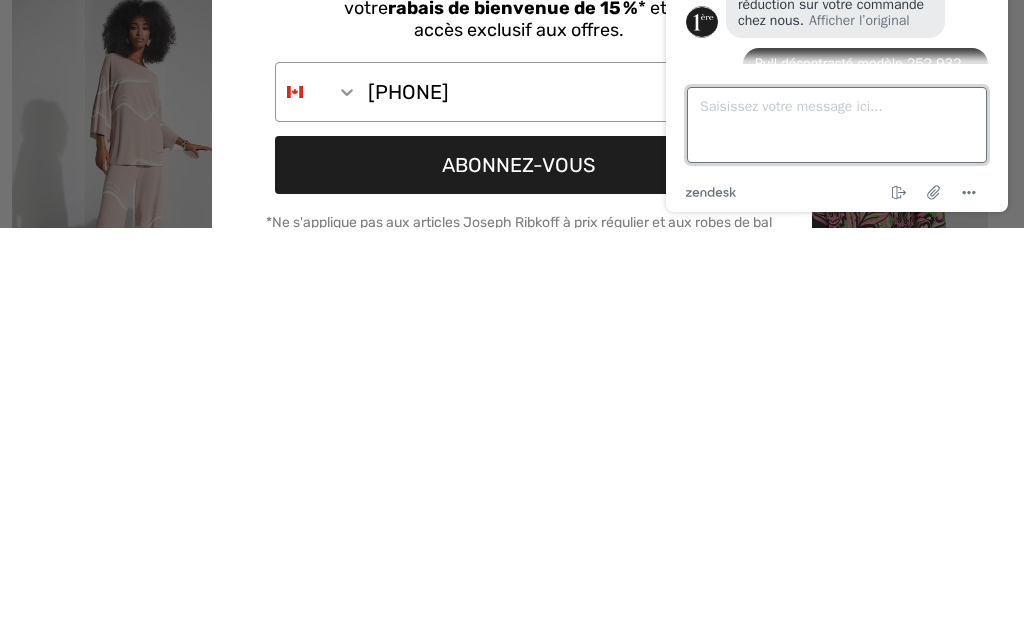 scroll, scrollTop: 480, scrollLeft: 0, axis: vertical 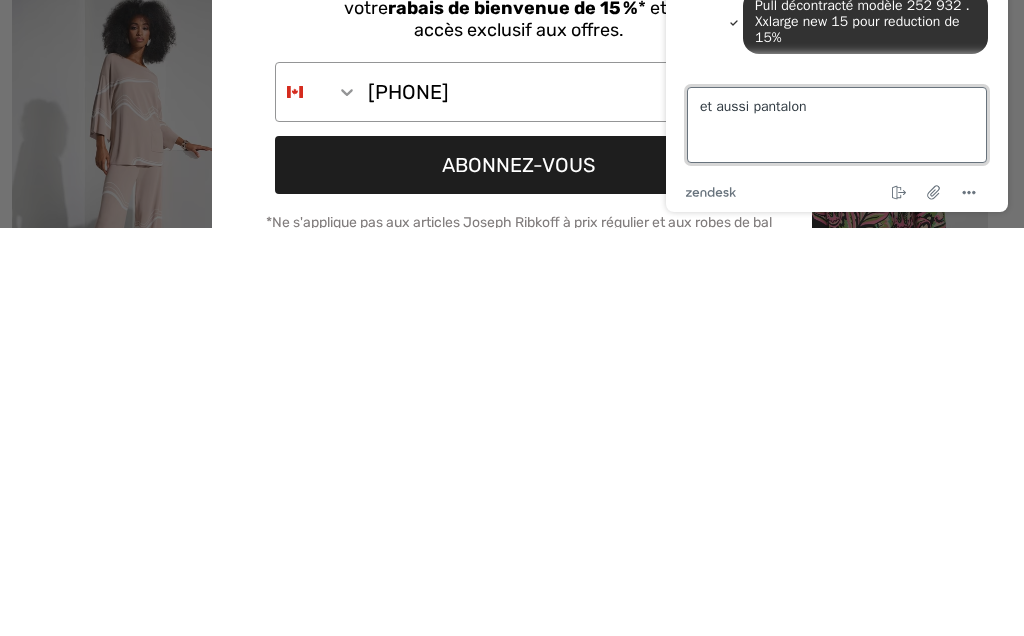 type on "et aussi pantalon" 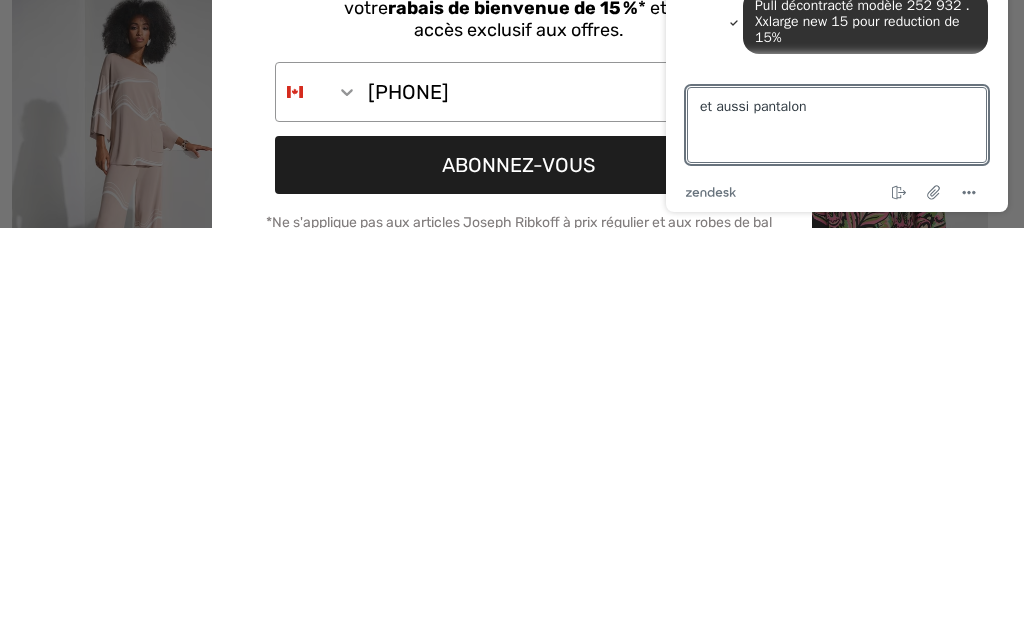 click on "Close dialog Débloquez votre 15% de rabais Inscrivez-vous aux textos pour recevoir votre  rabais de bienvenue de 15 % * et un accès exclusif aux offres. Phone Number 450-223-0675 ABONNEZ-VOUS *Ne s'applique pas aux articles Joseph Ribkoff à prix régulier et aux robes de bal
*Offre valable une fois par e-mail
En soumettant ce formulaire, vous consentez à recevoir des messages textes informatifs (ex. : mises à jour de commande) et/ou promotionnels (ex. : rappels de panier) de la part de 9191542 canada inc, y compris des messages envoyés par composeur automatique. Le consentement n’est pas une condition d’achat. Des frais de messagerie et de données peuvent s’appliquer. La fréquence des messages peut varier. Vous pouvez vous désabonner en tout temps en répondant STOP ou en cliquant sur le lien de désabonnement (lorsque disponible).  Politique de confidentialité  et  Conditions d’utilisation Submit" at bounding box center [512, 318] 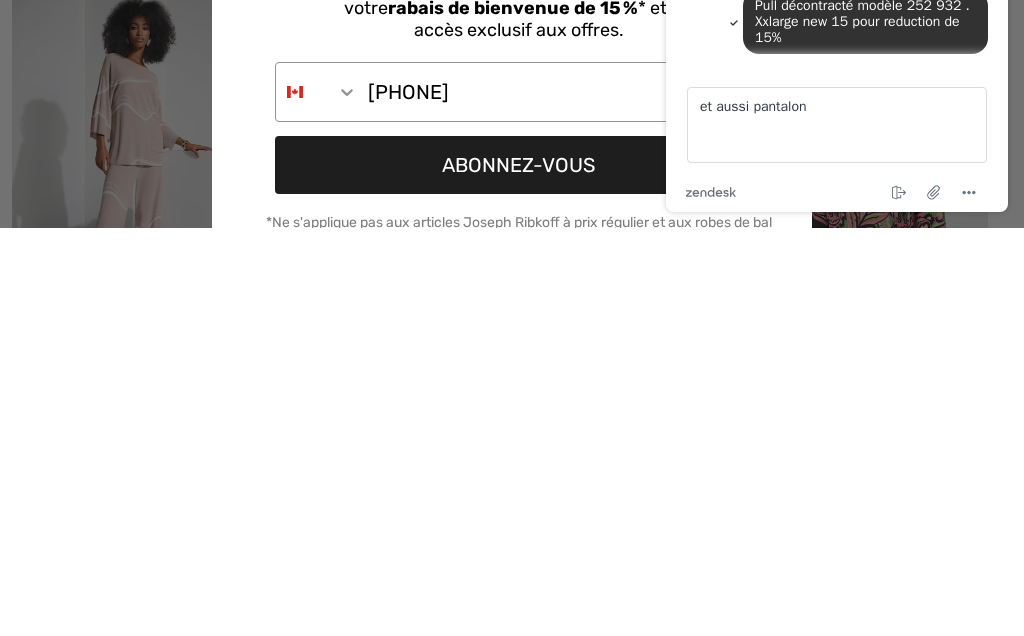 scroll, scrollTop: 1967, scrollLeft: 0, axis: vertical 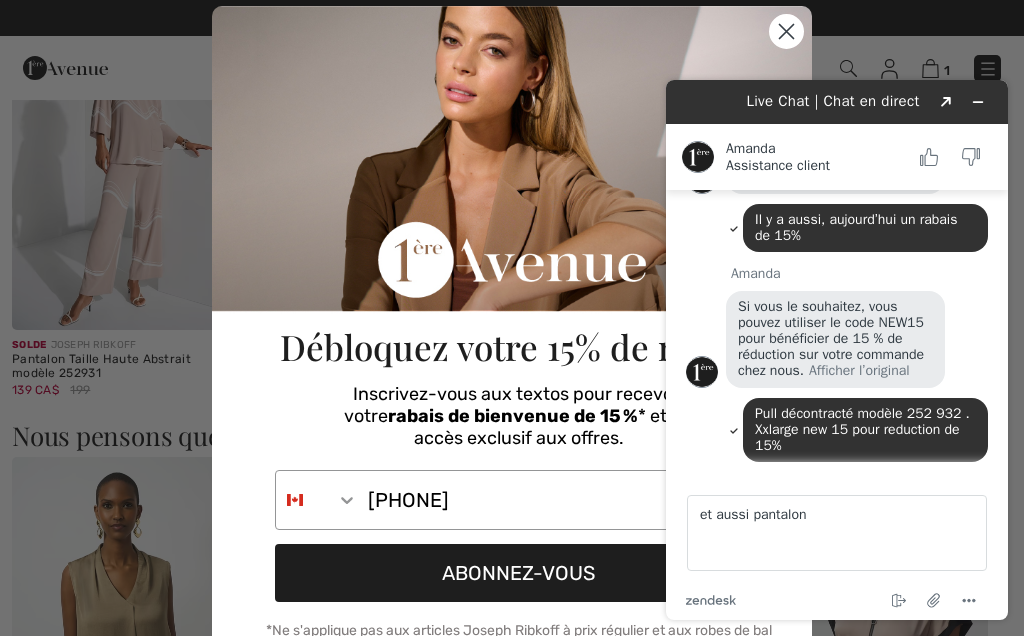 click on "Close dialog Débloquez votre 15% de rabais Inscrivez-vous aux textos pour recevoir votre  rabais de bienvenue de 15 % * et un accès exclusif aux offres. Phone Number 450-223-0675 ABONNEZ-VOUS *Ne s'applique pas aux articles Joseph Ribkoff à prix régulier et aux robes de bal
*Offre valable une fois par e-mail
En soumettant ce formulaire, vous consentez à recevoir des messages textes informatifs (ex. : mises à jour de commande) et/ou promotionnels (ex. : rappels de panier) de la part de 9191542 canada inc, y compris des messages envoyés par composeur automatique. Le consentement n’est pas une condition d’achat. Des frais de messagerie et de données peuvent s’appliquer. La fréquence des messages peut varier. Vous pouvez vous désabonner en tout temps en répondant STOP ou en cliquant sur le lien de désabonnement (lorsque disponible).  Politique de confidentialité  et  Conditions d’utilisation Submit" at bounding box center [512, 318] 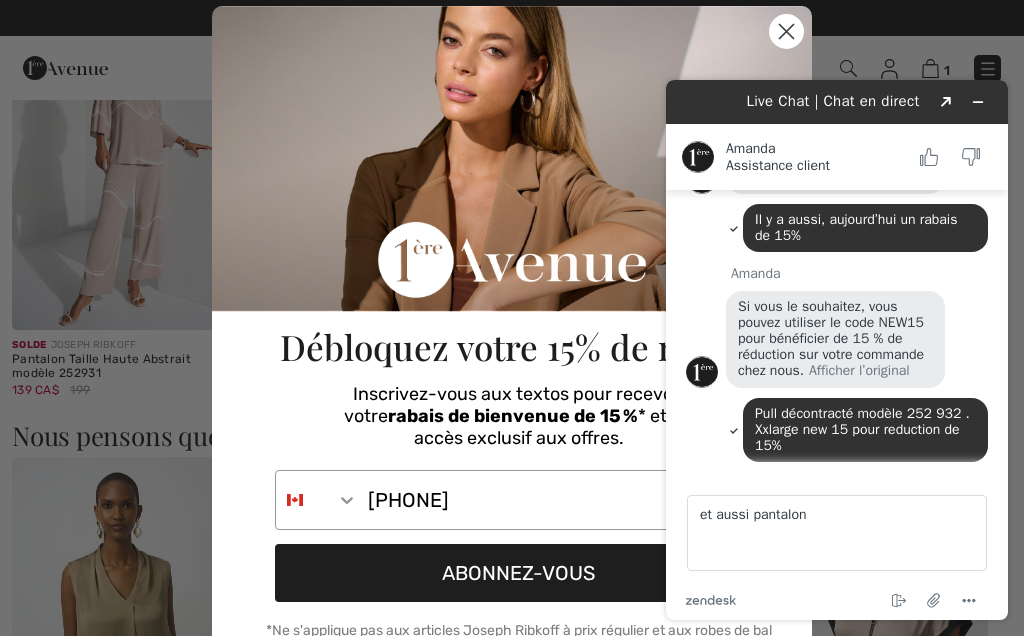 click 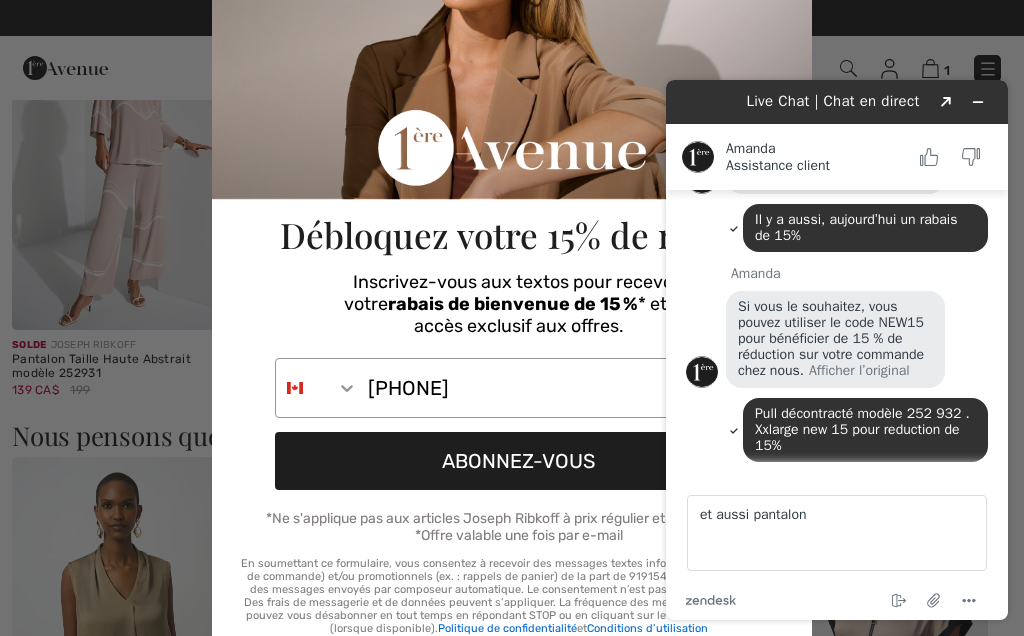 scroll, scrollTop: 154, scrollLeft: 0, axis: vertical 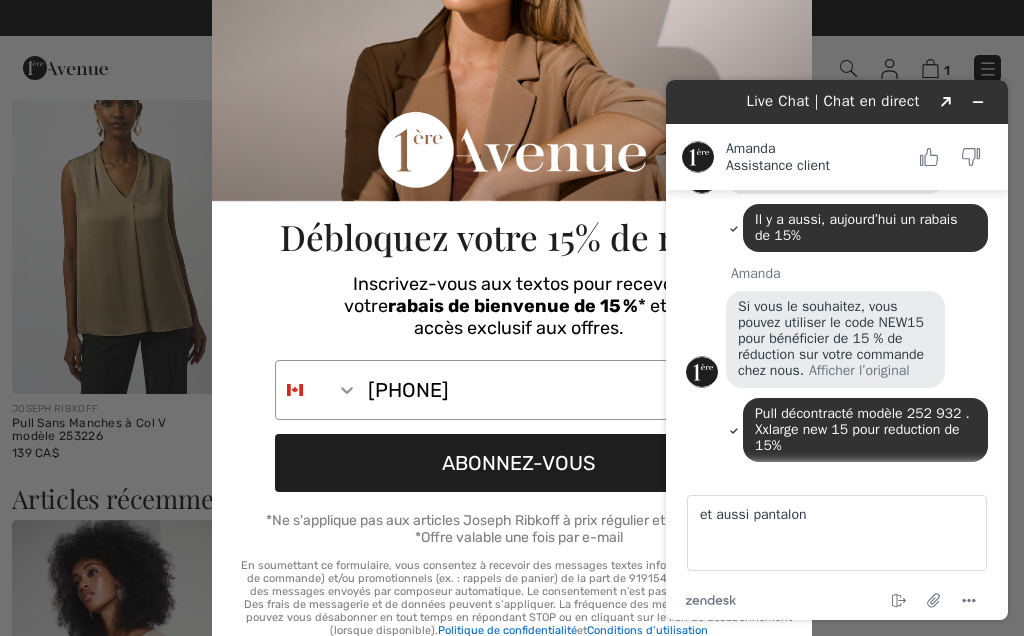 click on "Close dialog Débloquez votre 15% de rabais Inscrivez-vous aux textos pour recevoir votre  rabais de bienvenue de 15 % * et un accès exclusif aux offres. Phone Number 450-223-0675 ABONNEZ-VOUS *Ne s'applique pas aux articles Joseph Ribkoff à prix régulier et aux robes de bal
*Offre valable une fois par e-mail
En soumettant ce formulaire, vous consentez à recevoir des messages textes informatifs (ex. : mises à jour de commande) et/ou promotionnels (ex. : rappels de panier) de la part de 9191542 canada inc, y compris des messages envoyés par composeur automatique. Le consentement n’est pas une condition d’achat. Des frais de messagerie et de données peuvent s’appliquer. La fréquence des messages peut varier. Vous pouvez vous désabonner en tout temps en répondant STOP ou en cliquant sur le lien de désabonnement (lorsque disponible).  Politique de confidentialité  et  Conditions d’utilisation Submit" at bounding box center (512, 318) 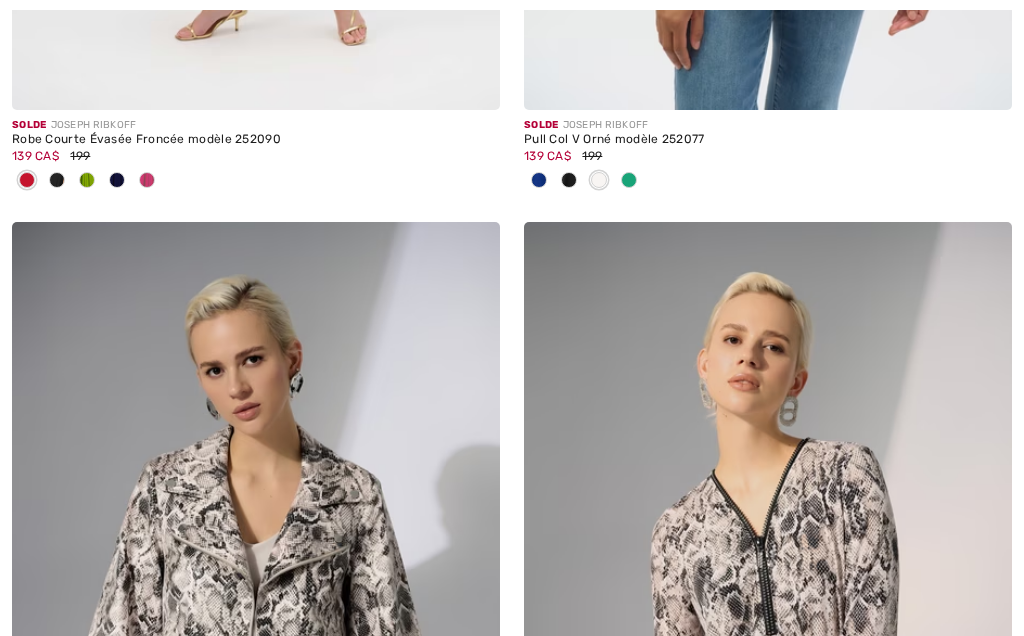 scroll, scrollTop: 15430, scrollLeft: 0, axis: vertical 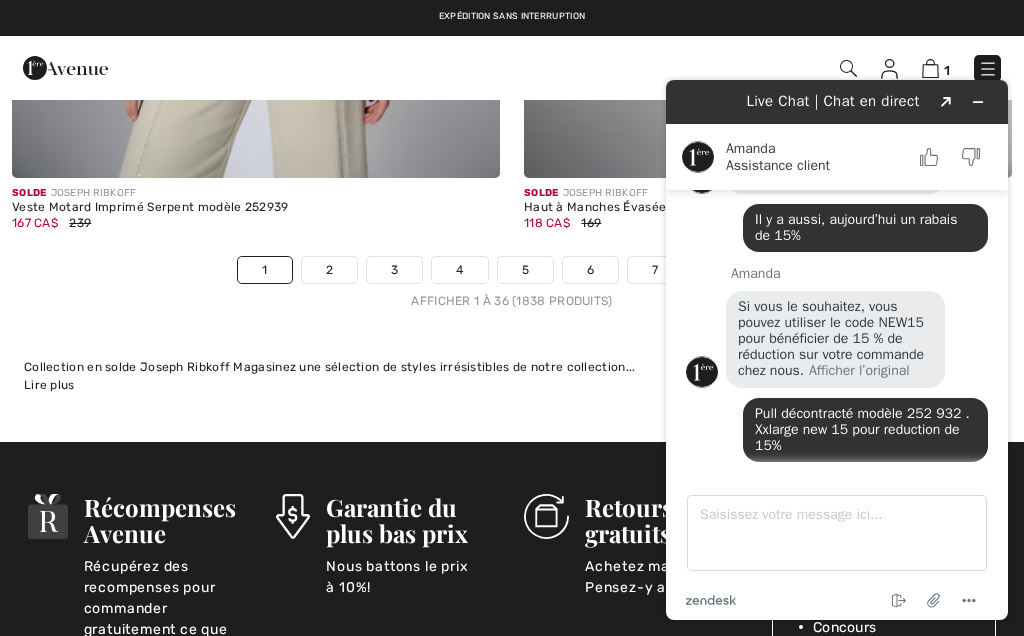 click on "3" at bounding box center [394, 270] 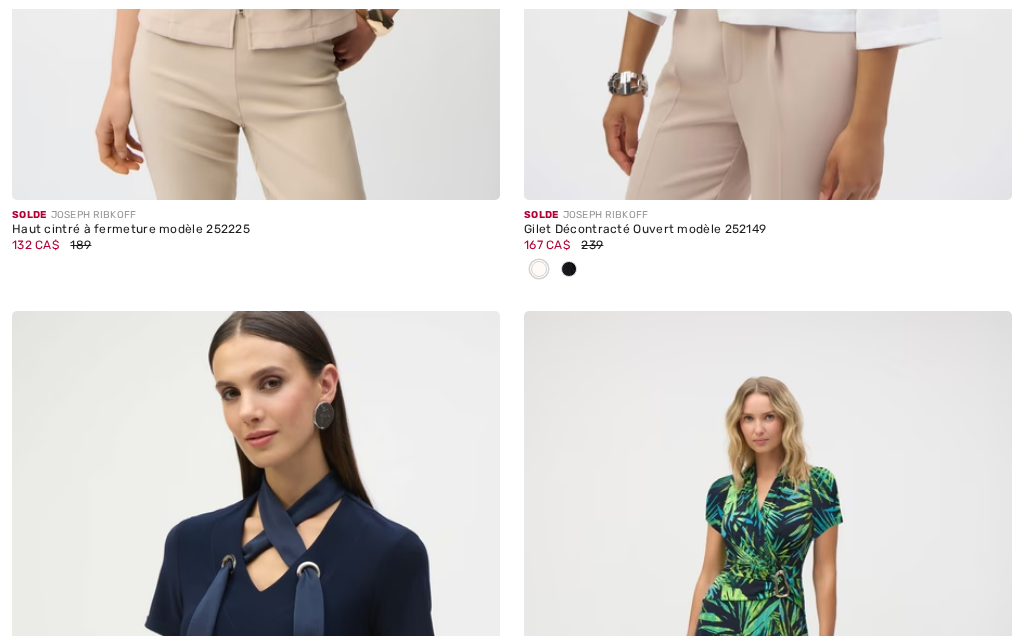 scroll, scrollTop: 2159, scrollLeft: 0, axis: vertical 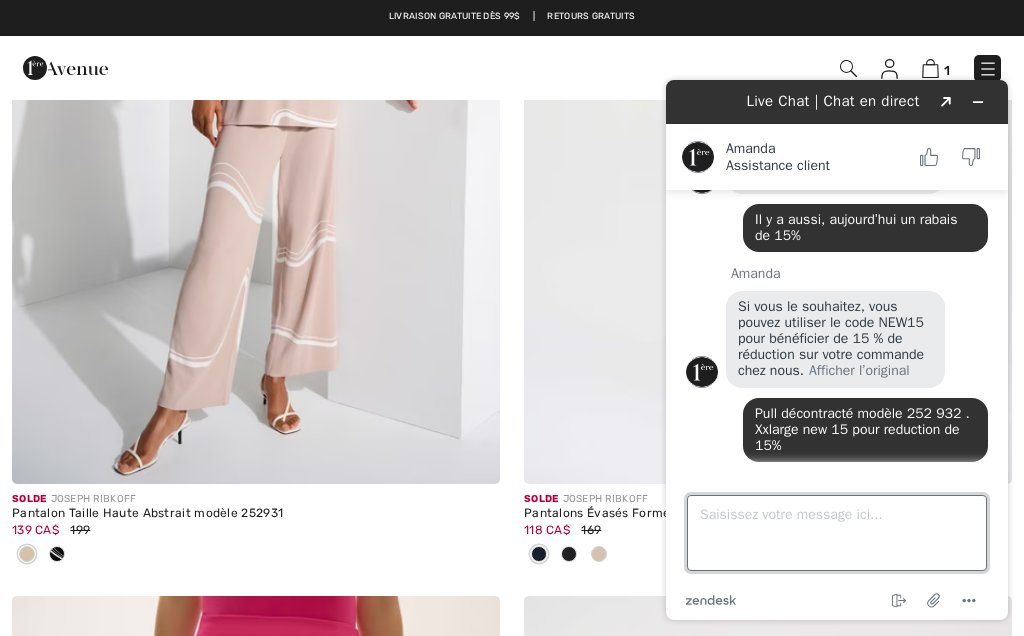 click on "Saisissez votre message ici..." at bounding box center [837, 533] 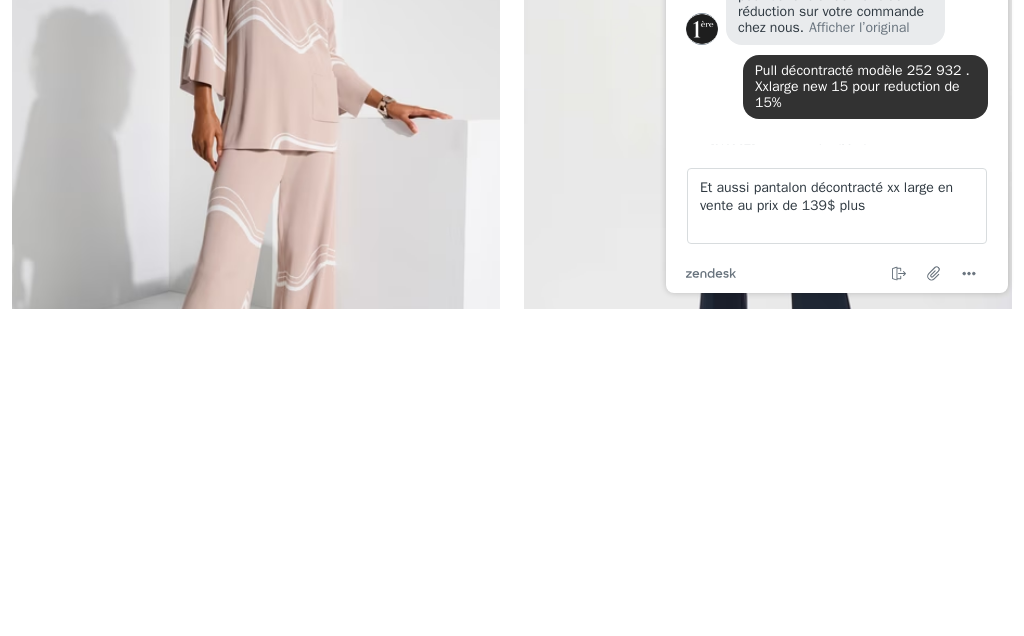 scroll, scrollTop: 11005, scrollLeft: 0, axis: vertical 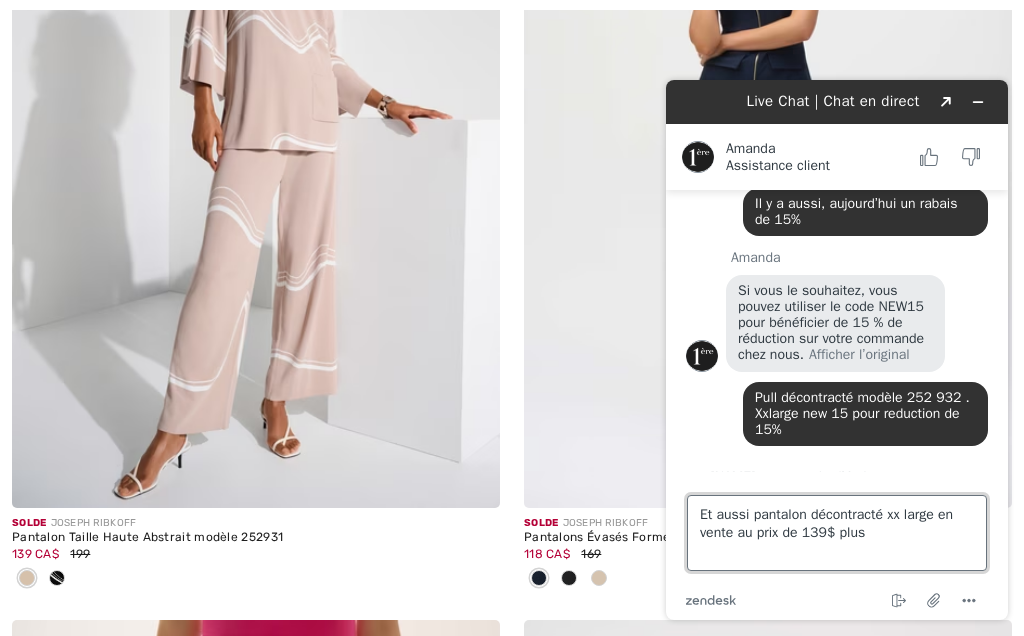 click on "Et aussi pantalon décontracté xx large en vente au prix de 139$ plus" at bounding box center [837, 533] 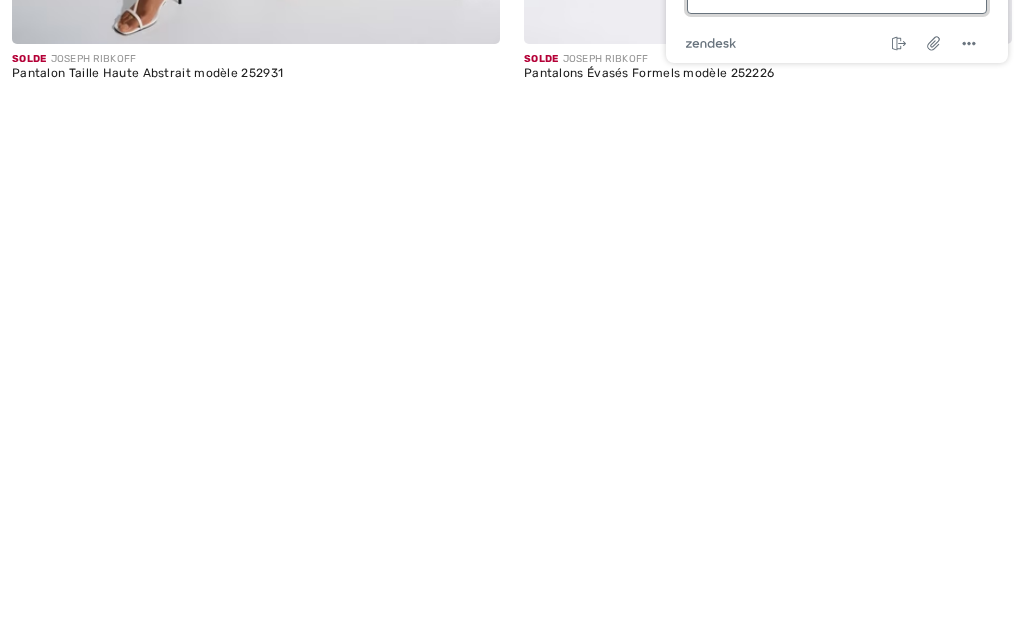 scroll, scrollTop: 10958, scrollLeft: 0, axis: vertical 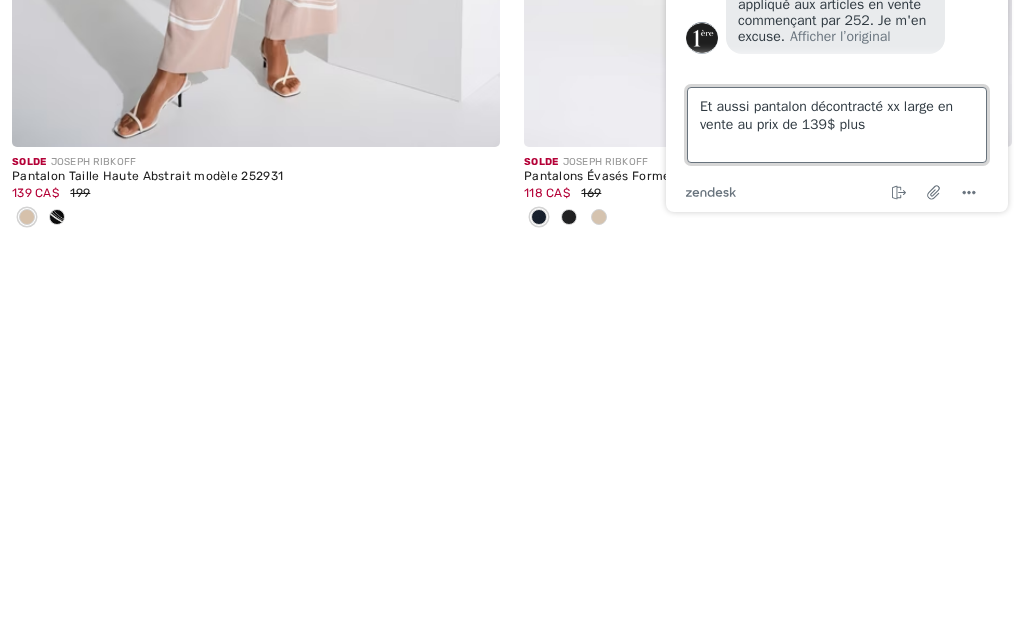 click on "Et aussi pantalon décontracté xx large en vente au prix de 139$ plus" at bounding box center [837, 125] 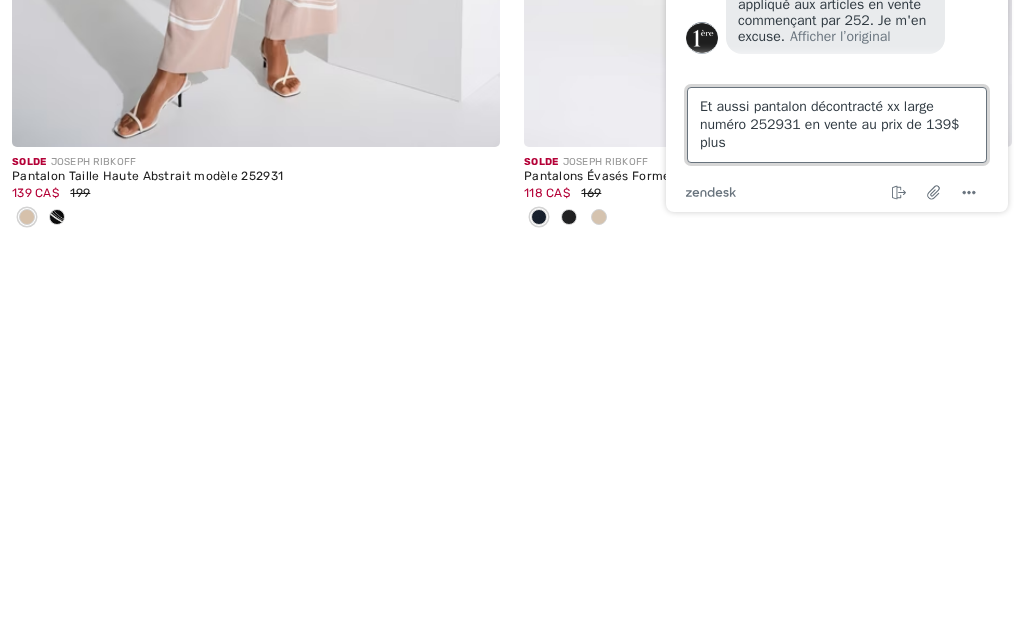 click on "Et aussi pantalon décontracté xx large  numéro 252931 en vente au prix de 139$ plus" at bounding box center (837, 125) 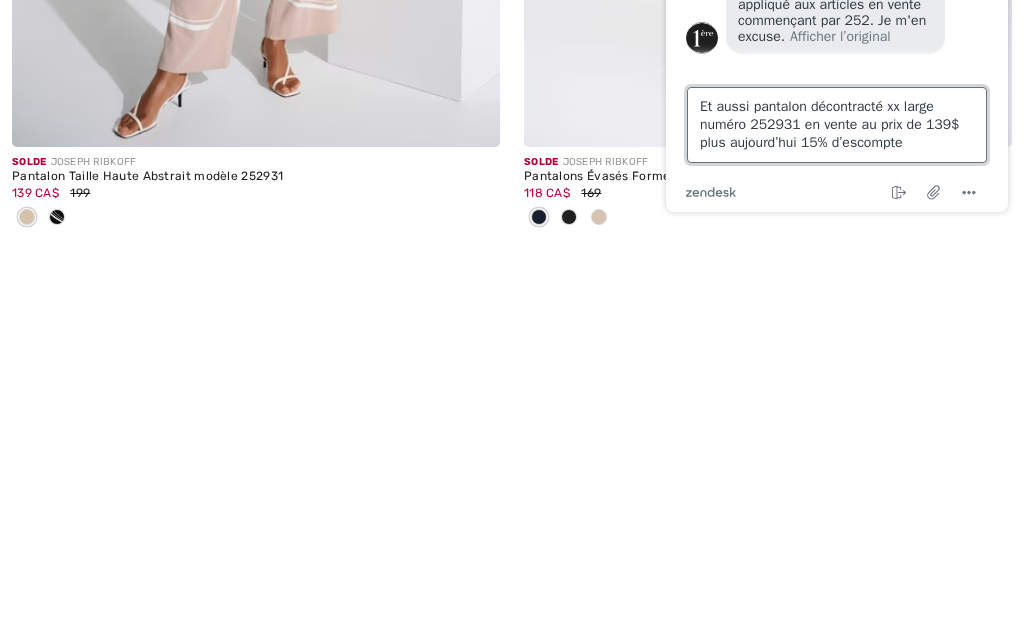 type on "Et aussi pantalon décontracté xx large  numéro 252931 en vente au prix de 139$ plus aujourd’hui 15% d’escompte" 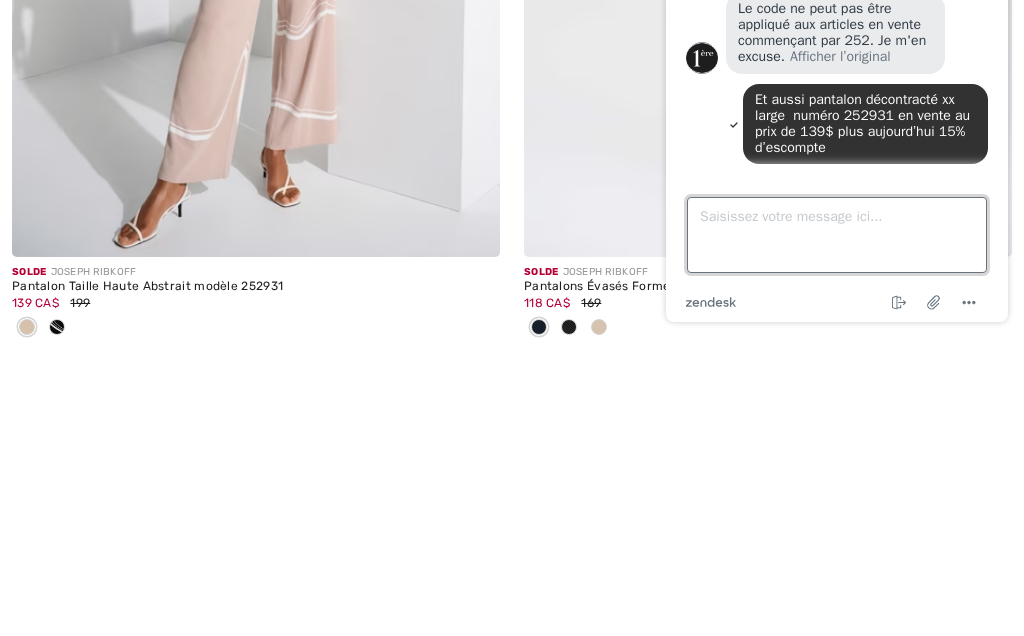 scroll, scrollTop: 711, scrollLeft: 0, axis: vertical 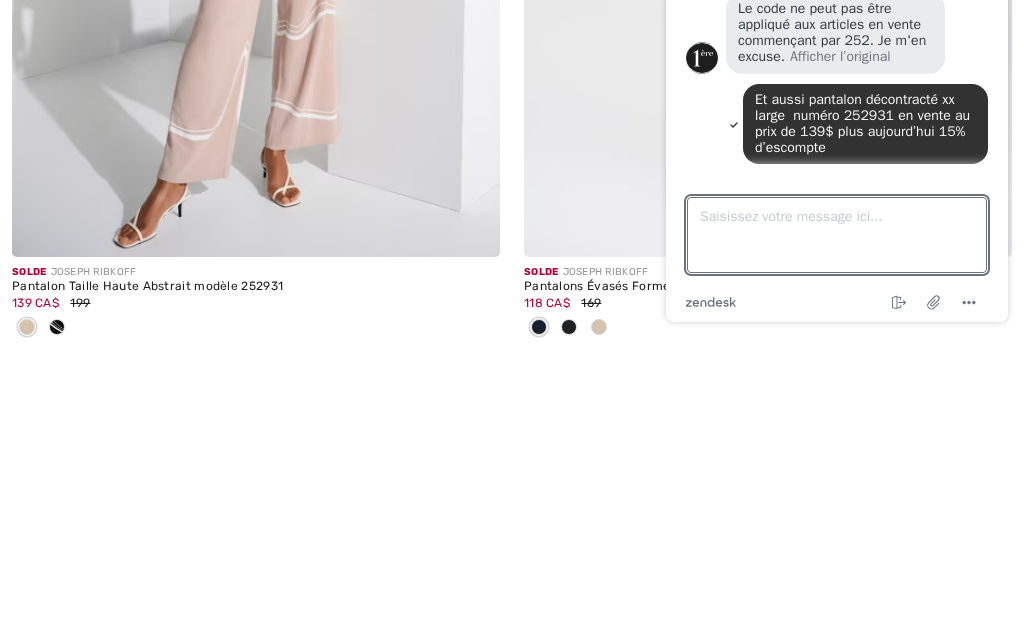 click on "Et aussi pantalon décontracté xx large  numéro 252931 en vente au prix de 139$ plus aujourd’hui 15% d’escompte" at bounding box center [864, 123] 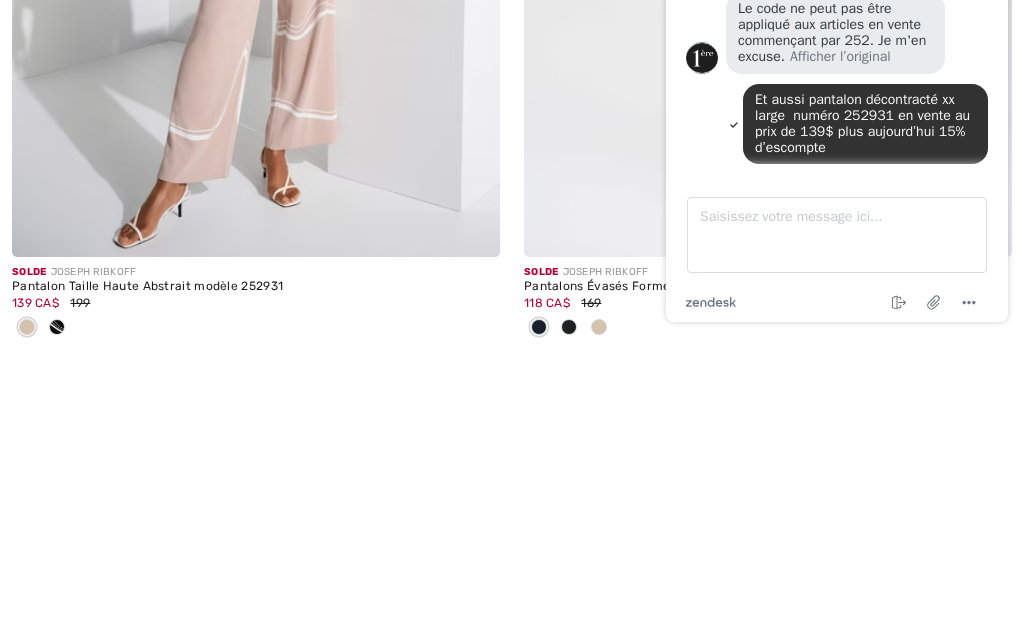 scroll, scrollTop: 11257, scrollLeft: 0, axis: vertical 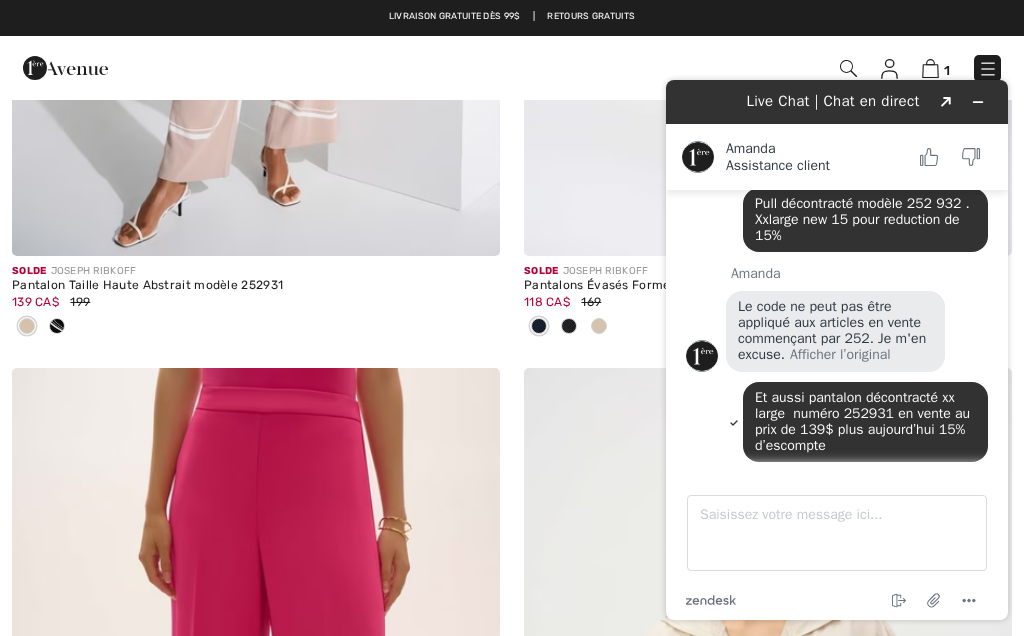 click on "Et aussi pantalon décontracté xx large  numéro 252931 en vente au prix de 139$ plus aujourd’hui 15% d’escompte" at bounding box center [864, 421] 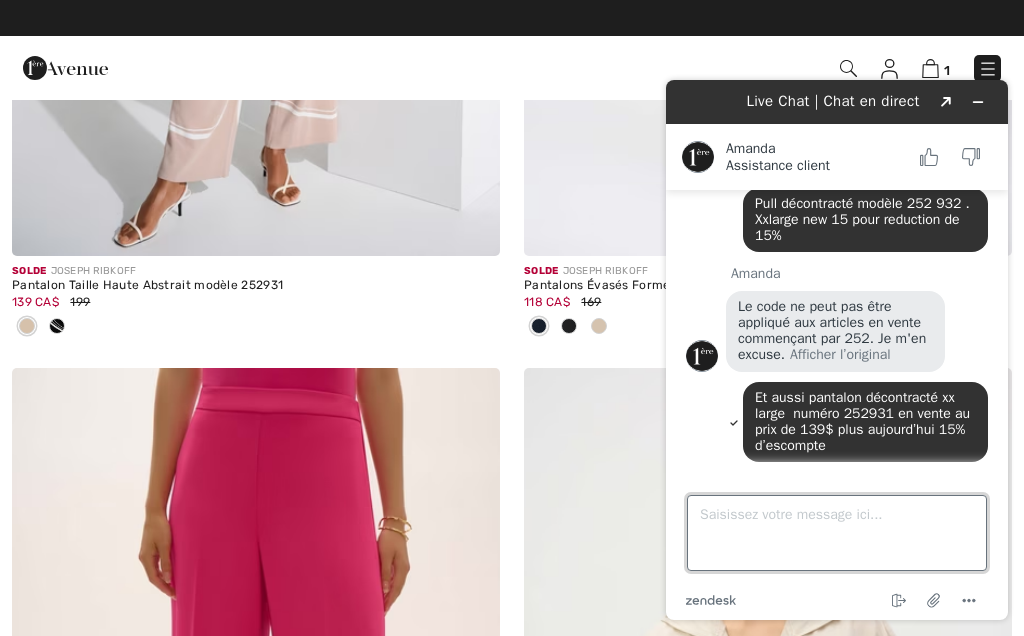 click on "Saisissez votre message ici..." at bounding box center [837, 533] 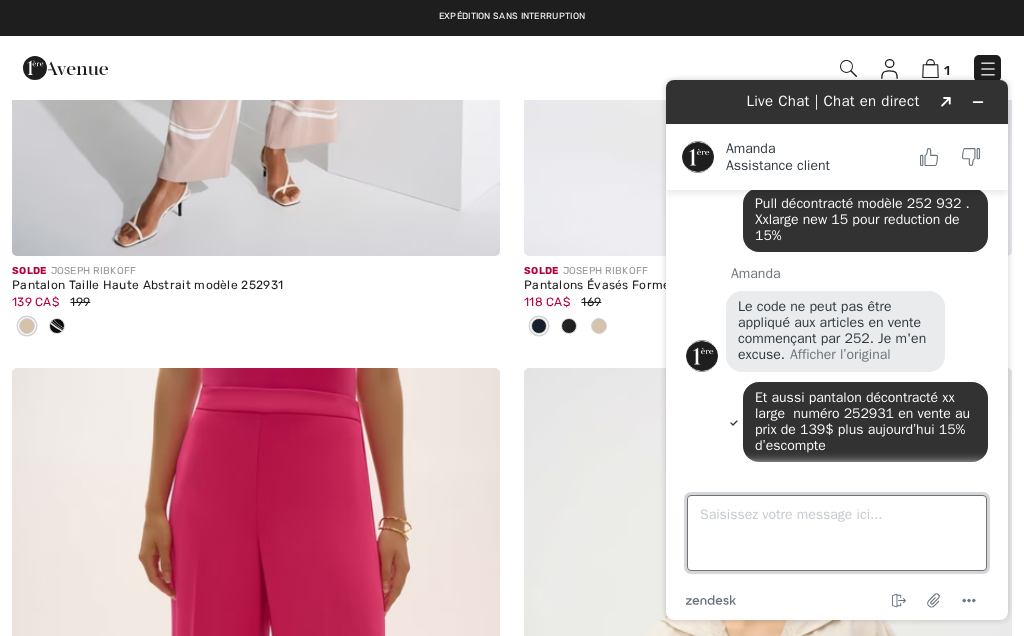 scroll, scrollTop: 11313, scrollLeft: 0, axis: vertical 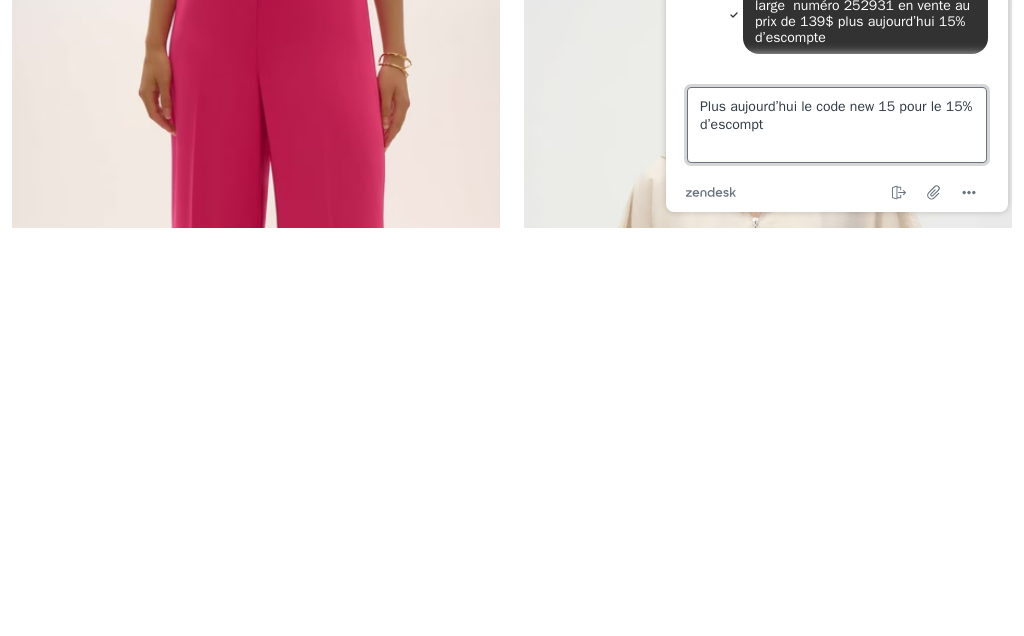 type on "Plus aujourd’hui le code new 15 pour le 15% d’escompte" 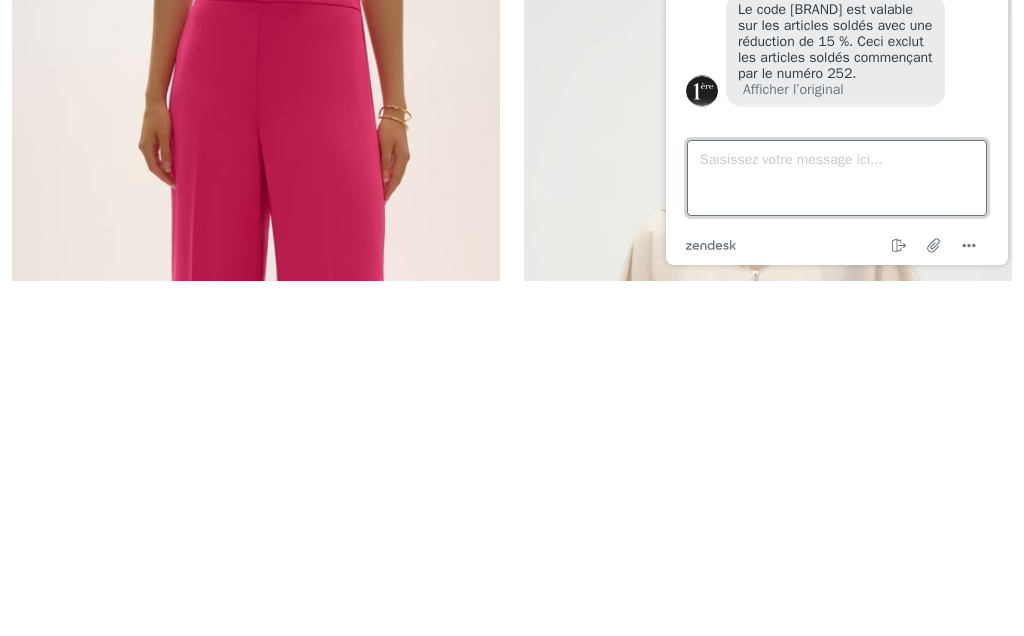 scroll, scrollTop: 916, scrollLeft: 0, axis: vertical 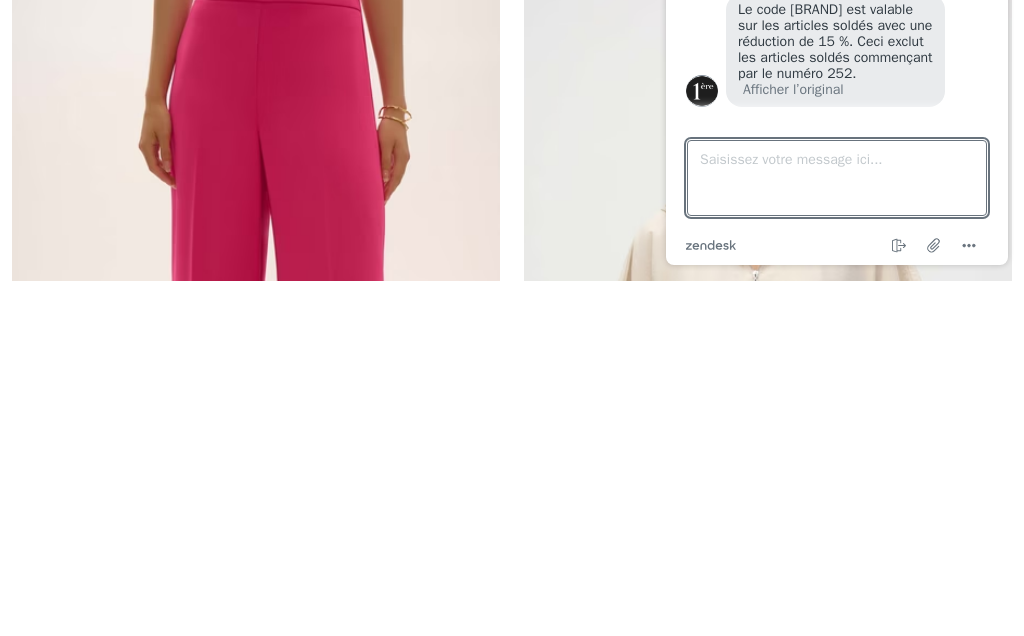 click on "Solde JOSEPH RIBKOFF
Pantalon Taille Haute Ceinturé modèle 252710
111 CA$
159" at bounding box center [256, 717] 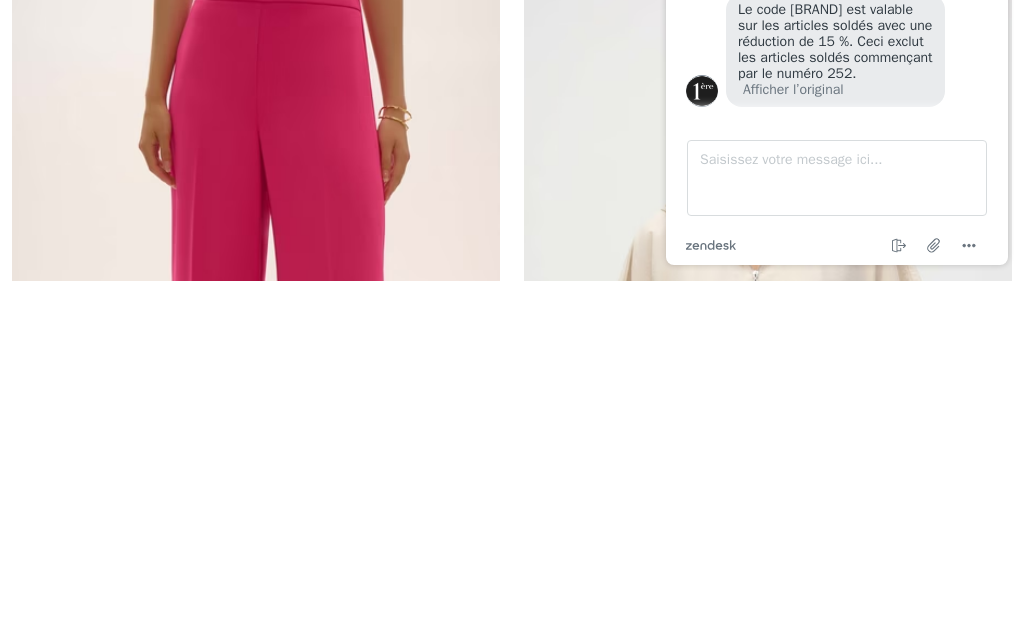 scroll, scrollTop: 11669, scrollLeft: 0, axis: vertical 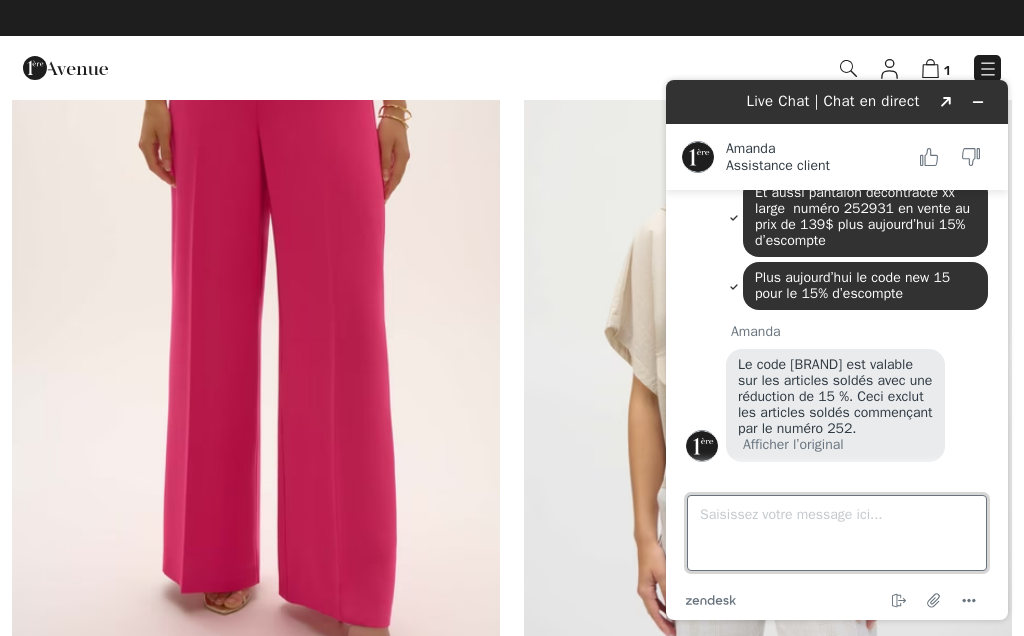 click on "Saisissez votre message ici..." at bounding box center (837, 533) 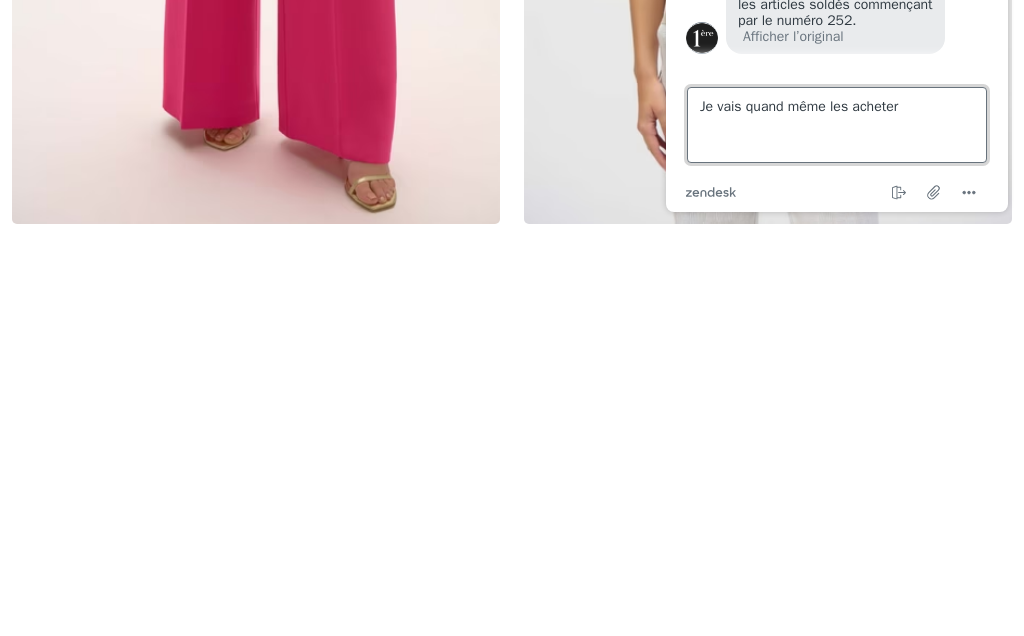 type on "Je vais quand même les acheter." 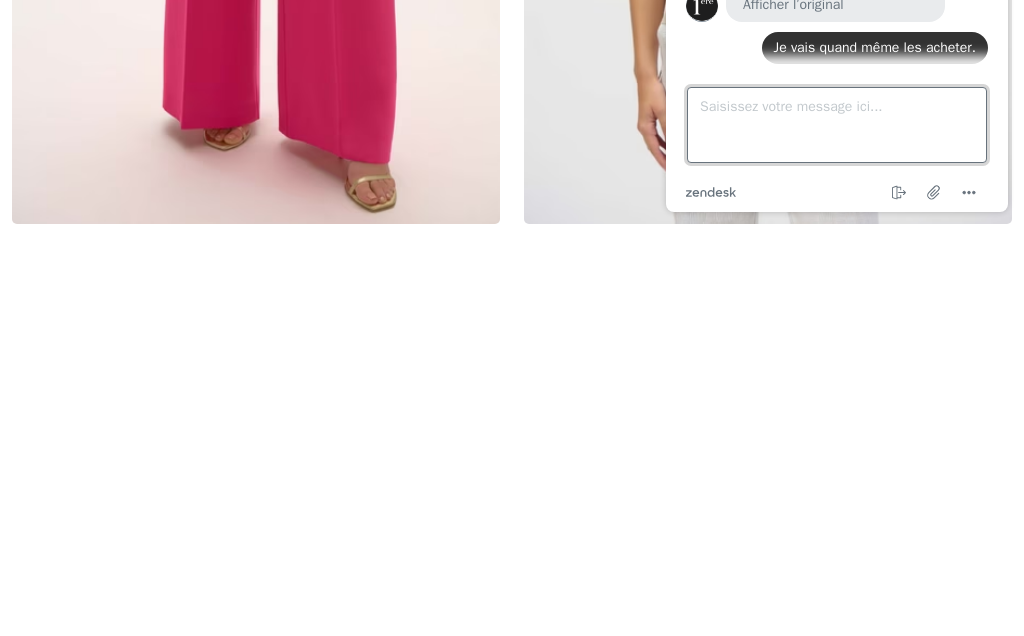 scroll, scrollTop: 958, scrollLeft: 0, axis: vertical 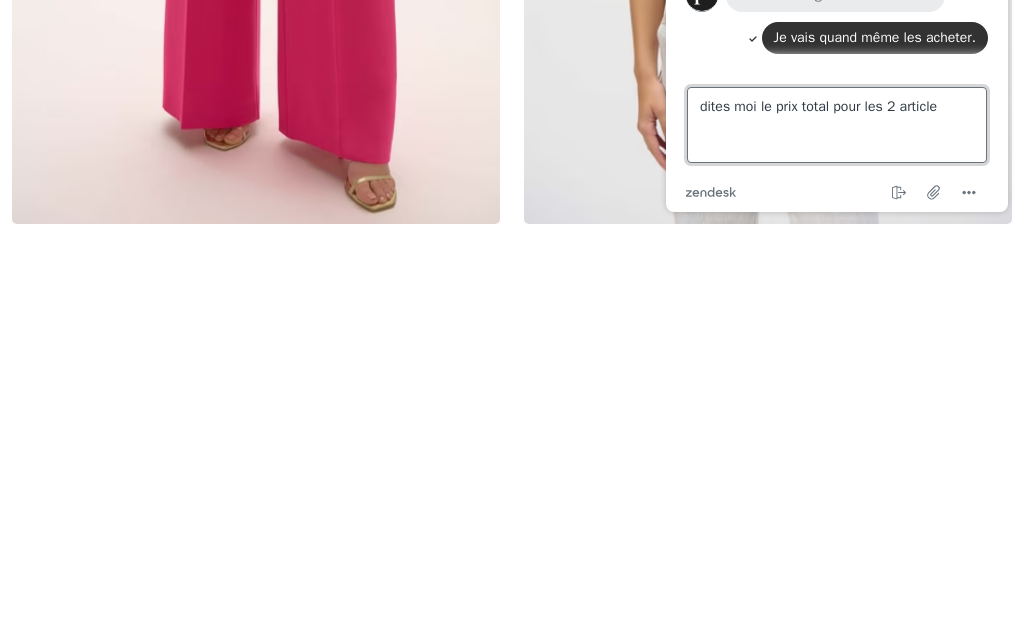 type on "dites moi le prix total pour les 2 articles" 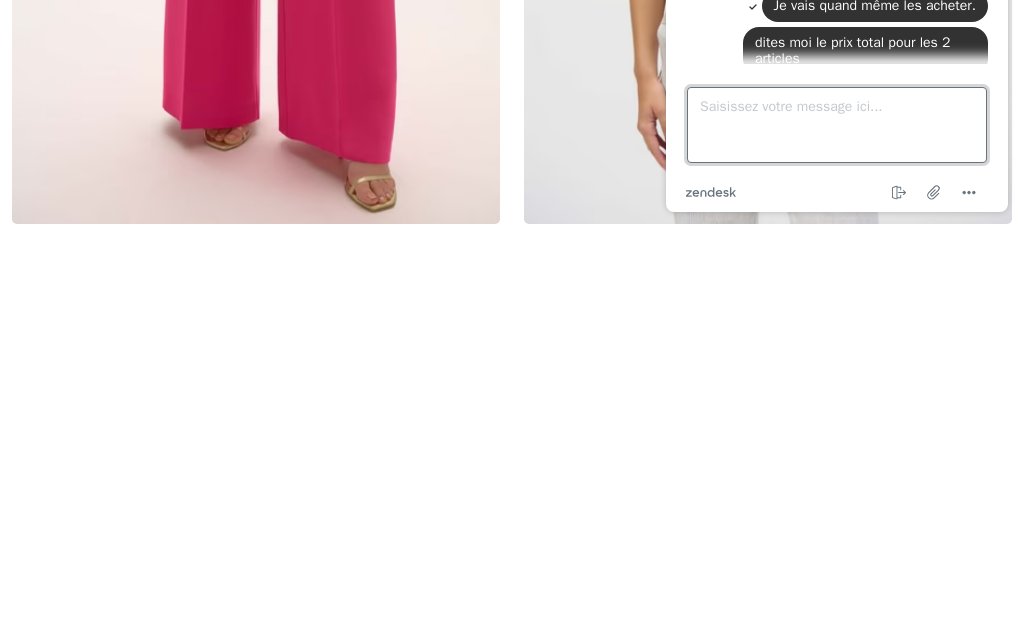 scroll, scrollTop: 1011, scrollLeft: 0, axis: vertical 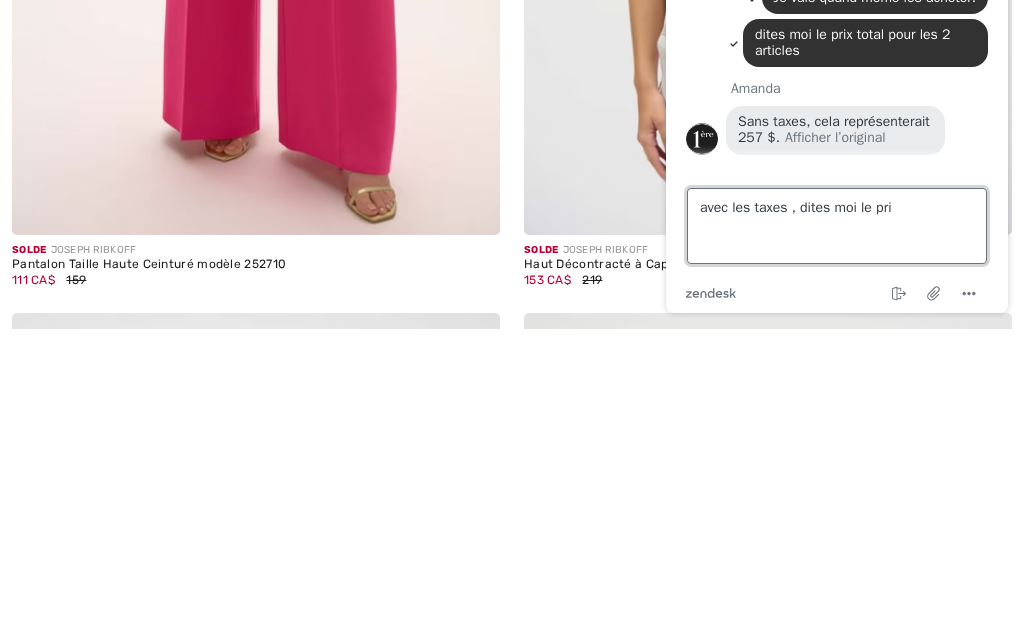 type on "avec les taxes , dites moi le prix" 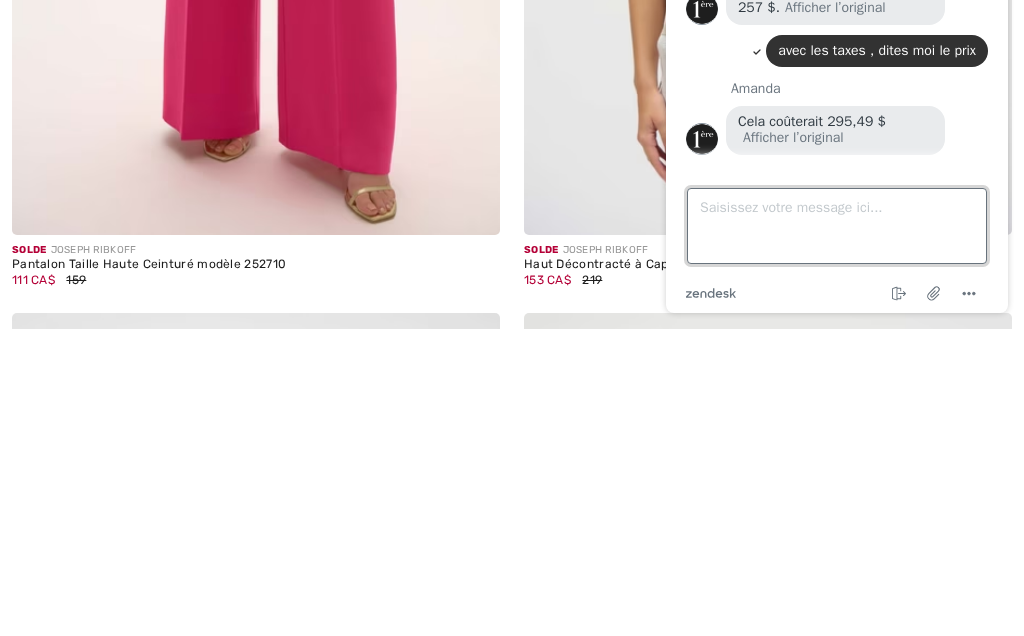 scroll, scrollTop: 1245, scrollLeft: 0, axis: vertical 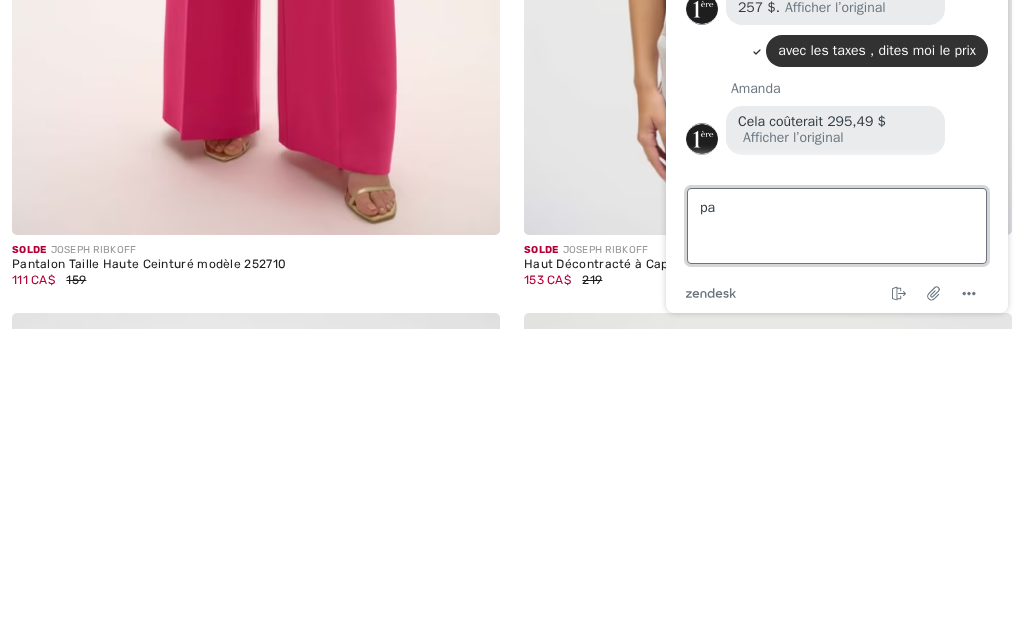 type on "p" 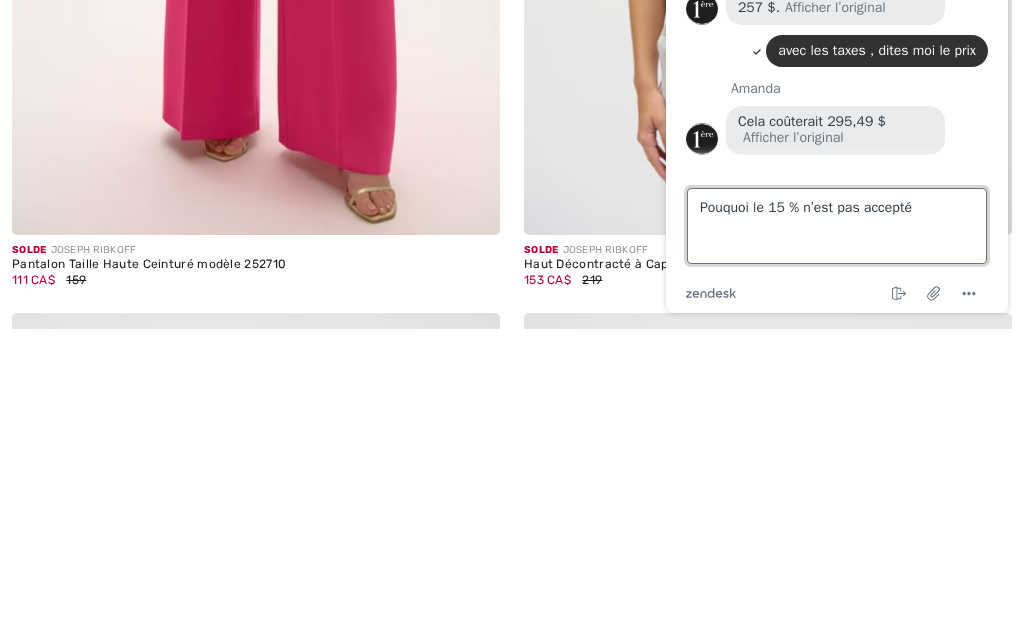type on "Pouquoi le 15 % n’est pas accepté" 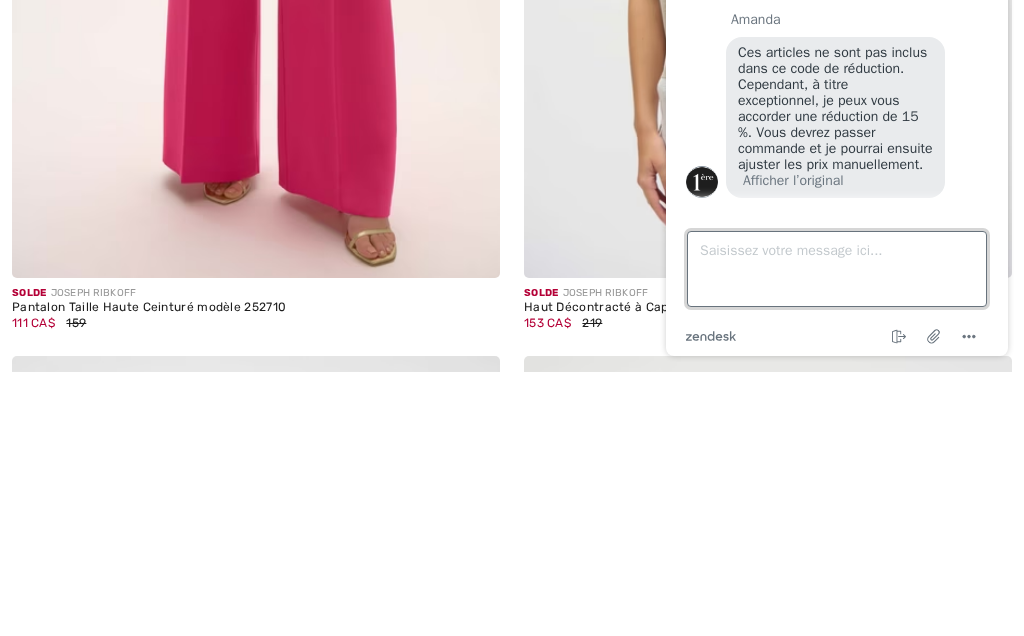 scroll, scrollTop: 1503, scrollLeft: 0, axis: vertical 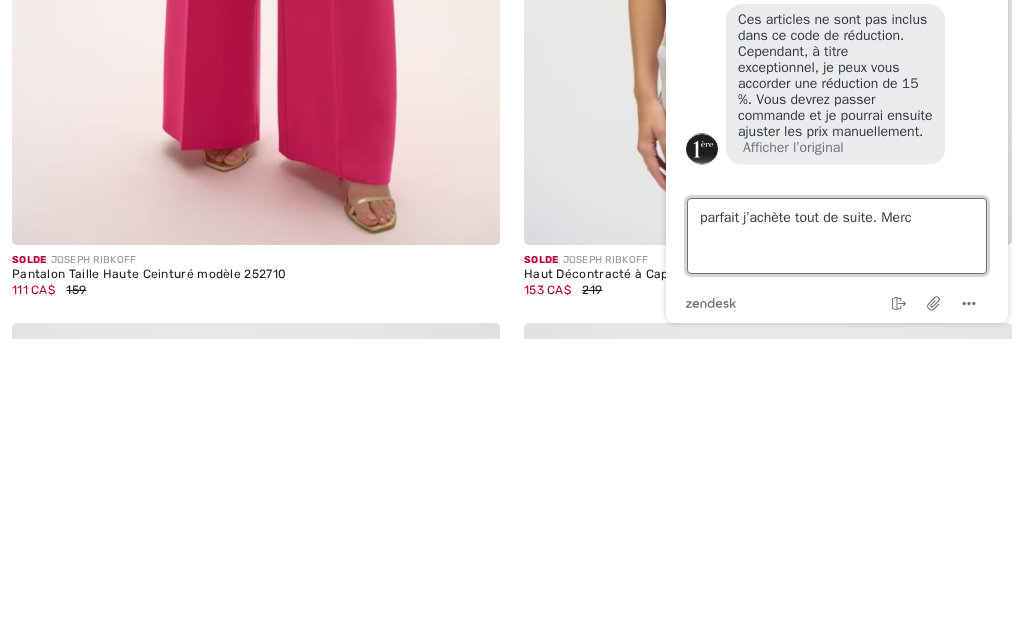 type on "parfait j’achète tout de suite. Merci" 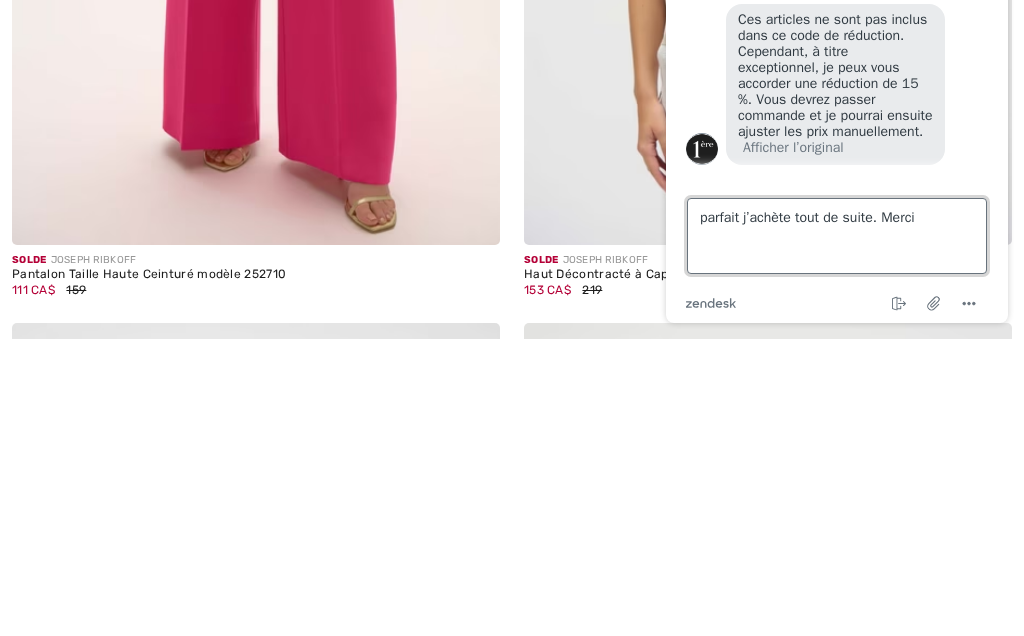 type 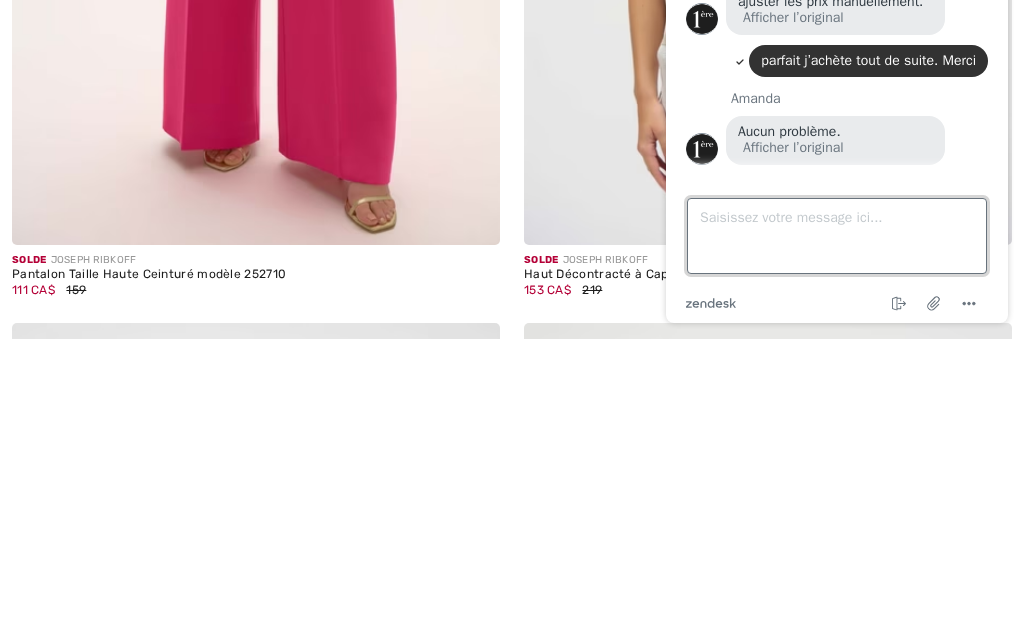 scroll, scrollTop: 1649, scrollLeft: 0, axis: vertical 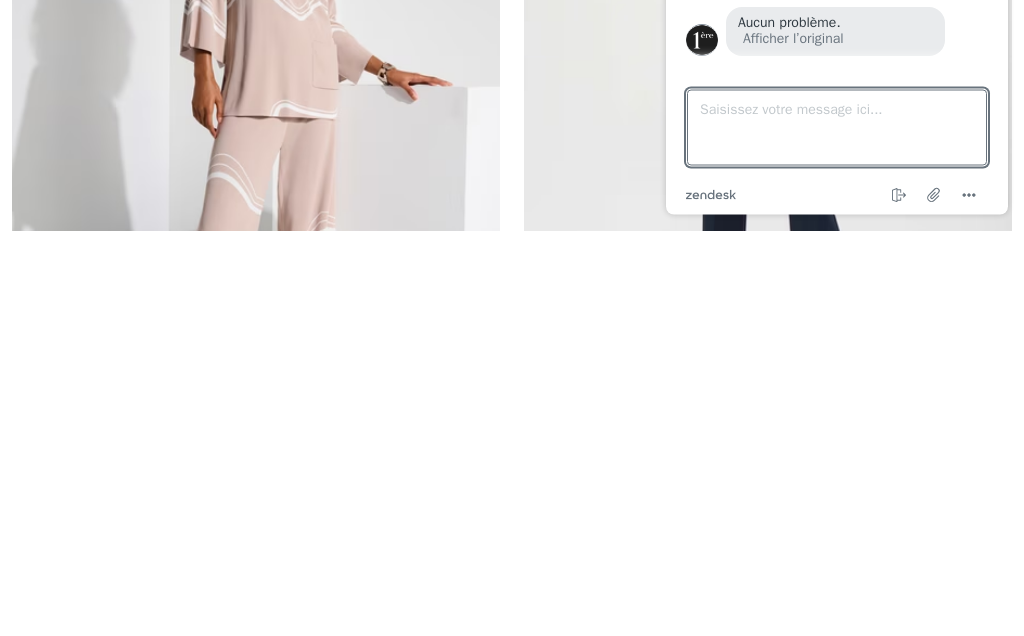 click at bounding box center [256, 515] 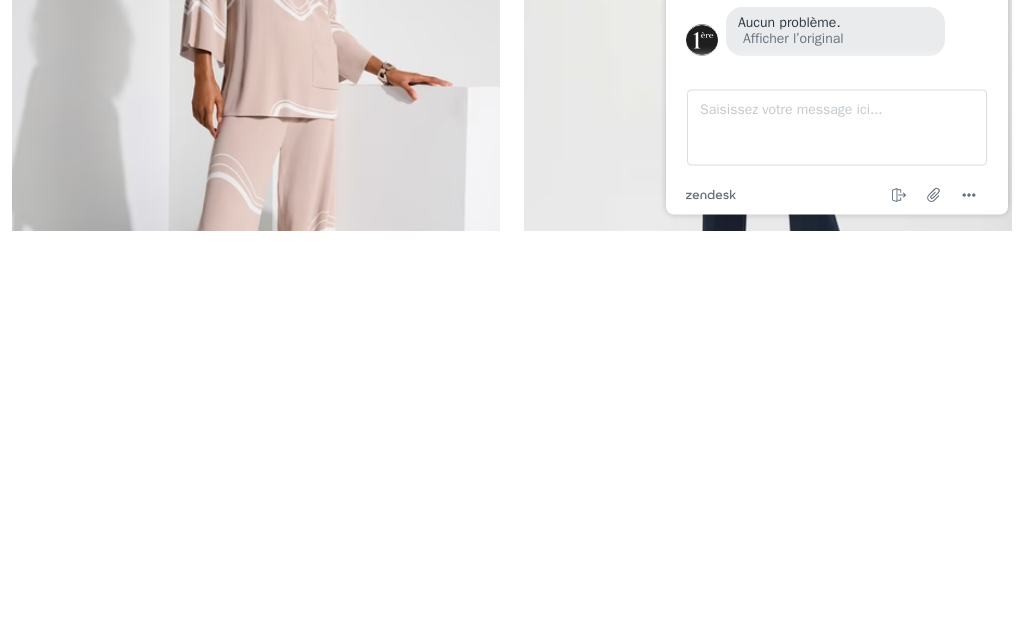 scroll, scrollTop: 11038, scrollLeft: 0, axis: vertical 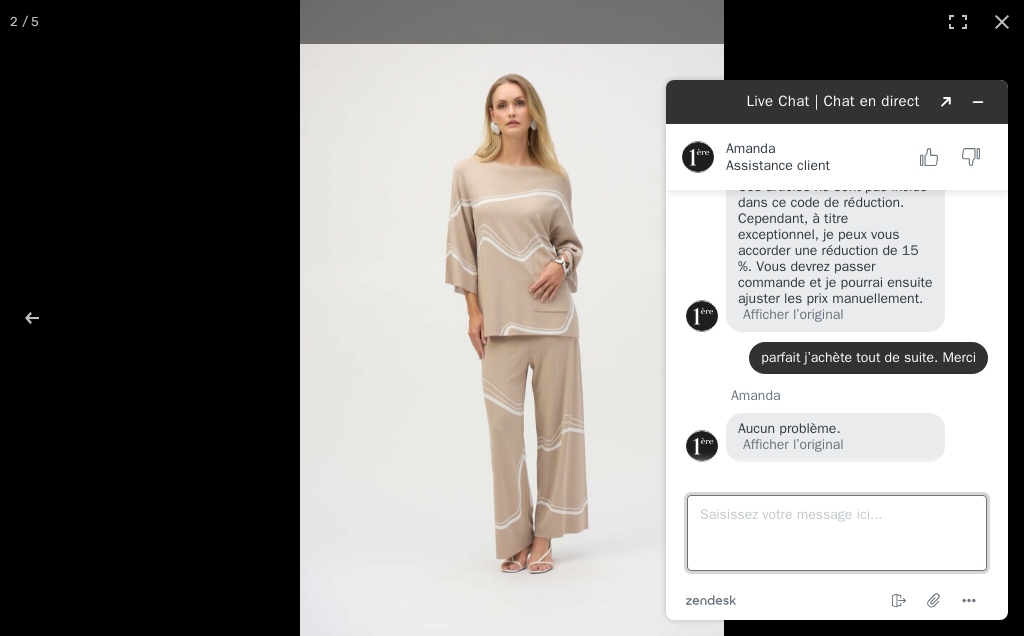 click on "Saisissez votre message ici..." at bounding box center (837, 533) 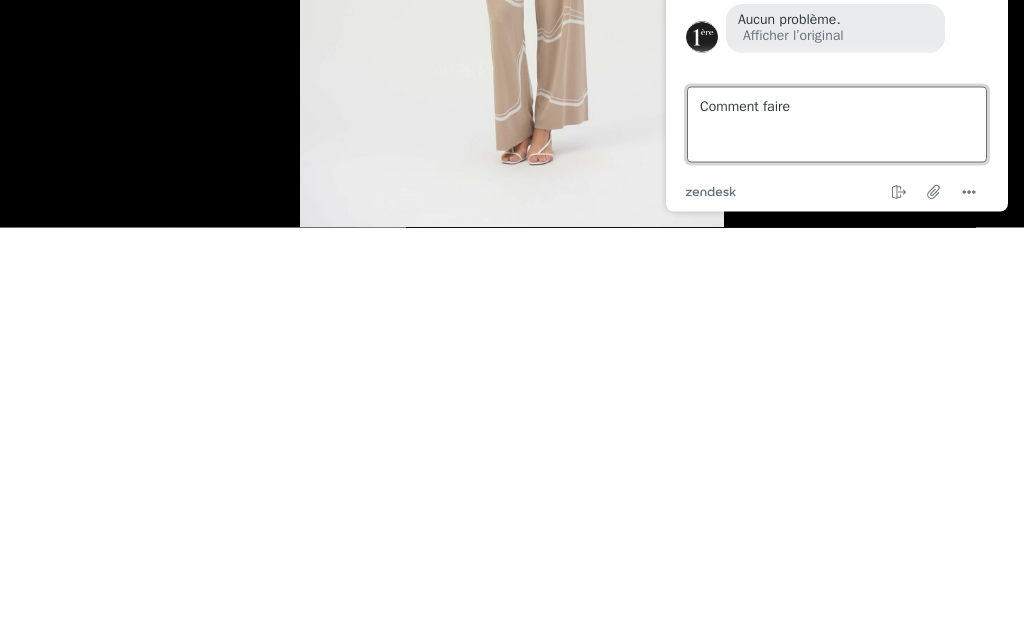 type on "Comment faire?" 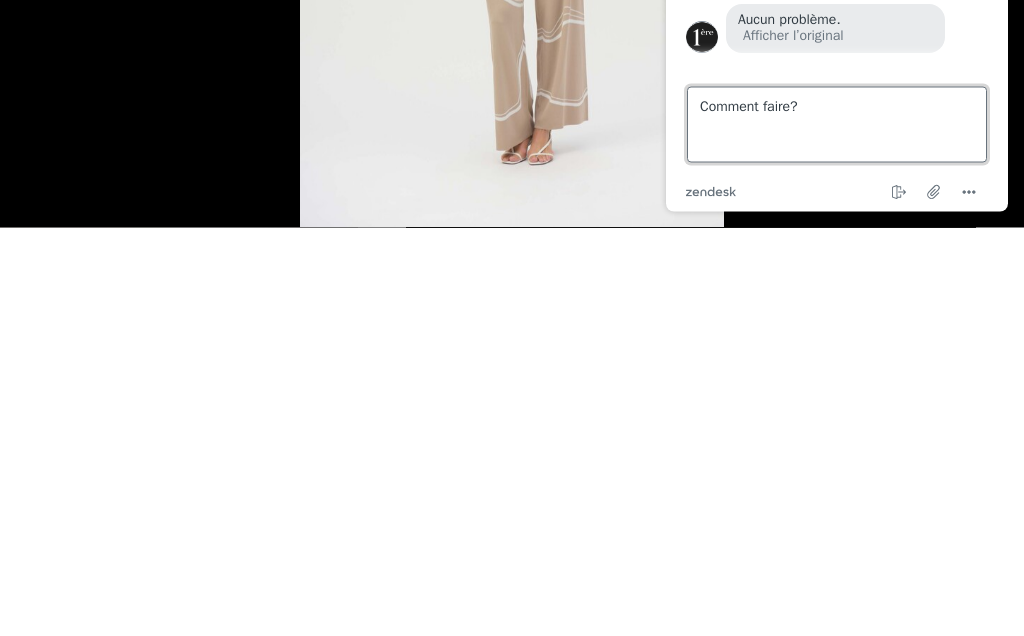 type 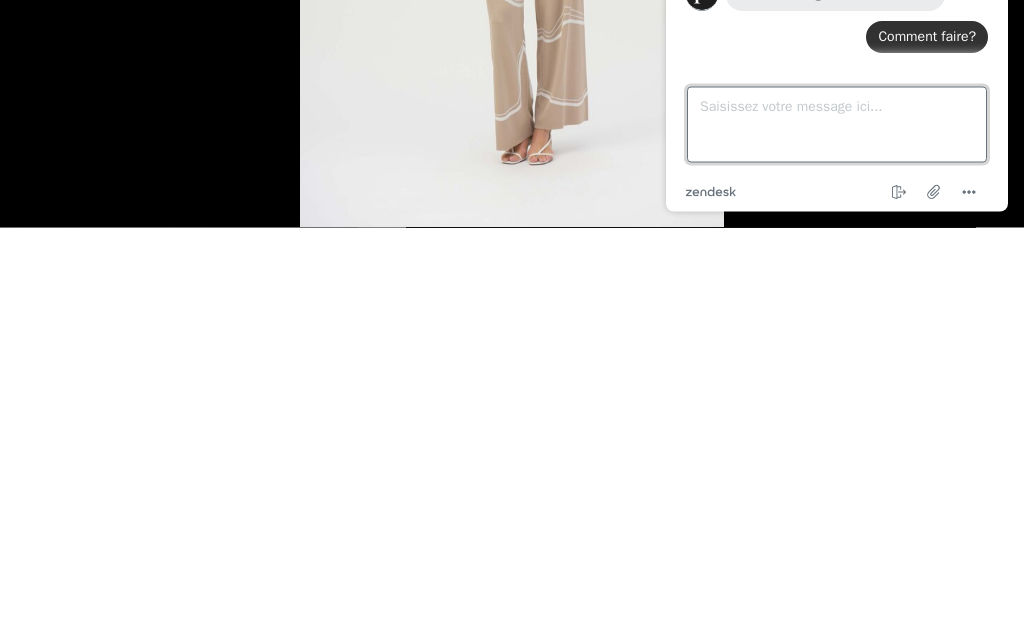 scroll, scrollTop: 1691, scrollLeft: 0, axis: vertical 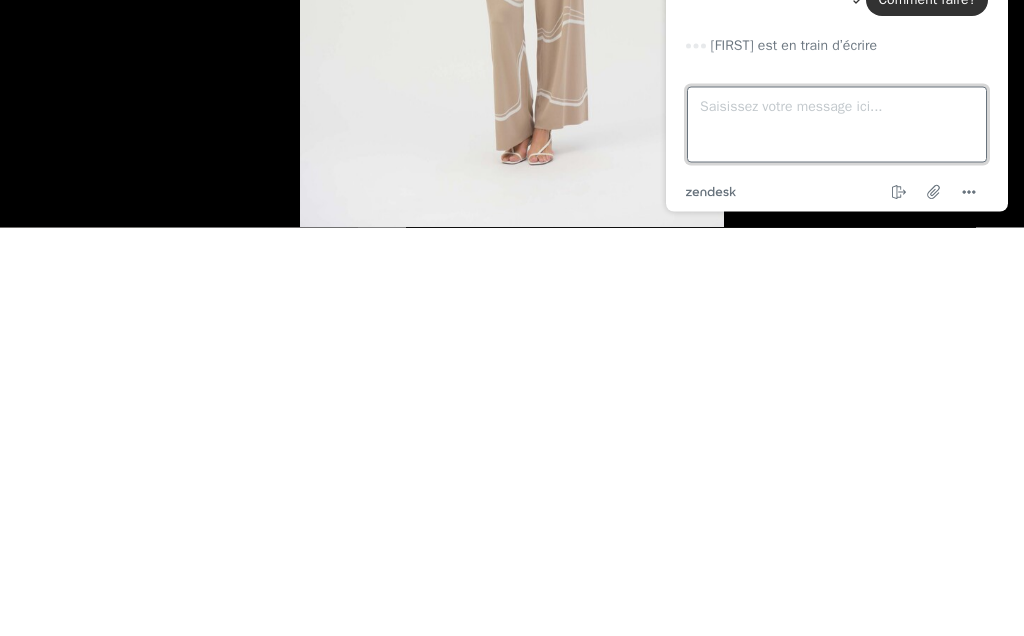 click on "Saisissez votre message ici..." at bounding box center [837, 125] 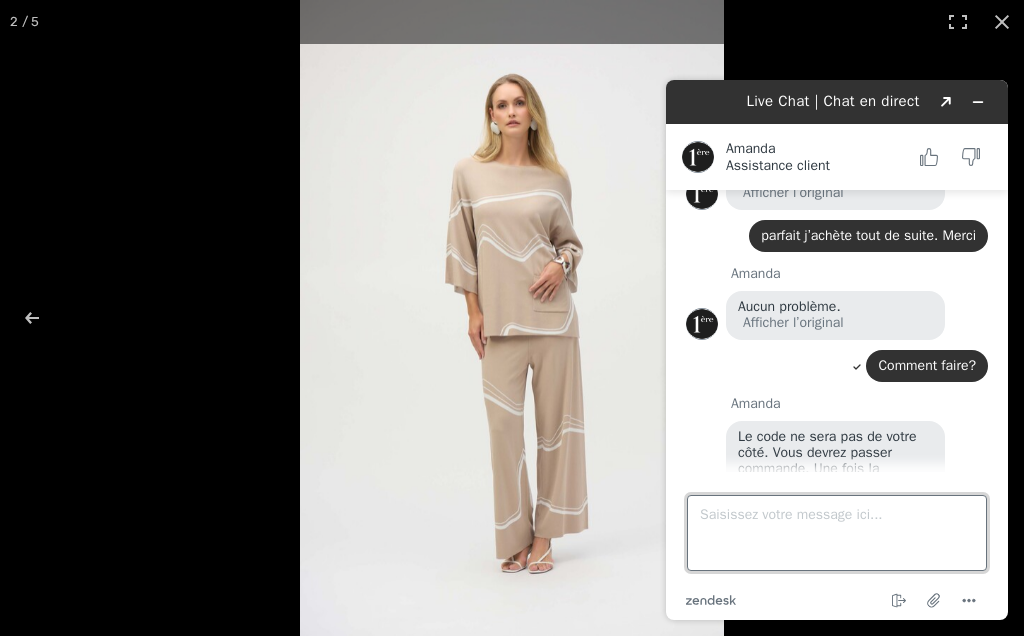 scroll, scrollTop: 419, scrollLeft: 0, axis: vertical 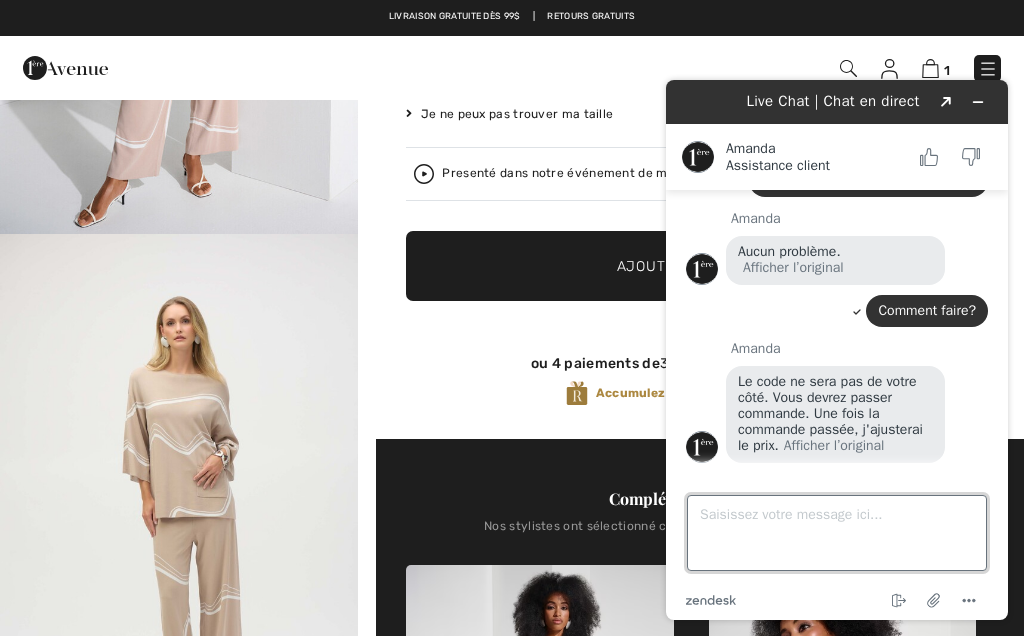 click on "Saisissez votre message ici..." at bounding box center (837, 533) 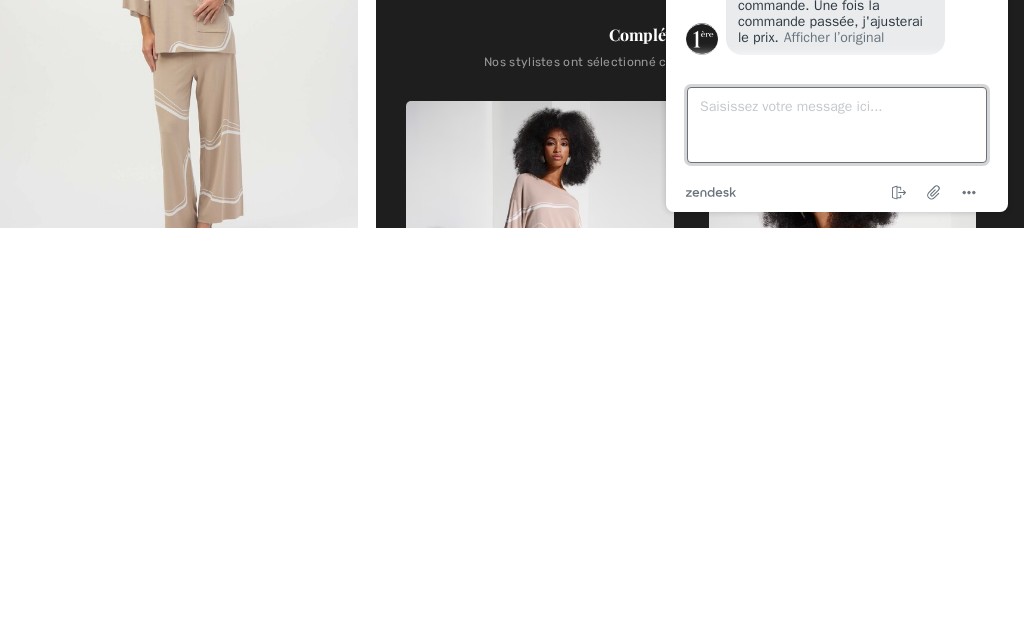 scroll, scrollTop: 8, scrollLeft: 0, axis: vertical 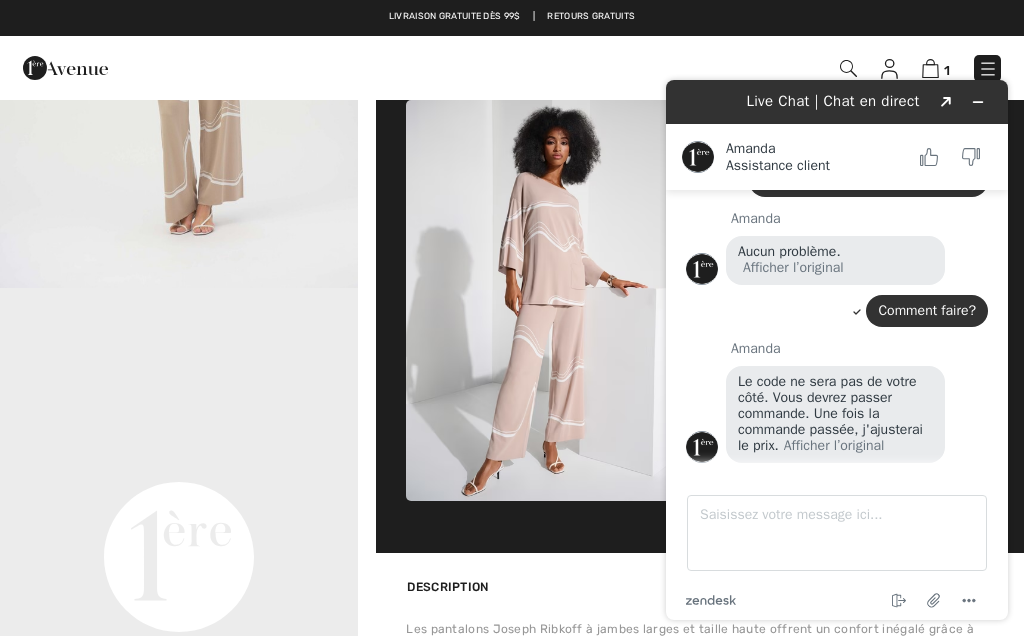 click at bounding box center (539, 300) 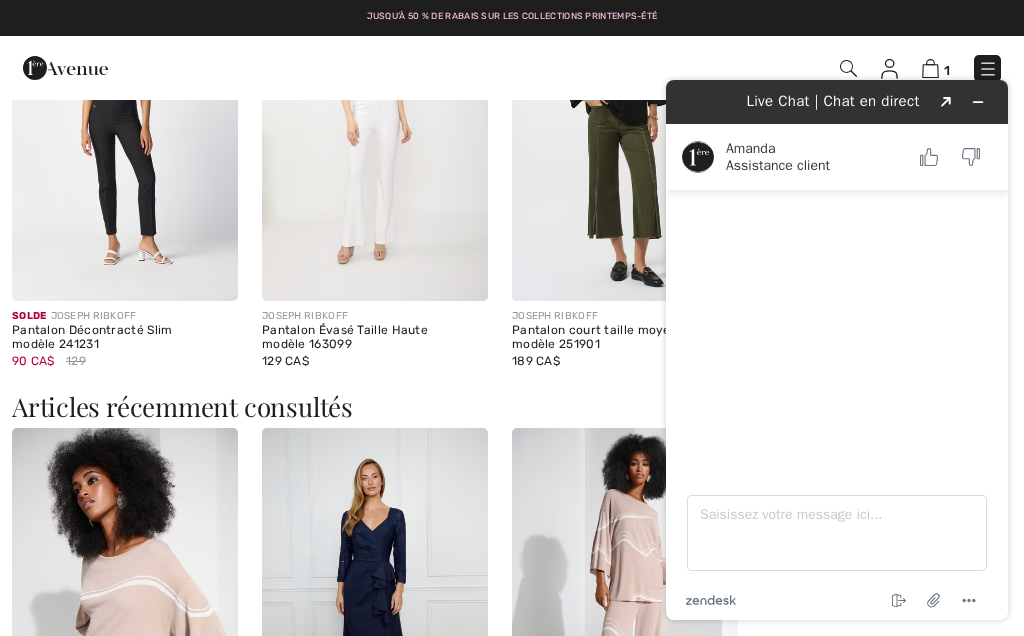 scroll, scrollTop: 2502, scrollLeft: 0, axis: vertical 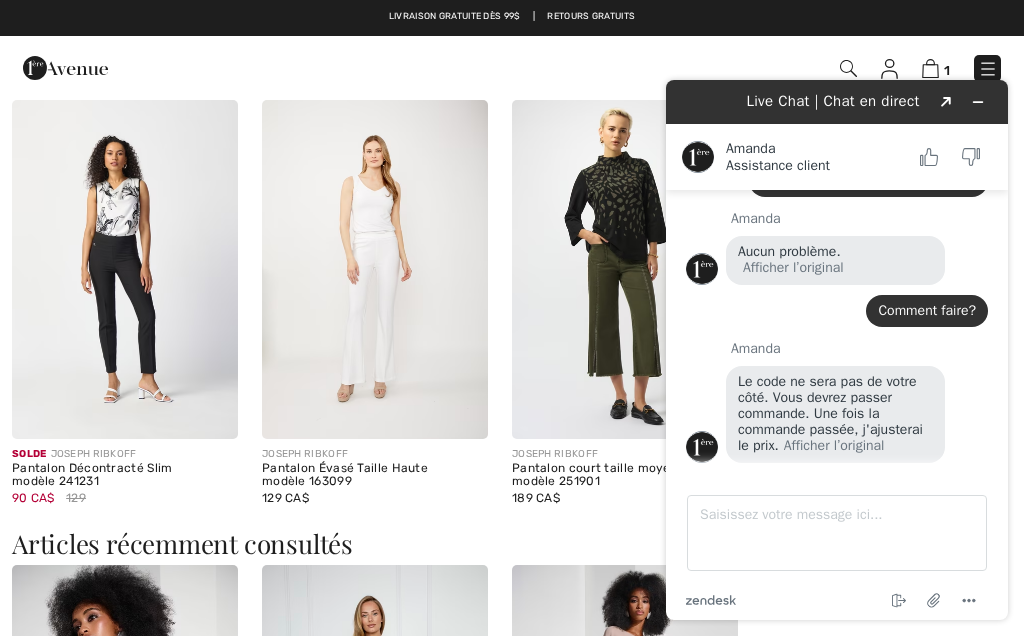 click on "Nos clients ont aussi acheté
Solde JOSEPH RIBKOFF
Palazzos Imprimé Animal Décontracté modèle 252156
158 CA$
225
Solde JOSEPH RIBKOFF
Robe Fourreau Mi-longue modèle 252188
139 CA$
199
Solde FRANK LYMAN
Pull à Col Rond Décontracté modèle 258729U
161 CA$
230
Solde JOSEPH RIBKOFF
Haut Abstrait Sans Manches modèle 251251
110 CA$
169
Solde JOSEPH RIBKOFF
Pantalon Large Rayé Court modèle 252051
139 CA$
199
Solde JOSEPH RIBKOFF" at bounding box center [512, 664] 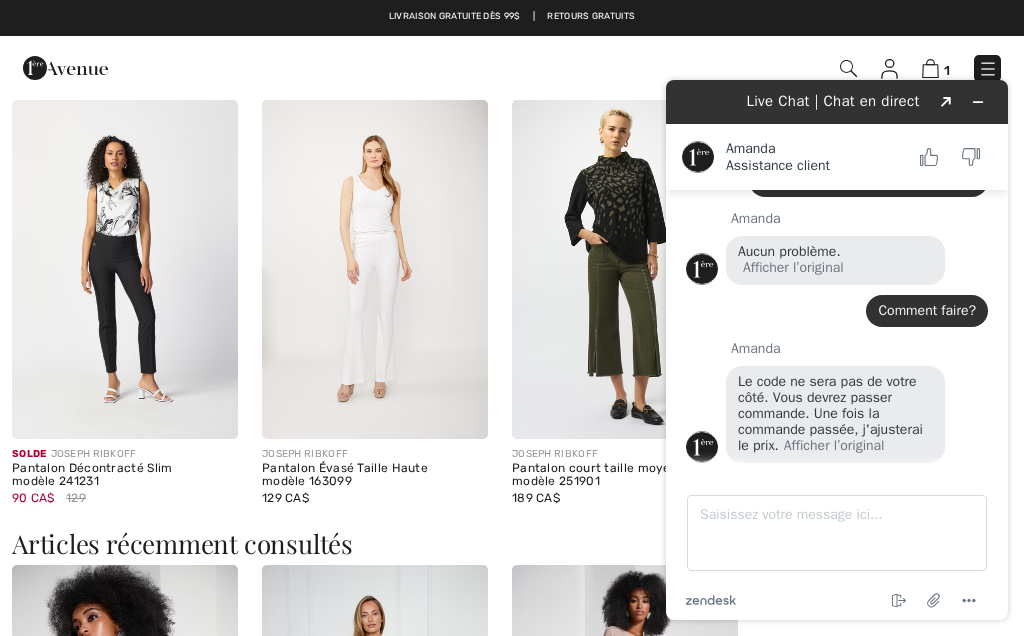 click at bounding box center (625, 734) 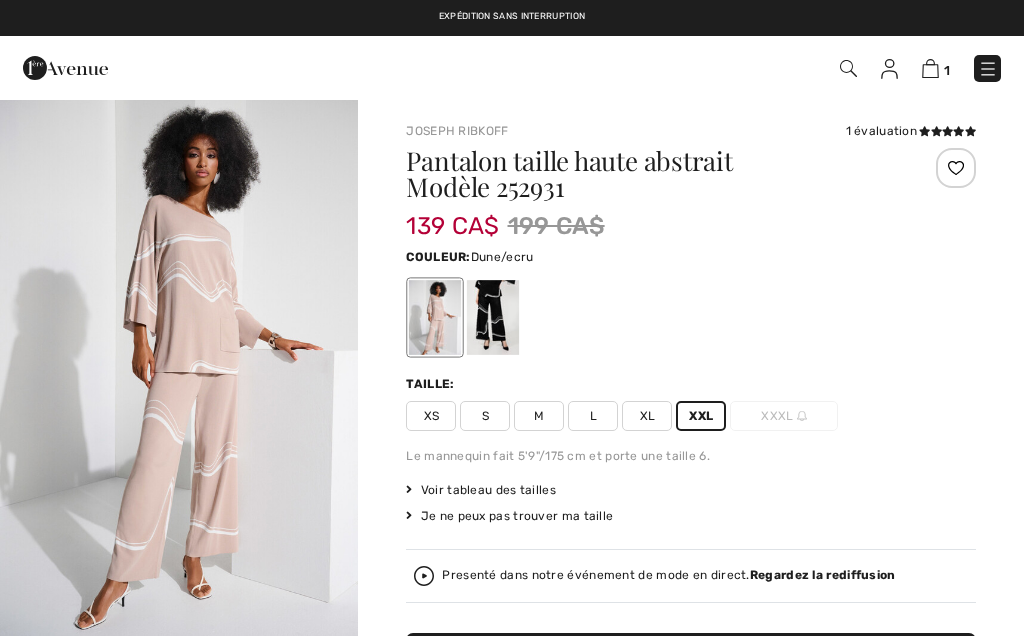 click at bounding box center (435, 317) 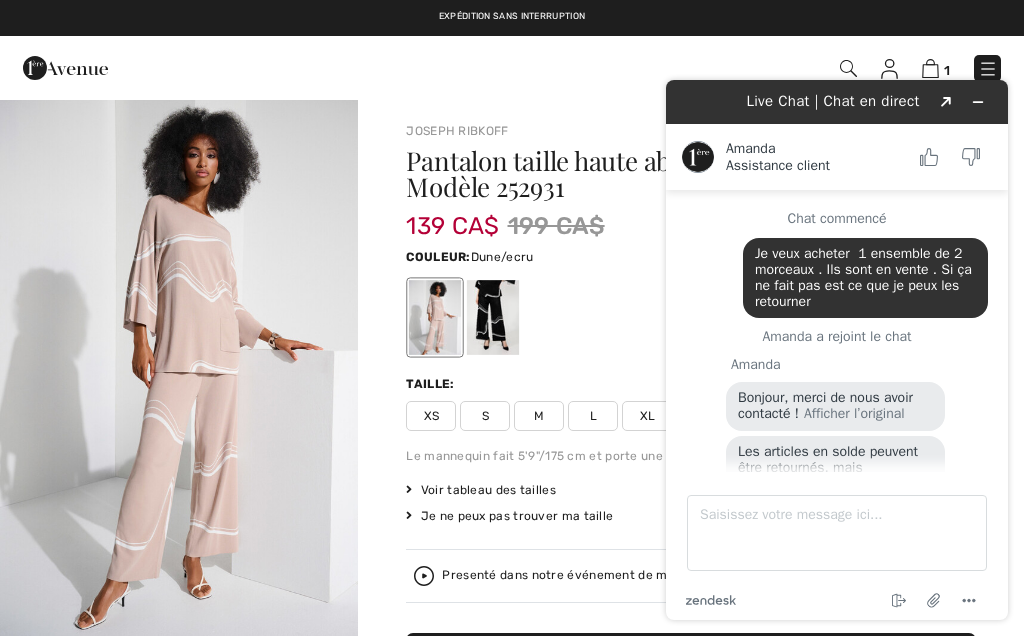 scroll, scrollTop: 0, scrollLeft: 0, axis: both 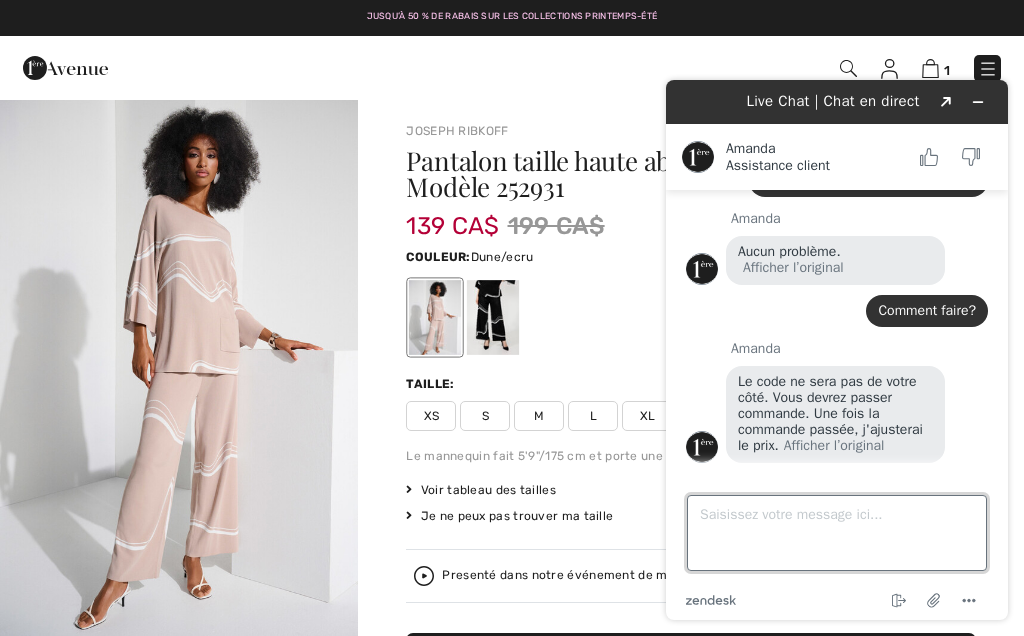 click on "Saisissez votre message ici..." at bounding box center [837, 533] 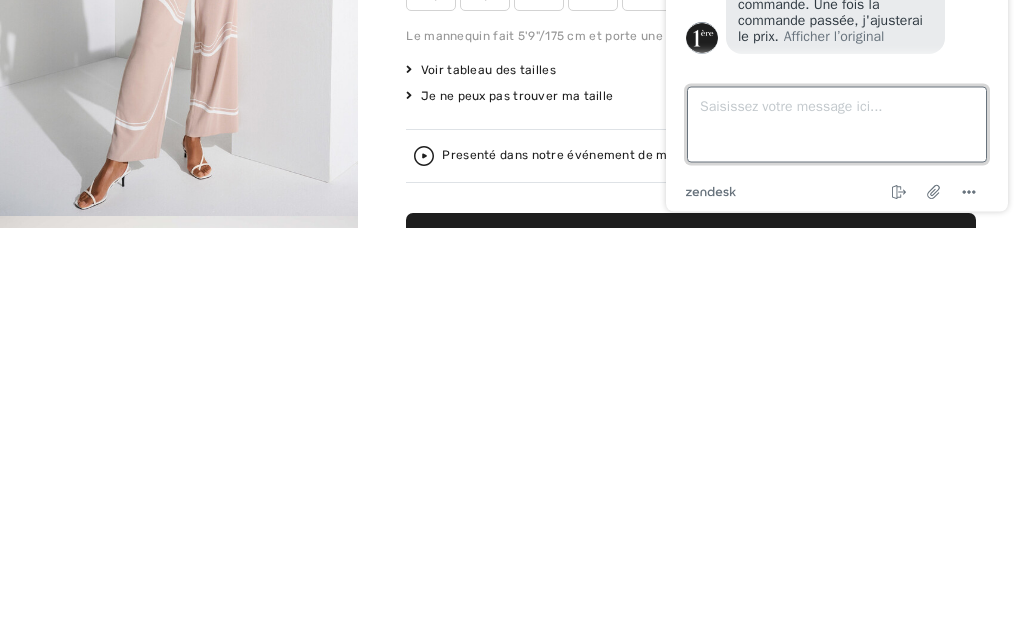 scroll, scrollTop: 0, scrollLeft: 0, axis: both 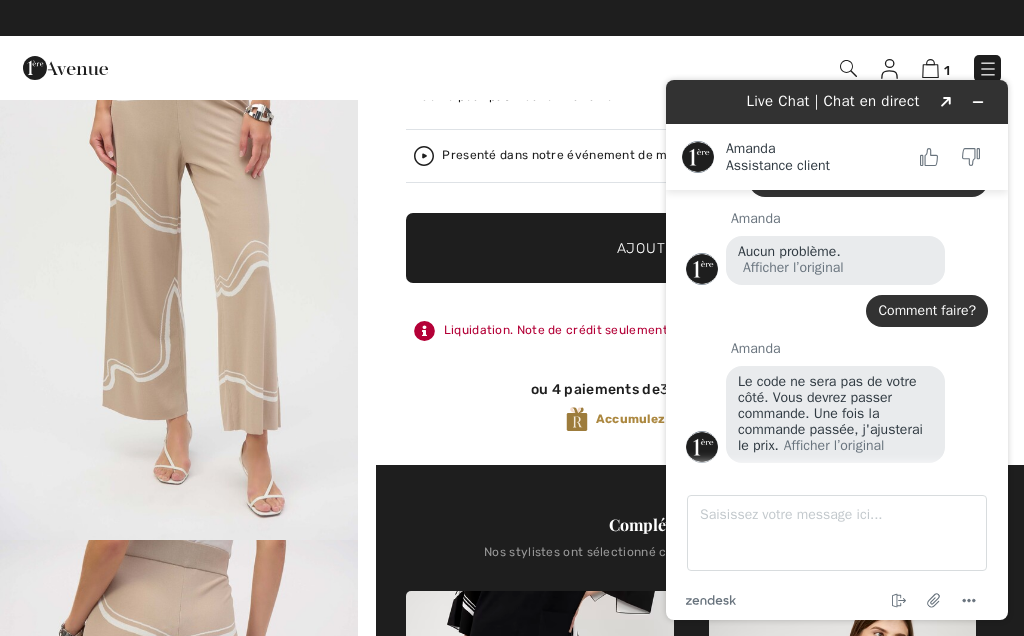 click at bounding box center [179, 271] 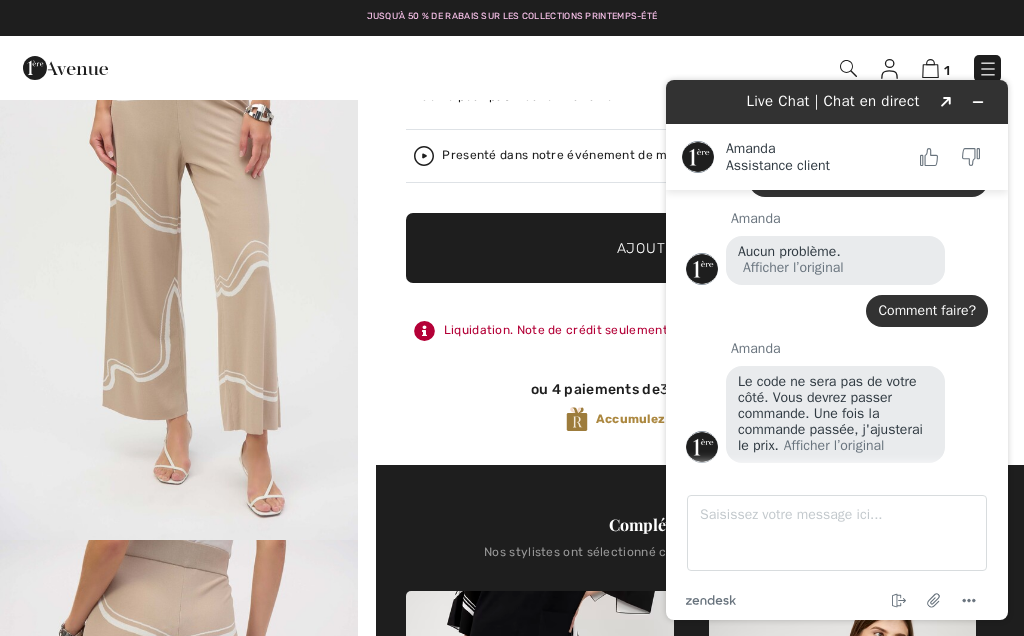 scroll, scrollTop: 2088, scrollLeft: 0, axis: vertical 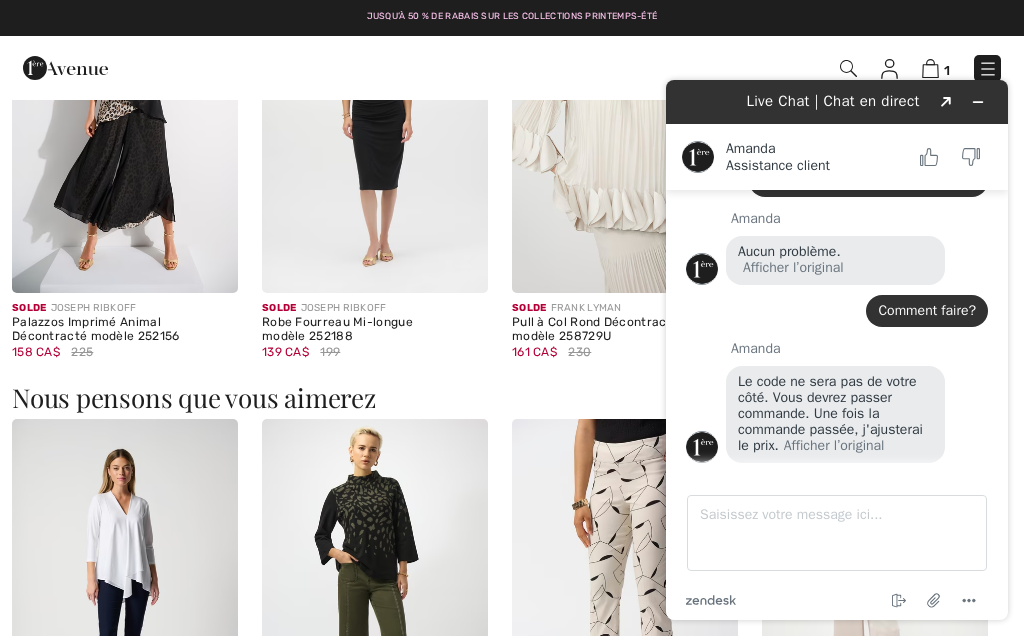 click on "Live Chat | Chat en direct Created with Sketch. Amanda Assistance client Assistance client Chat commencé Je veux acheter  1 ensemble de 2 morceaux . Ils sont en vente . Si ça ne fait pas est ce que je peux les retourner Amanda a rejoint le chat Amanda Bonjour, merci de nous avoir contacté ! Afficher l’original Les articles en solde peuvent être retournés, mais uniquement contre un crédit en ligne chez nous. Afficher l’original Parfait . Je vais les commander Amanda Aucun problème! Afficher l’original Il y a aussi, aujourd’hui un rabais de 15% Amanda Si vous le souhaitez, vous pouvez utiliser le code NEW15 pour bénéficier de 15 % de réduction sur votre commande chez nous. Afficher l’original Pull décontracté modèle 252 932 . Xxlarge new 15 pour reduction de 15% Amanda Le code ne peut pas être appliqué aux articles en vente commençant par 252. Je m'en excuse. Afficher l’original Plus aujourd’hui le code new 15 pour le 15% d’escompte Amanda Afficher l’original Amanda Amanda" at bounding box center [837, 350] 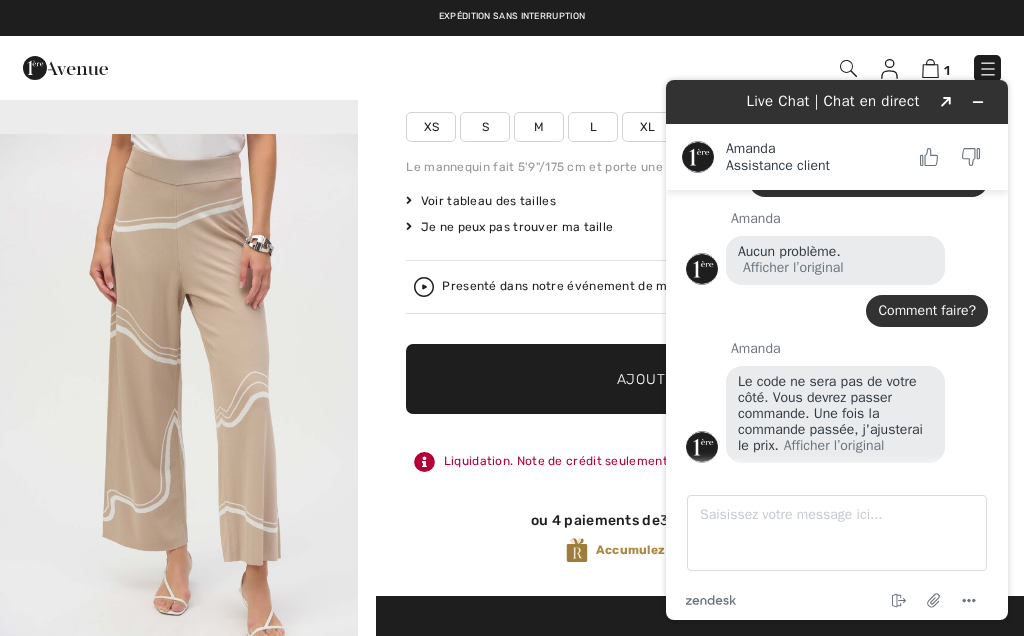 scroll, scrollTop: 289, scrollLeft: 0, axis: vertical 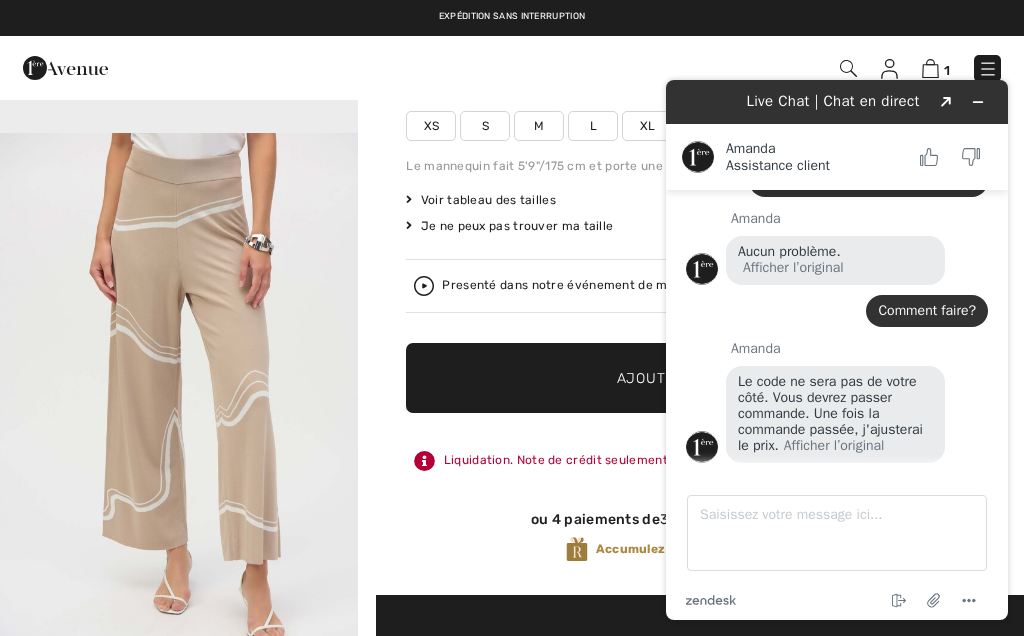 click at bounding box center [930, 68] 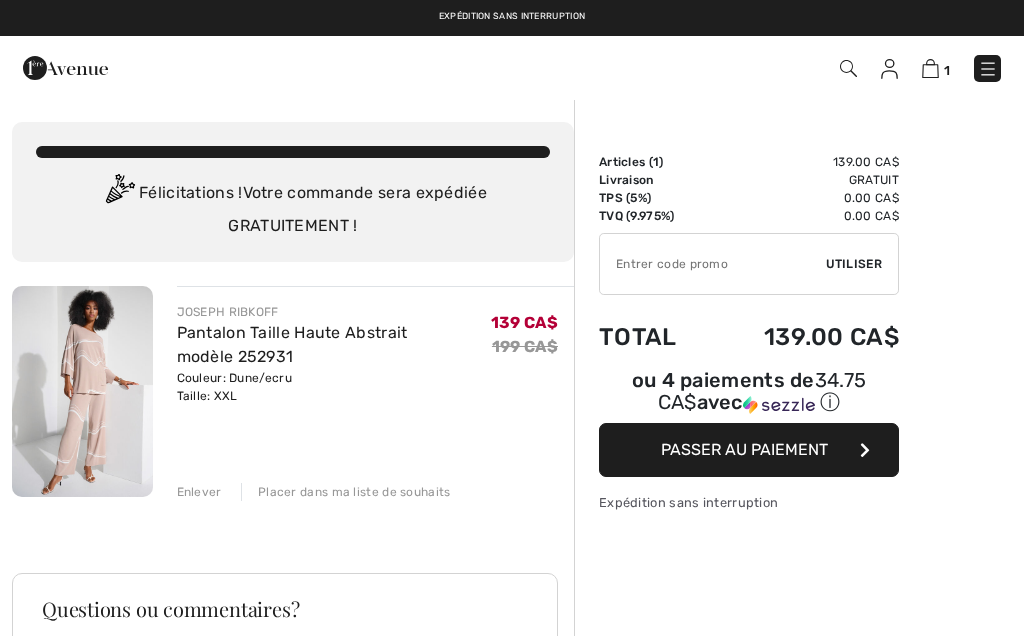 scroll, scrollTop: 0, scrollLeft: 0, axis: both 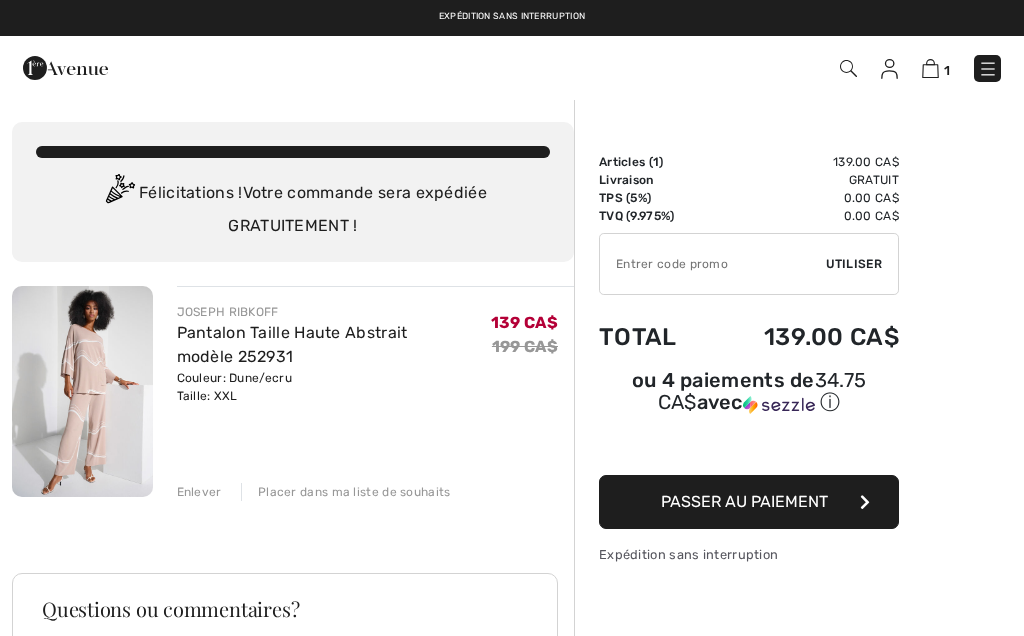 click on "Passer au paiement" at bounding box center (749, 502) 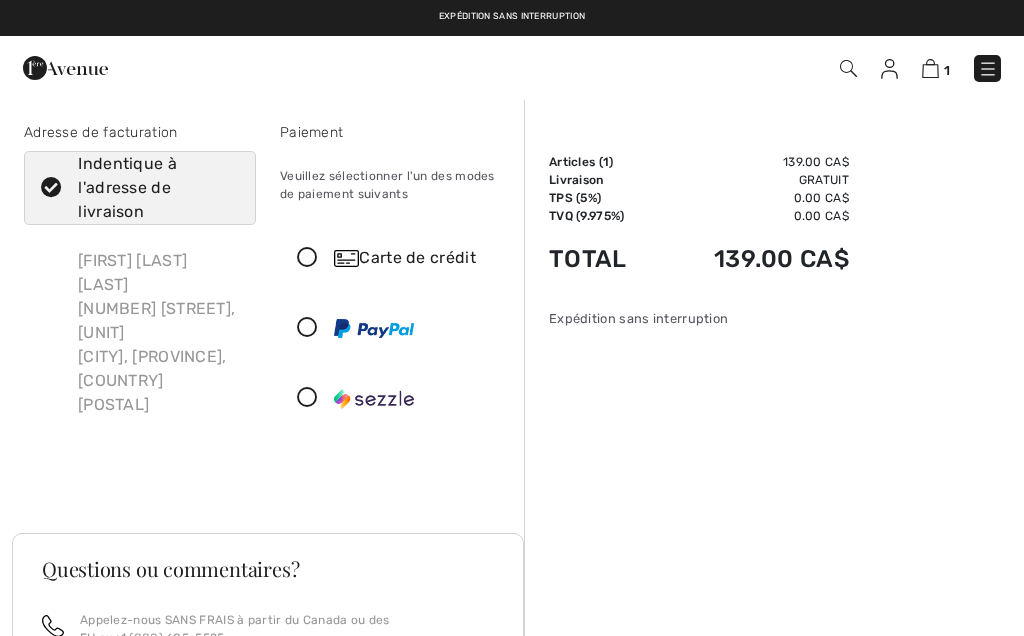 scroll, scrollTop: 0, scrollLeft: 0, axis: both 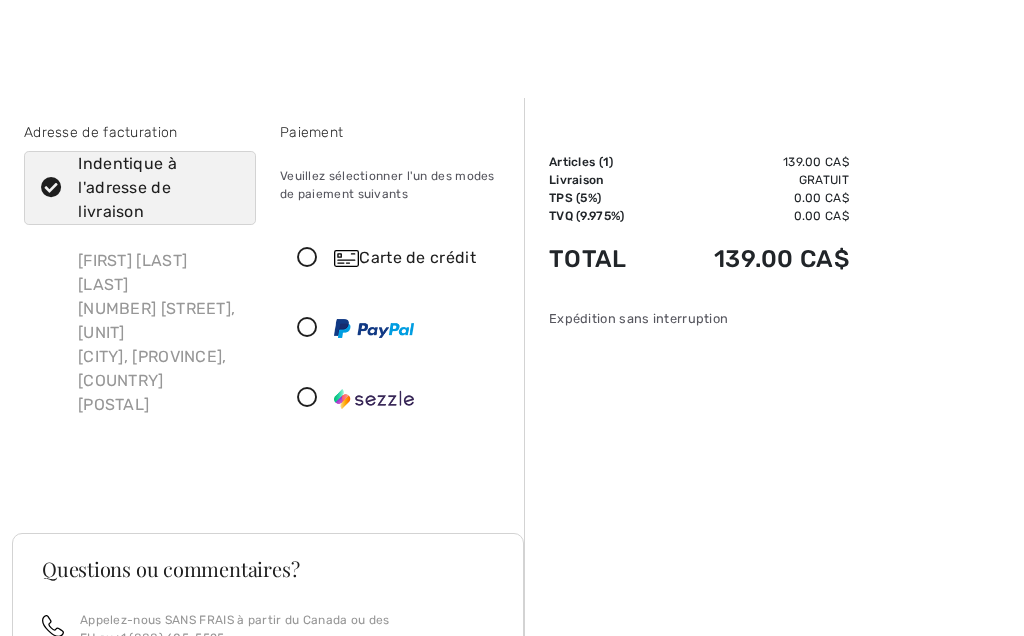 click on "Expédition sans interruption" at bounding box center [699, 318] 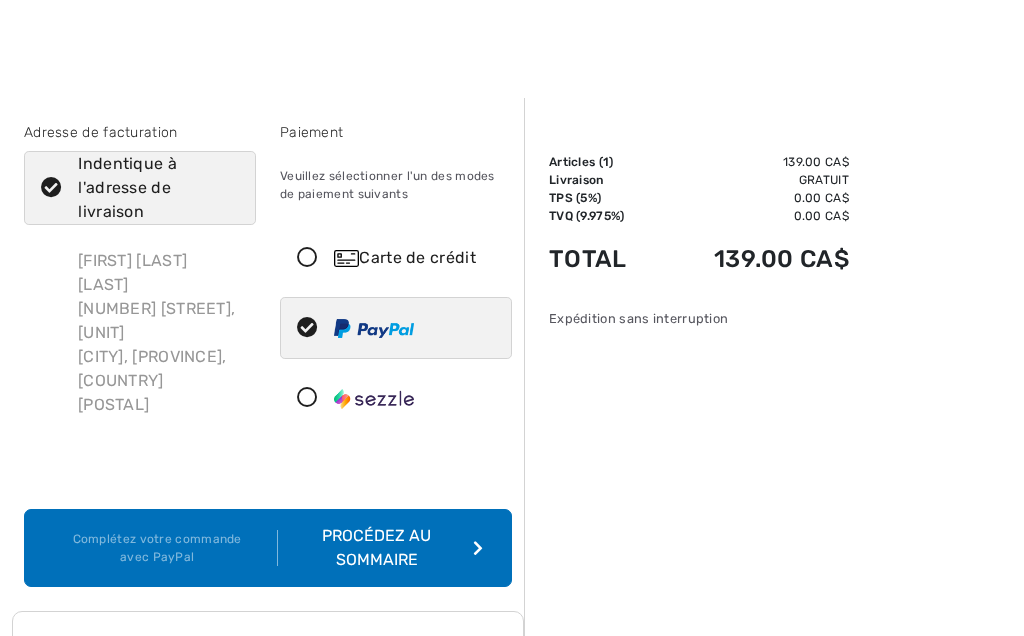 click at bounding box center [307, 258] 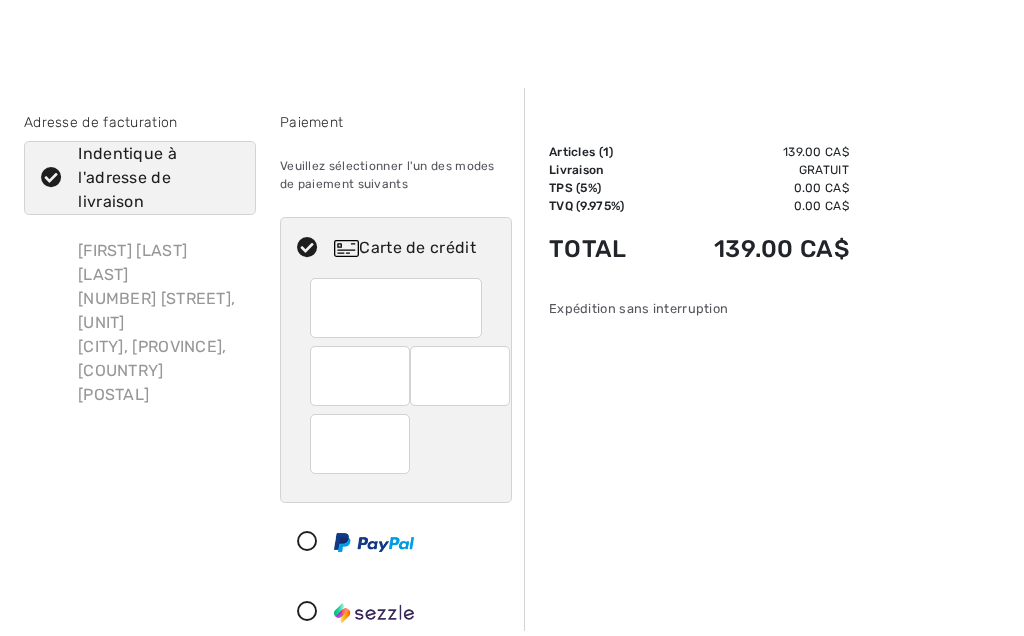scroll, scrollTop: 10, scrollLeft: 0, axis: vertical 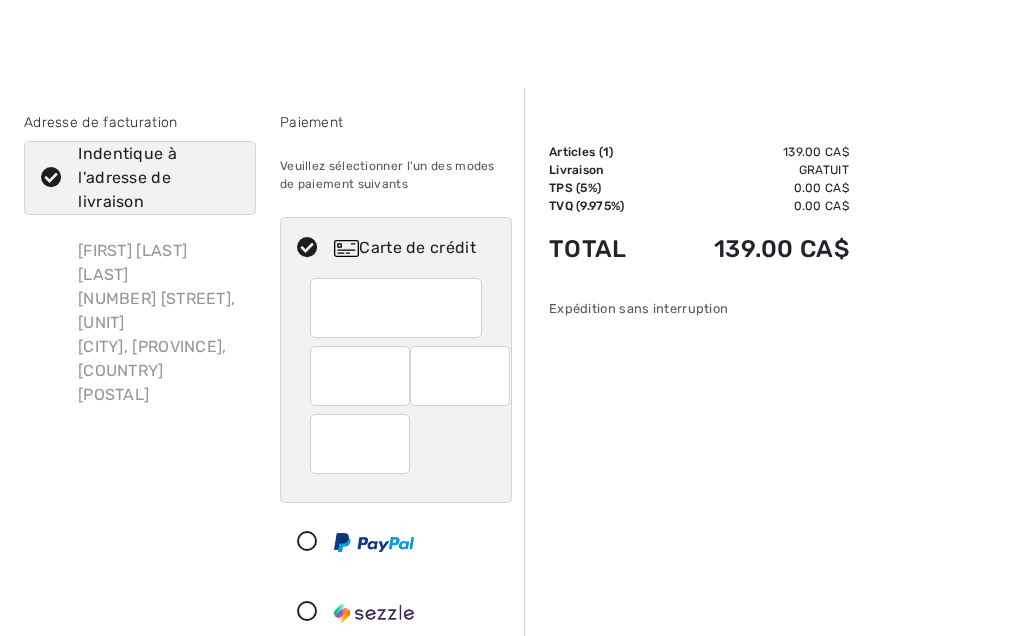 click at bounding box center [388, 542] 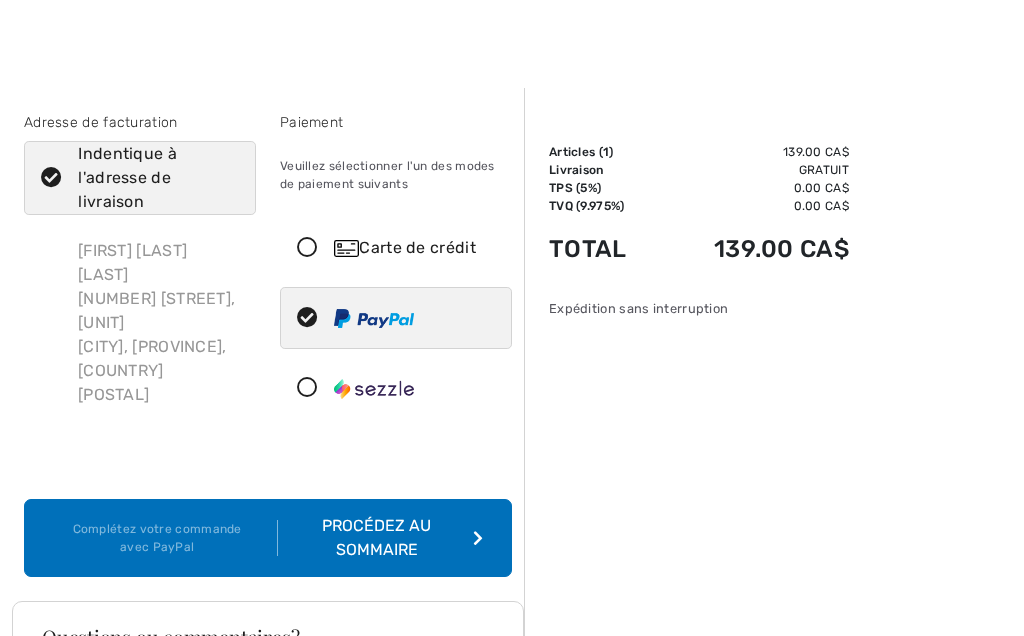 click at bounding box center (478, 538) 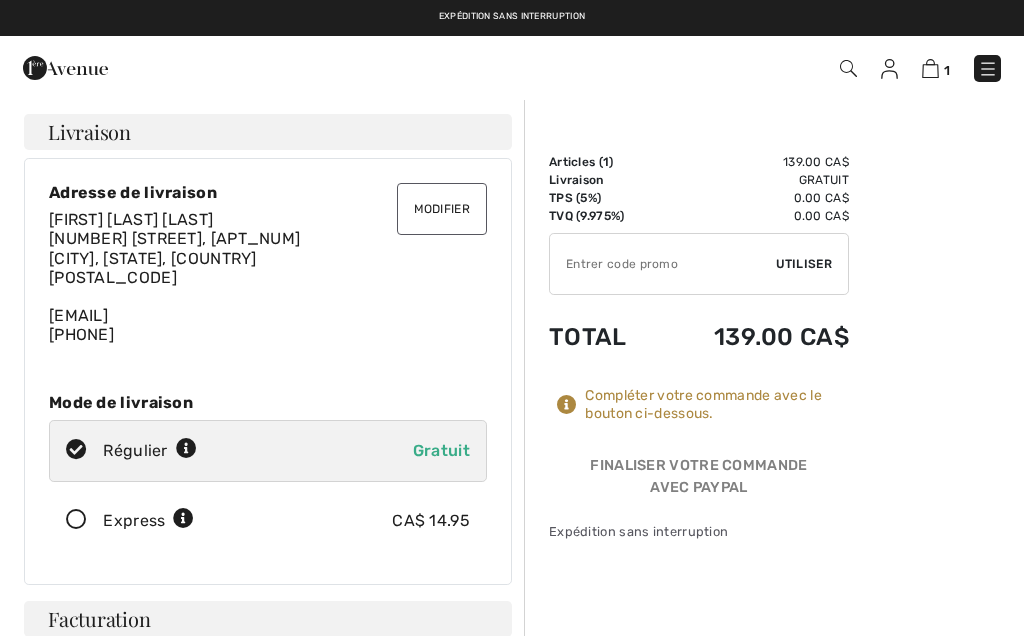 checkbox on "true" 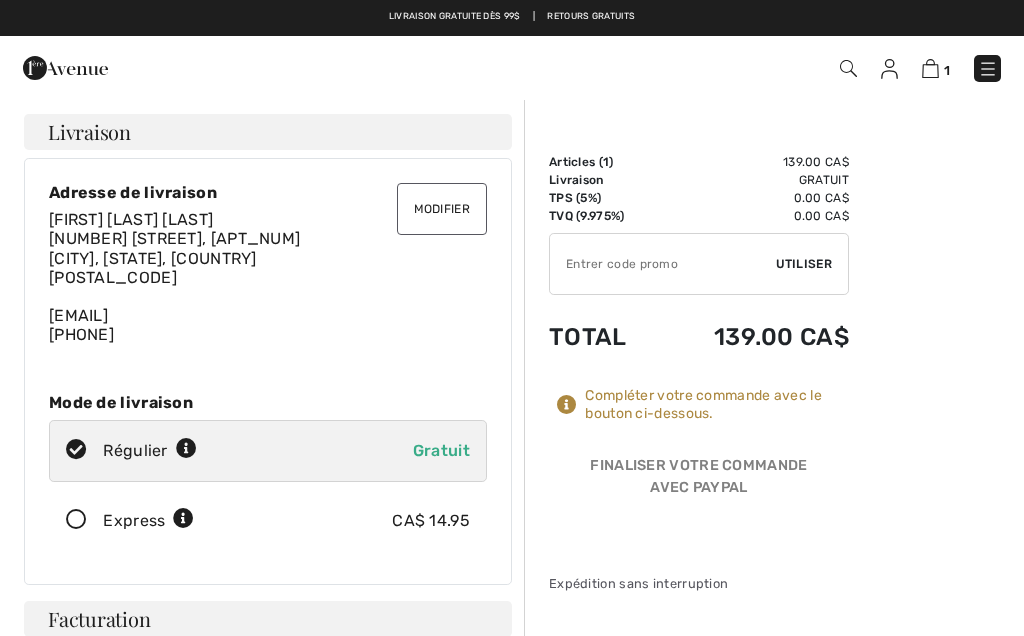 click on "Utiliser" at bounding box center [804, 264] 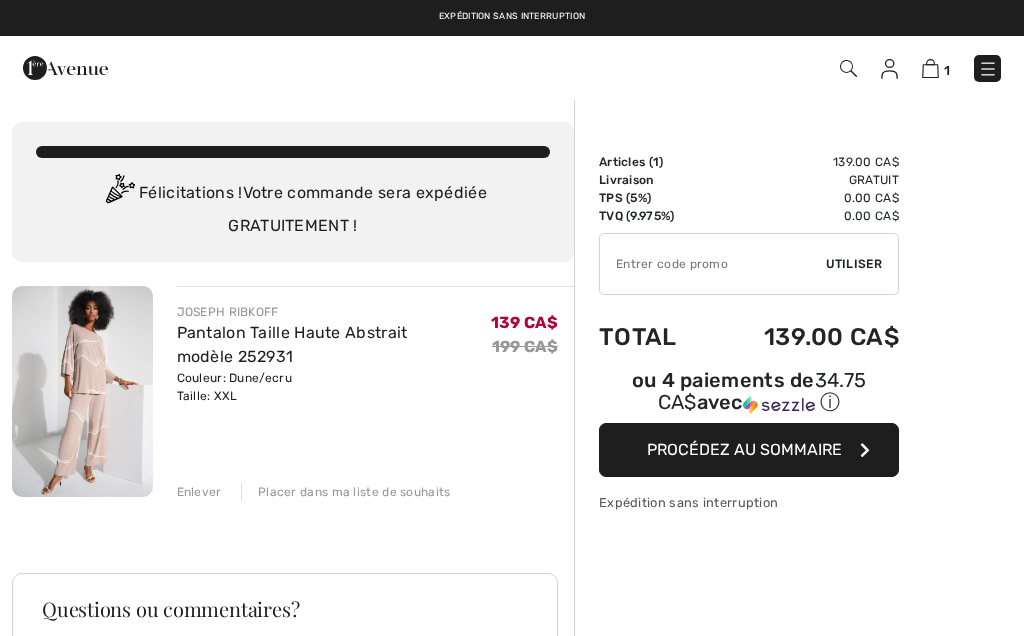 scroll, scrollTop: 0, scrollLeft: 0, axis: both 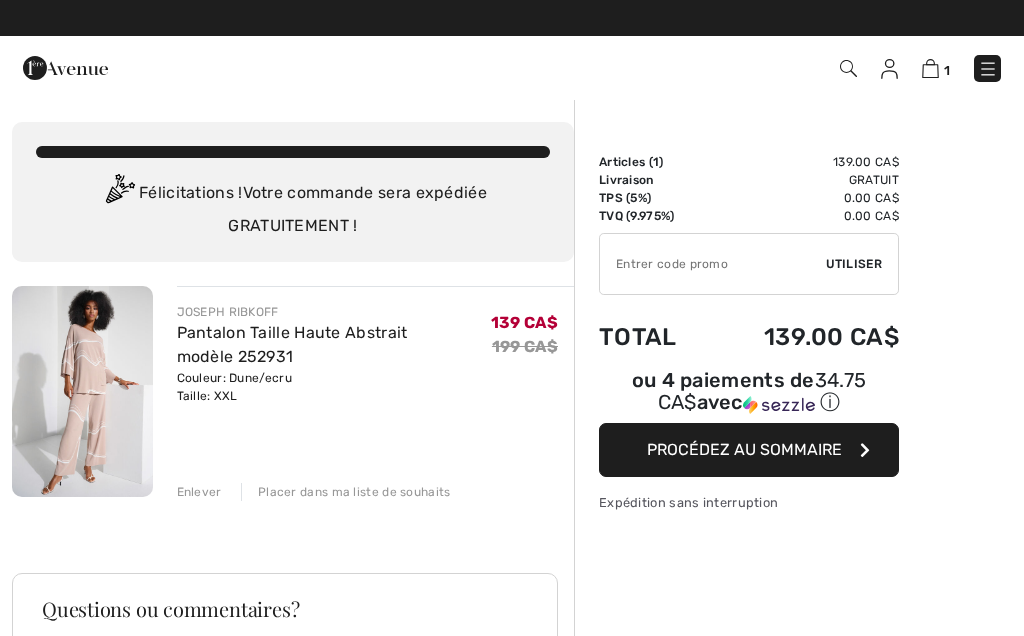 click at bounding box center [988, 69] 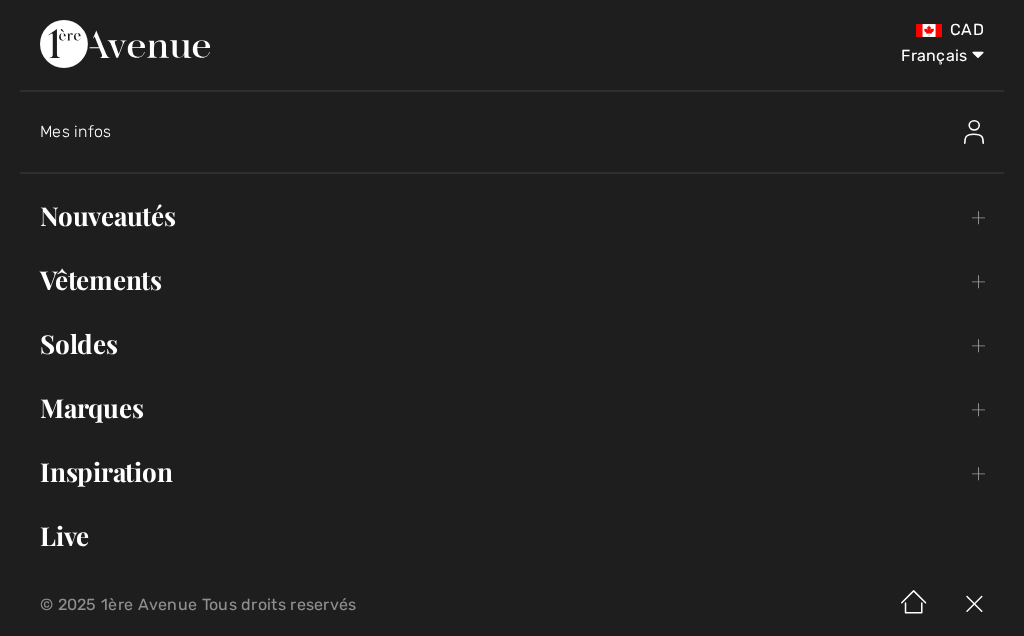 click on "Mes infos" at bounding box center [522, 132] 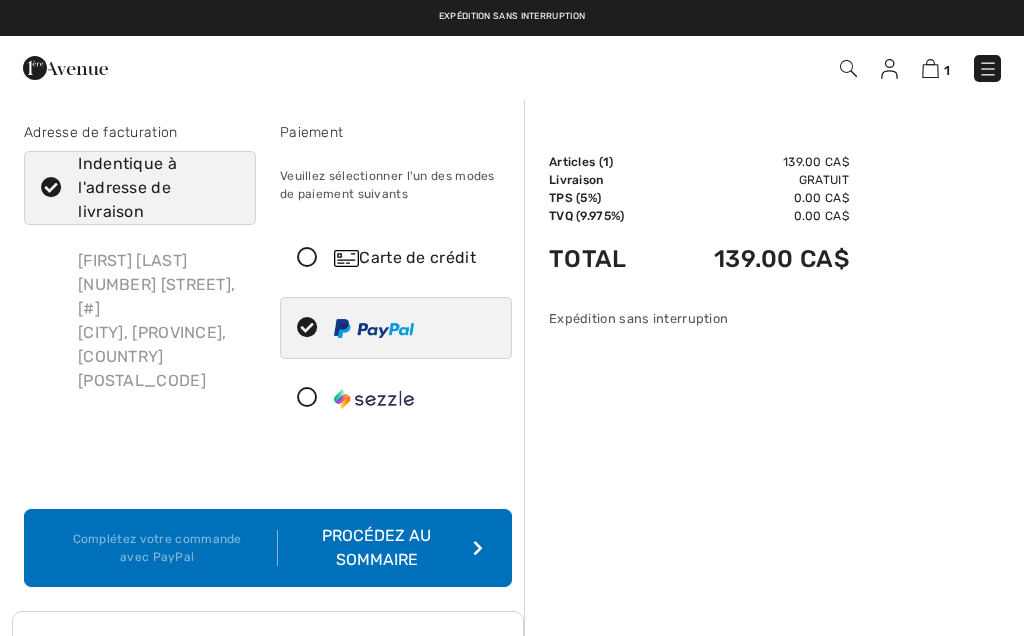 scroll, scrollTop: 100, scrollLeft: 0, axis: vertical 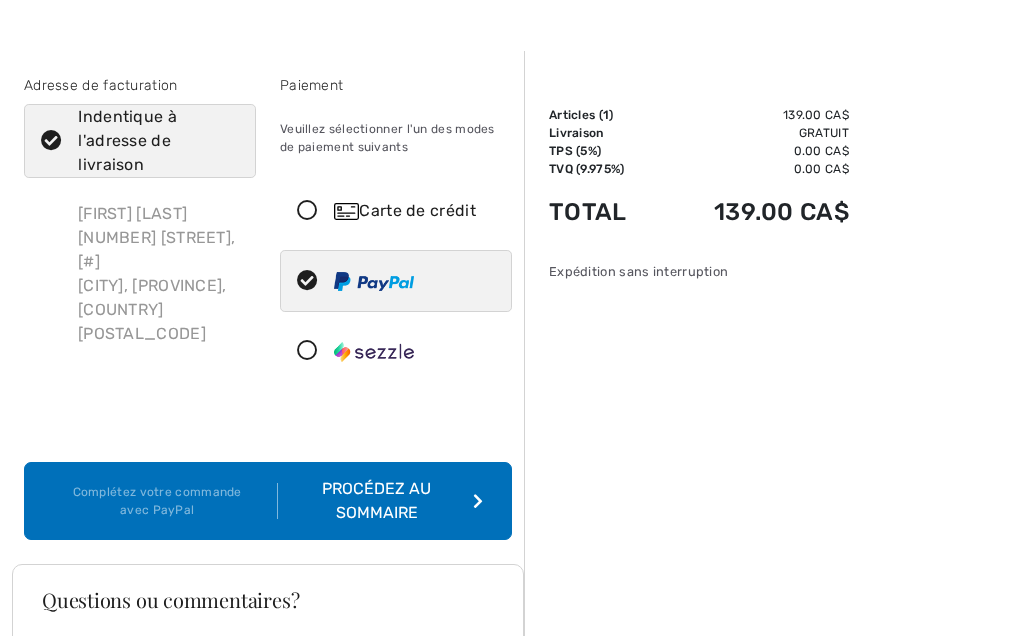 click at bounding box center (307, 211) 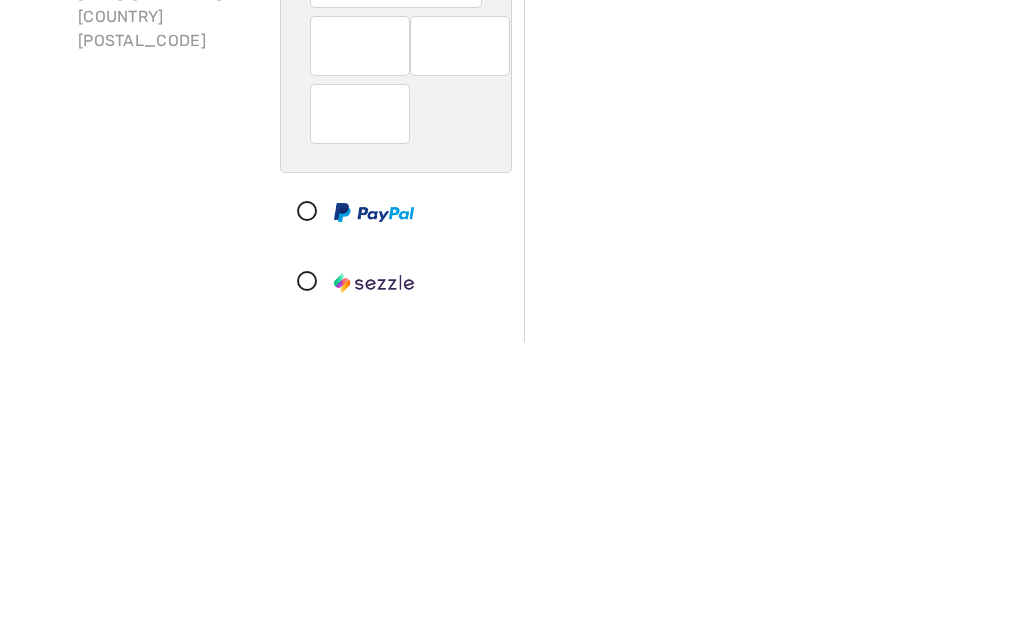 scroll, scrollTop: 341, scrollLeft: 0, axis: vertical 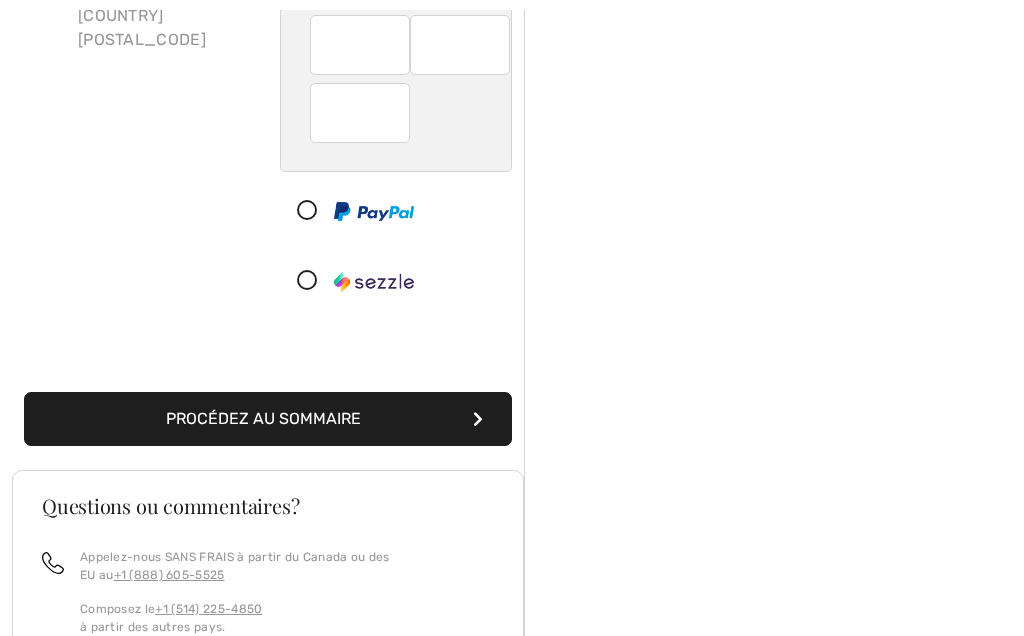 click on "Procédez au sommaire" at bounding box center (268, 419) 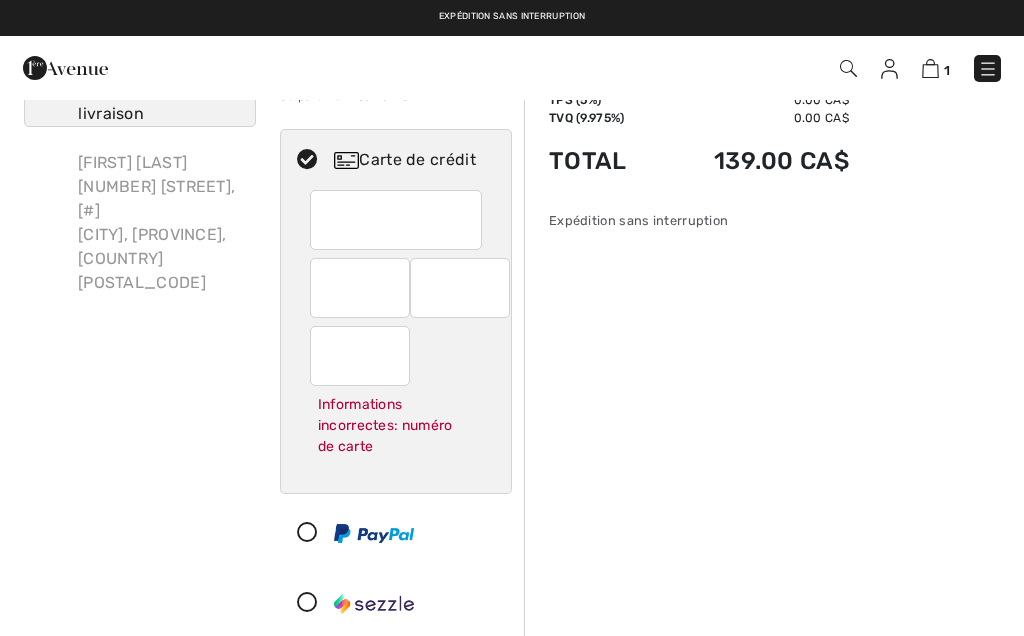 scroll, scrollTop: 83, scrollLeft: 0, axis: vertical 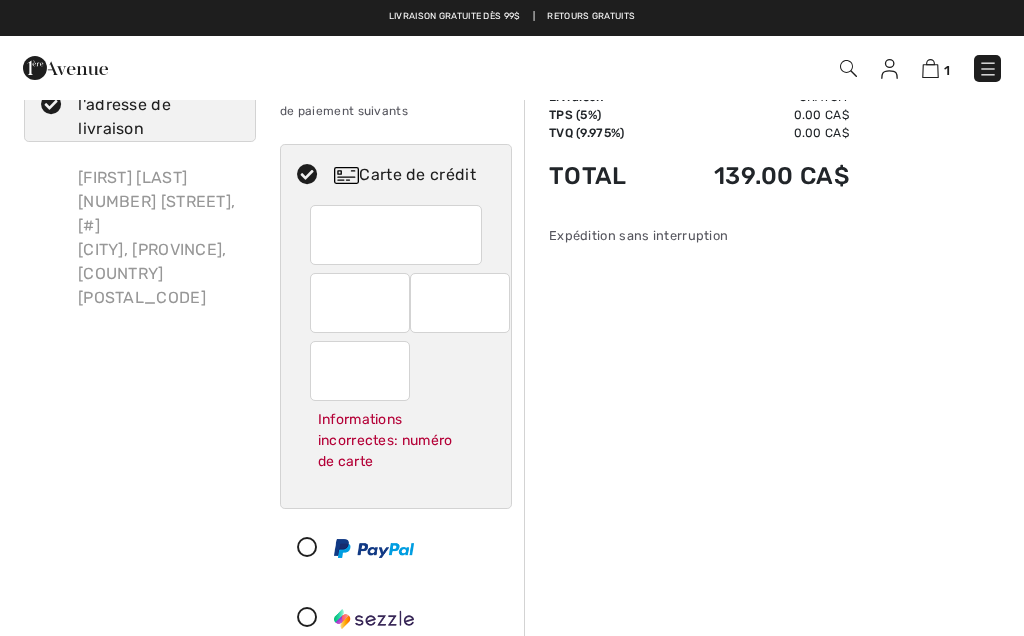 click at bounding box center (930, 68) 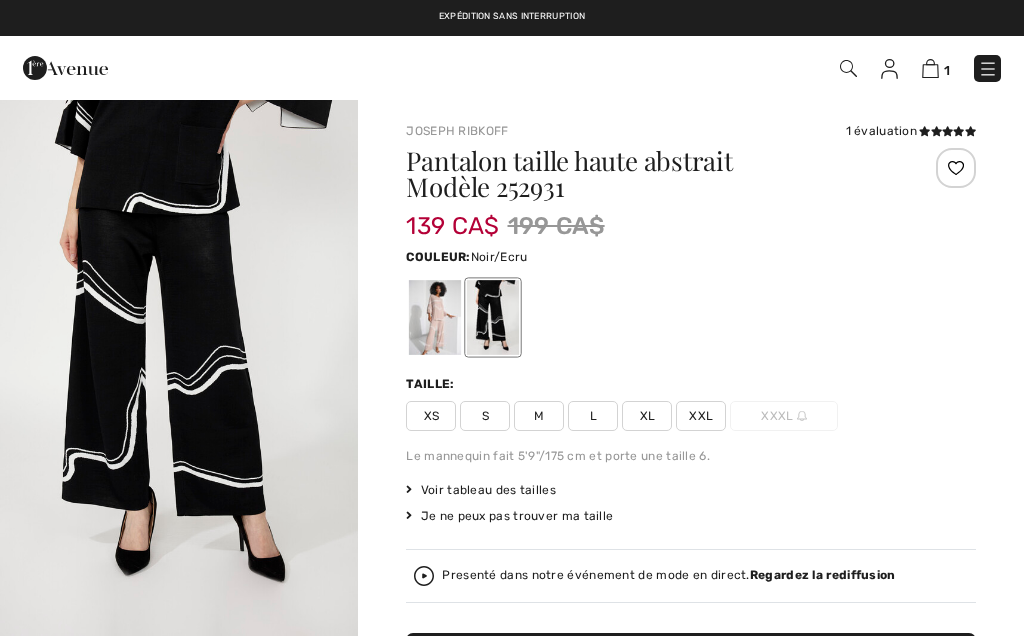 scroll, scrollTop: 0, scrollLeft: 0, axis: both 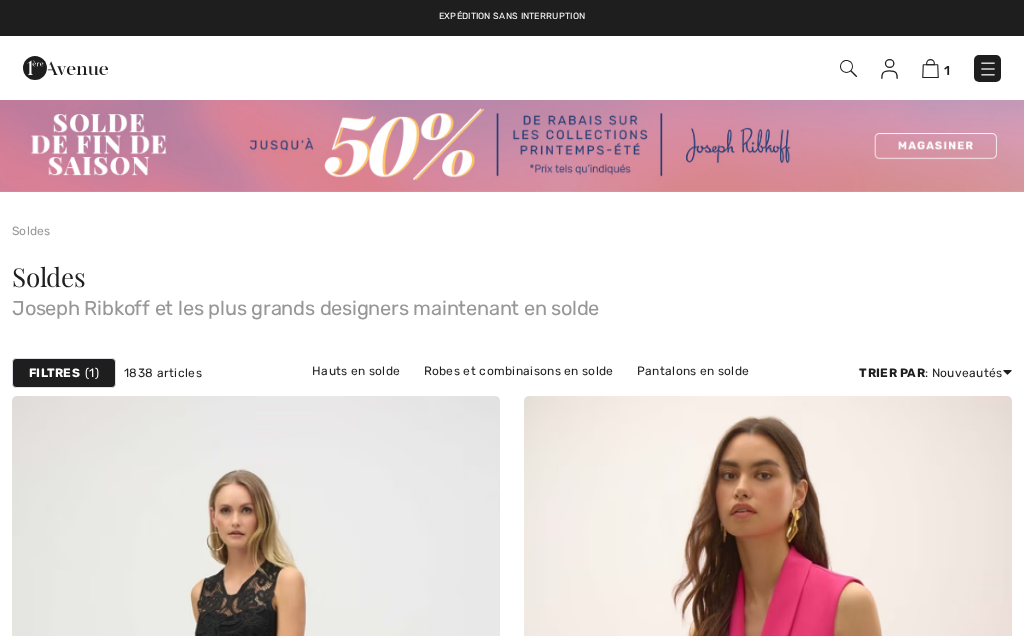 checkbox on "true" 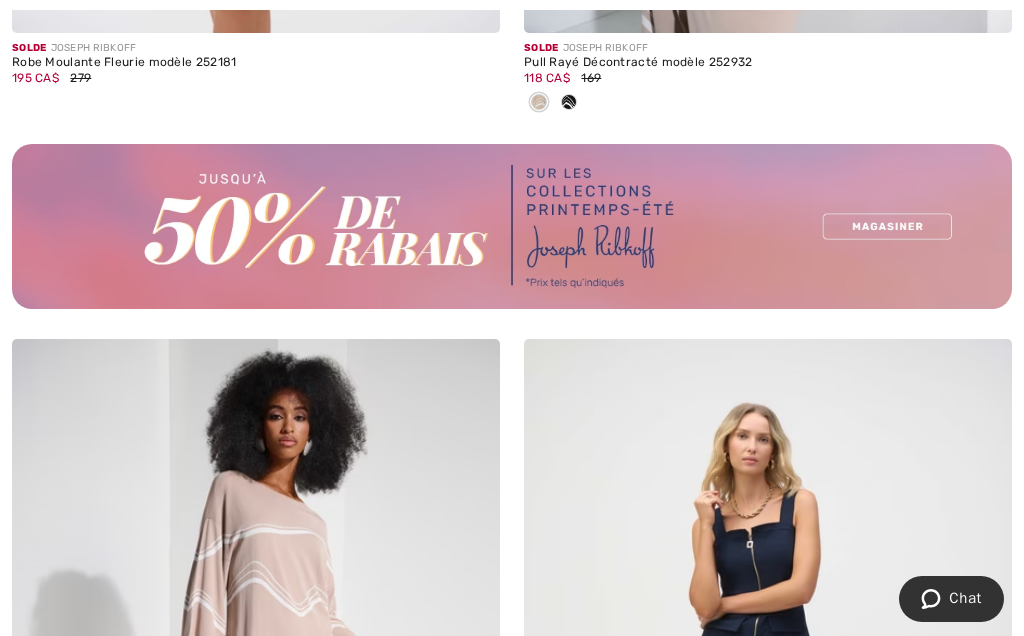 scroll, scrollTop: 10495, scrollLeft: 0, axis: vertical 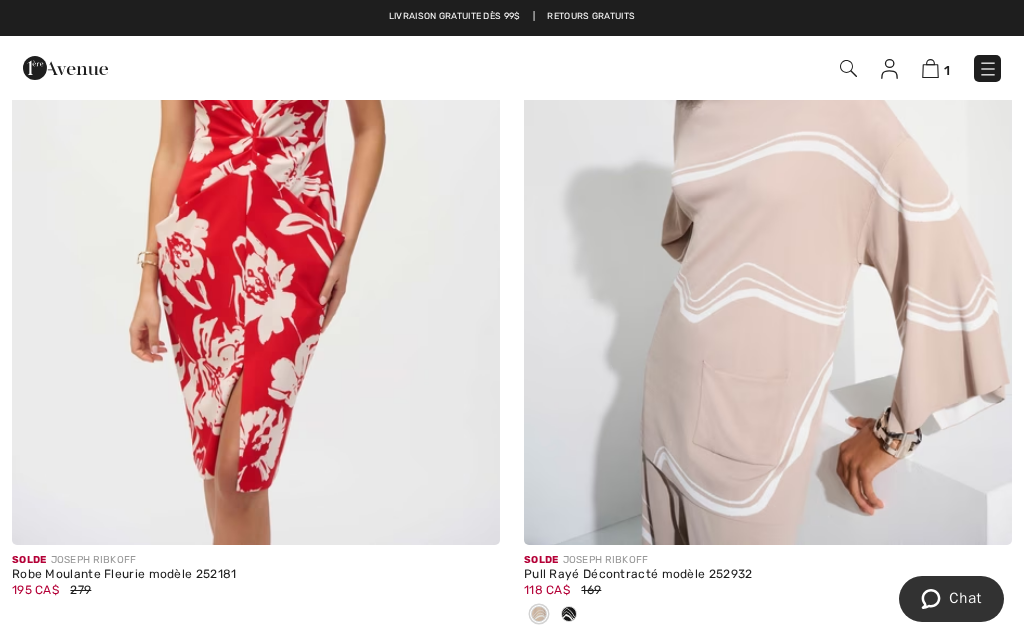 click at bounding box center [768, 179] 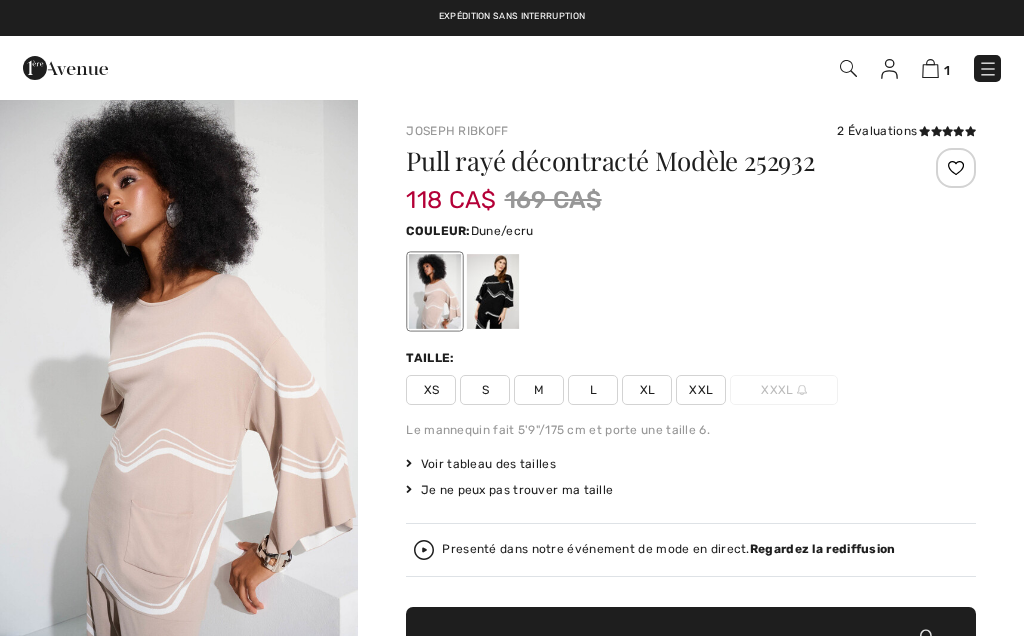 checkbox on "true" 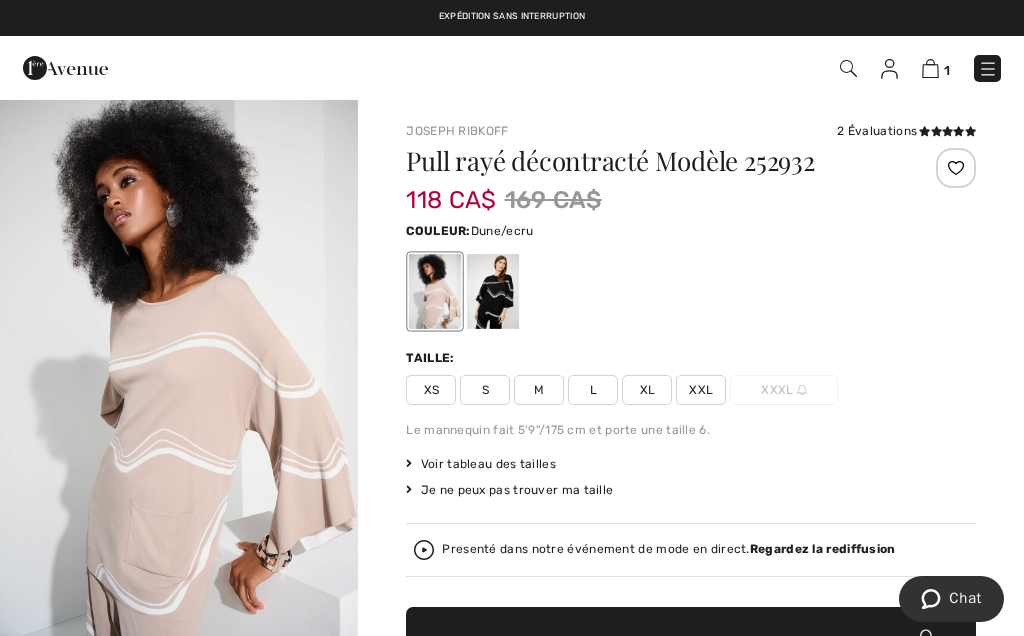 scroll, scrollTop: 0, scrollLeft: 0, axis: both 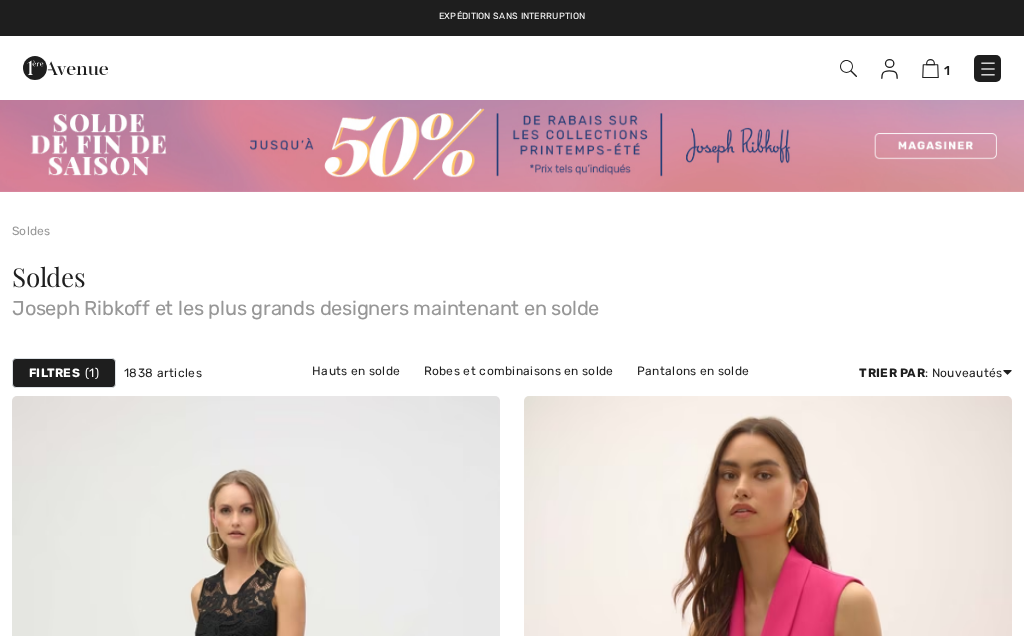 click at bounding box center [768, 10109] 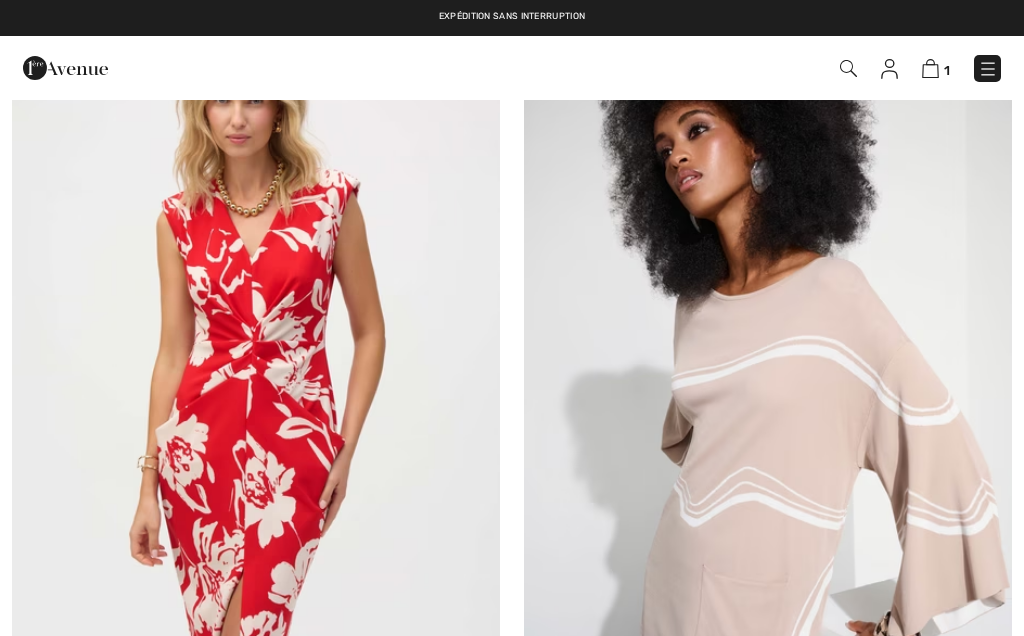 checkbox on "true" 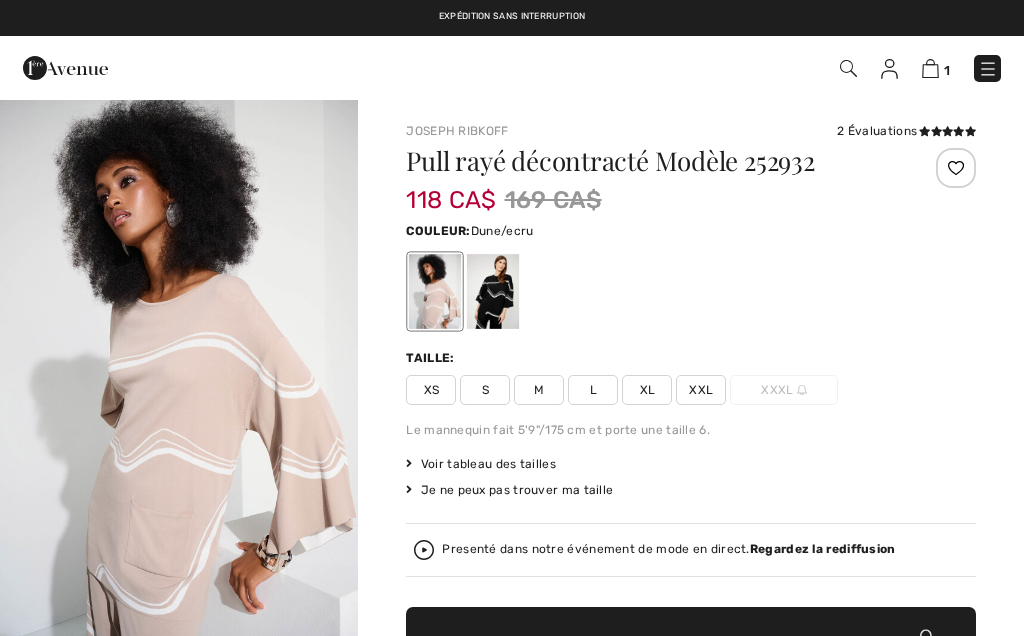 checkbox on "true" 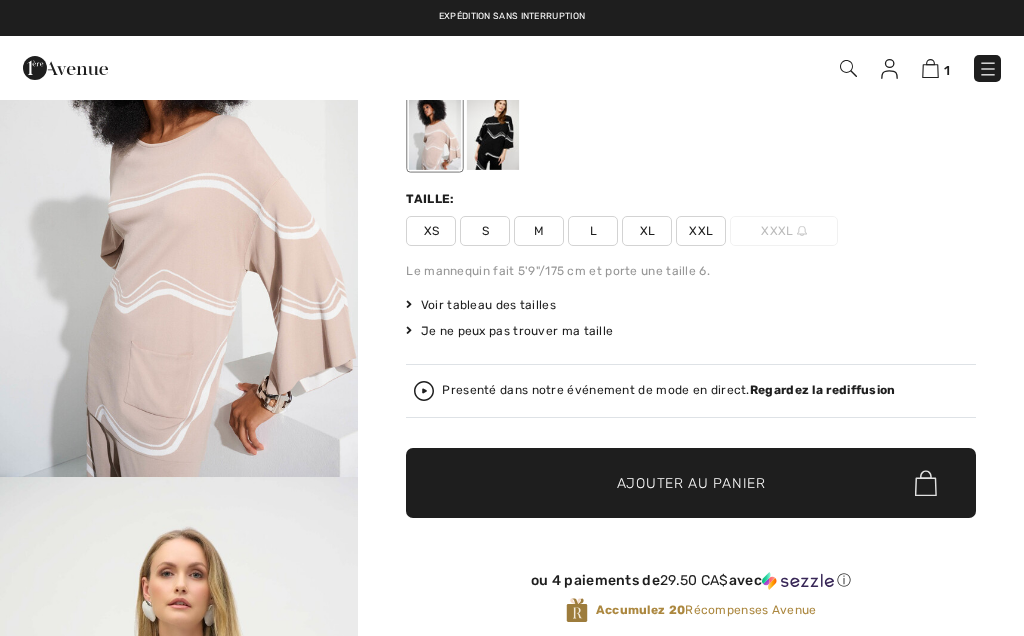 scroll, scrollTop: 0, scrollLeft: 0, axis: both 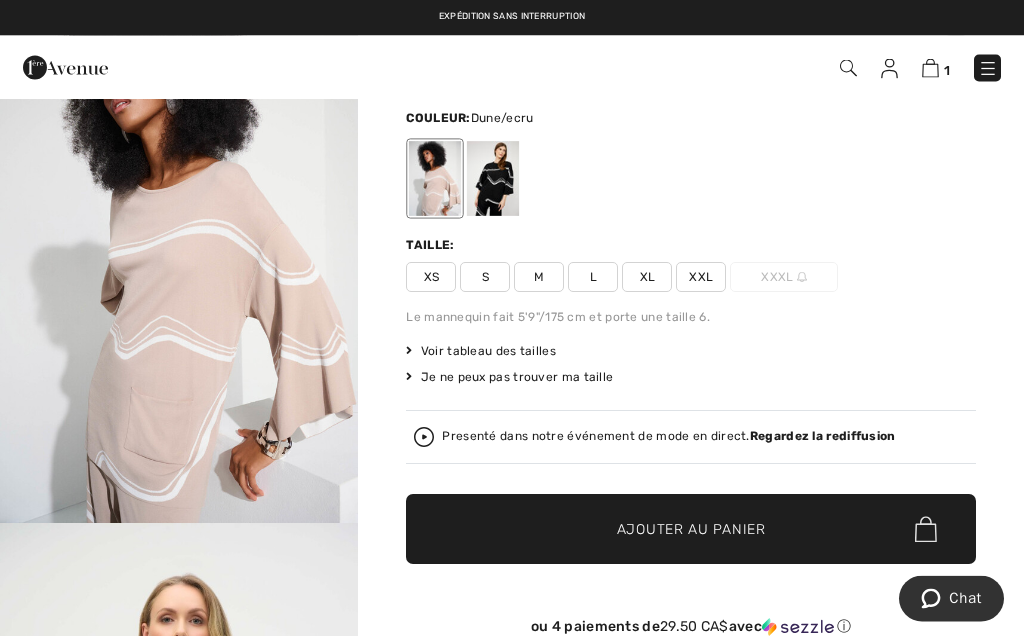 click on "✔ Ajouté au panier
Ajouter au panier" at bounding box center (691, 530) 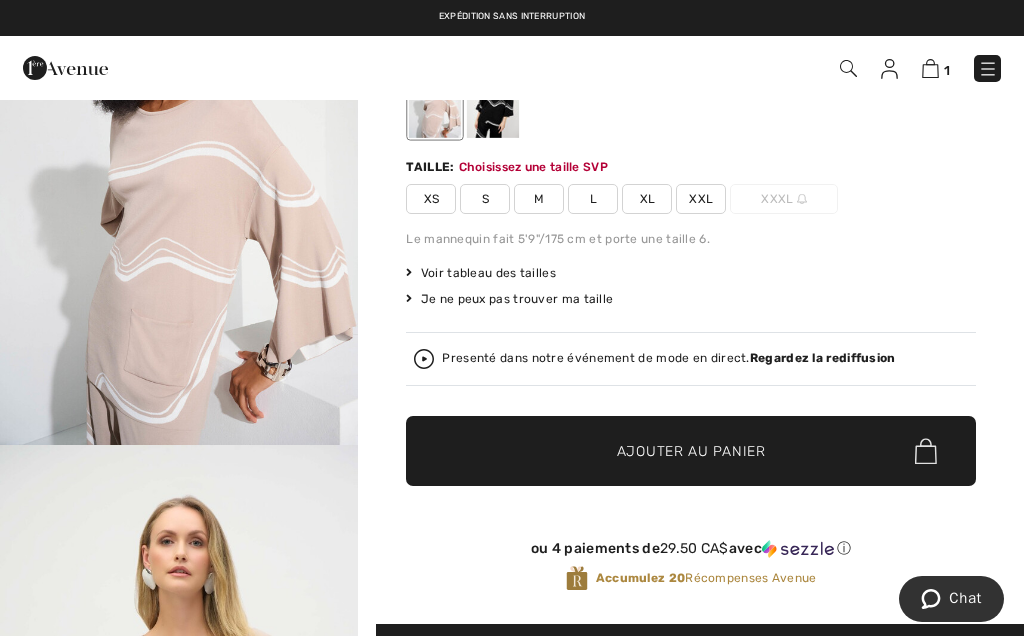 scroll, scrollTop: 205, scrollLeft: 0, axis: vertical 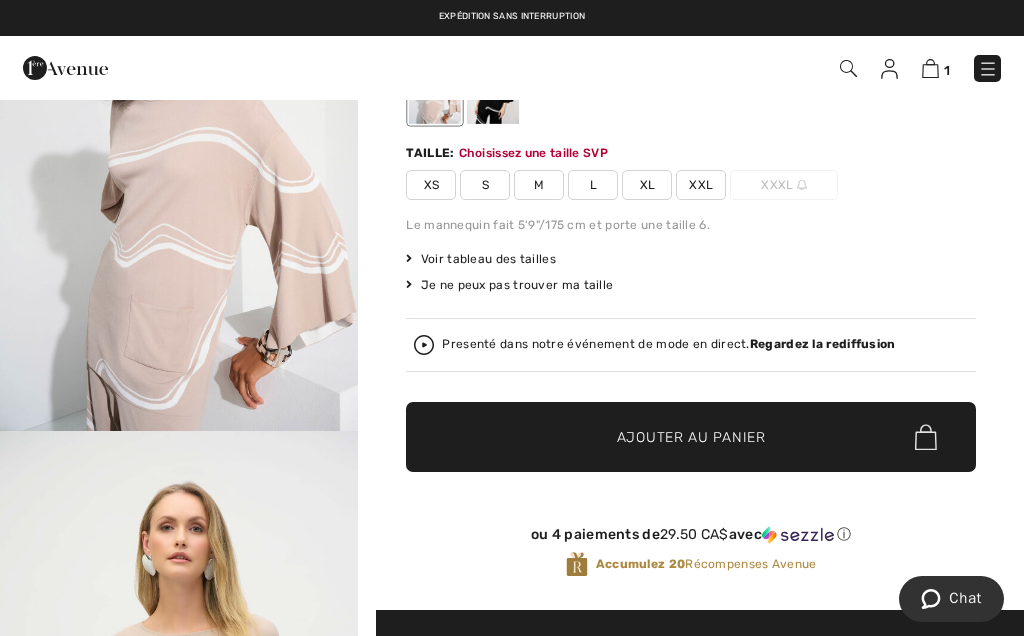 click on "✔ Ajouté au panier
Ajouter au panier" at bounding box center (691, 437) 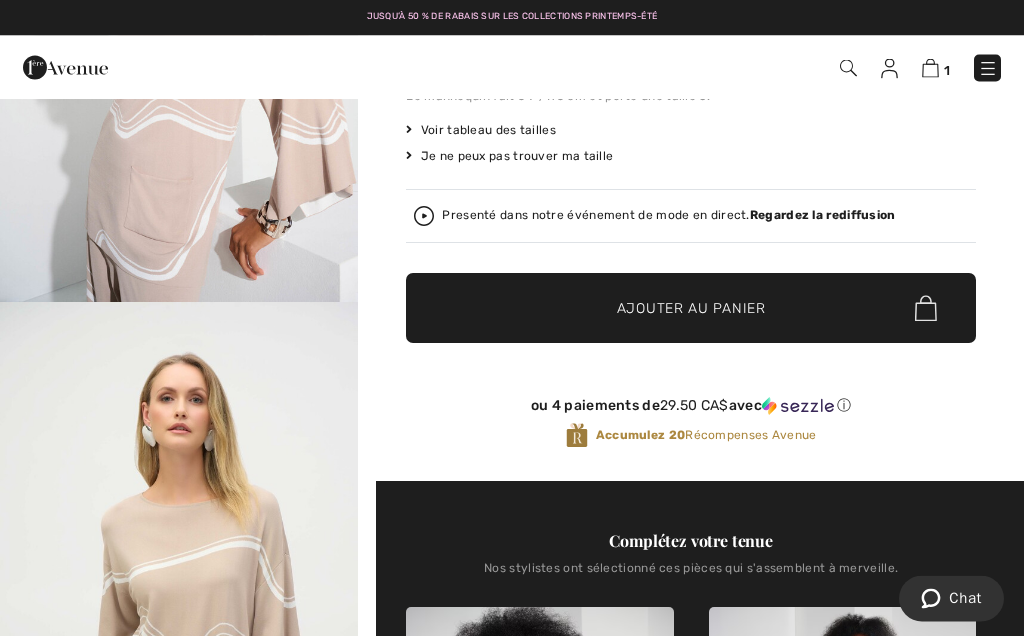 click on "✔ Ajouté au panier
Ajouter au panier" at bounding box center [691, 309] 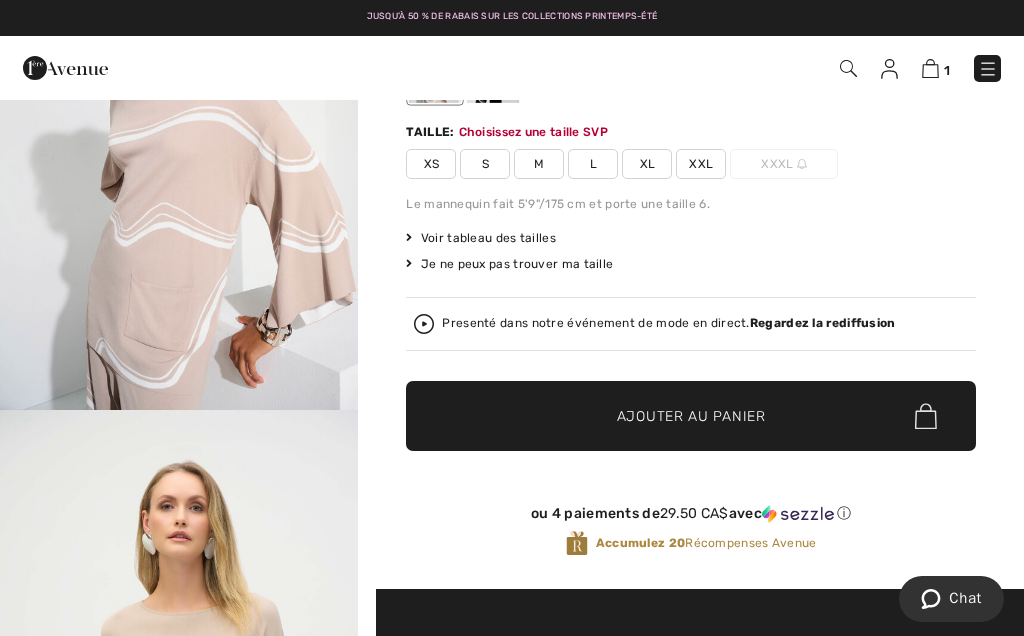 scroll, scrollTop: 205, scrollLeft: 0, axis: vertical 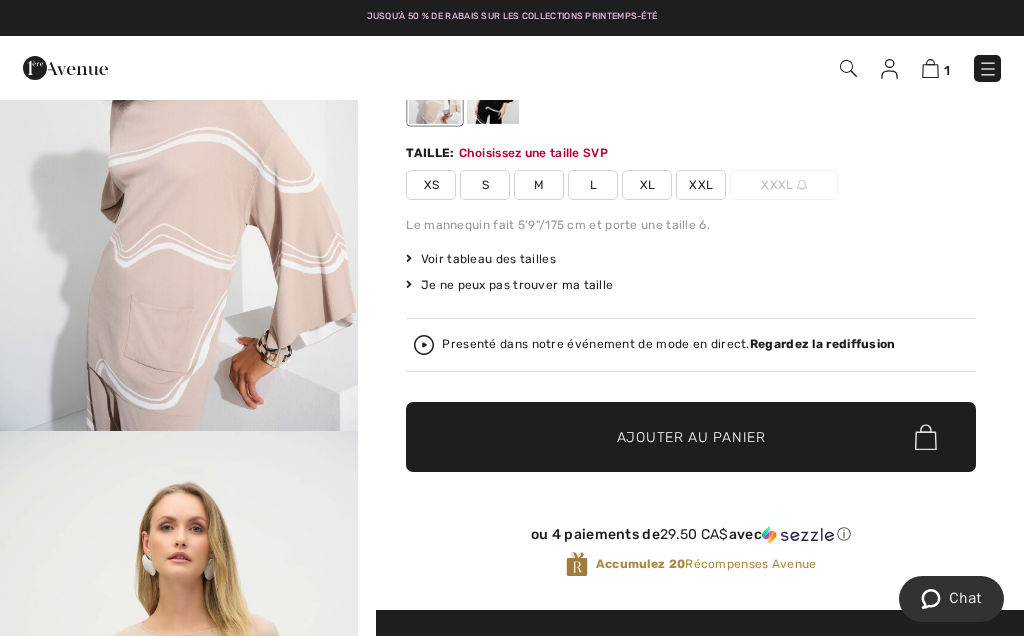 click on "✔ Ajouté au panier
Ajouter au panier" at bounding box center [691, 437] 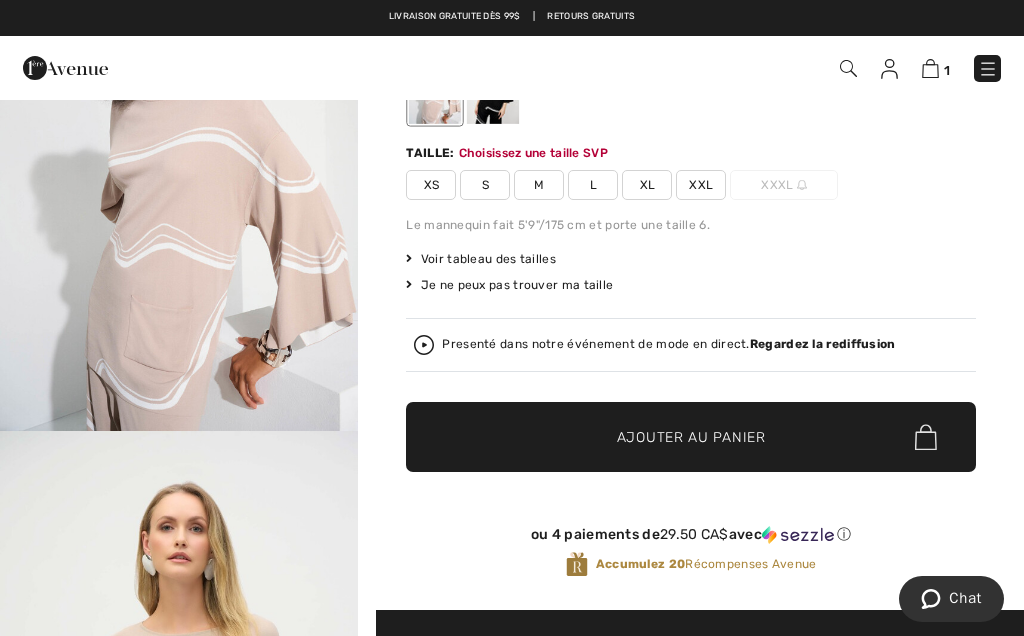 click at bounding box center [926, 437] 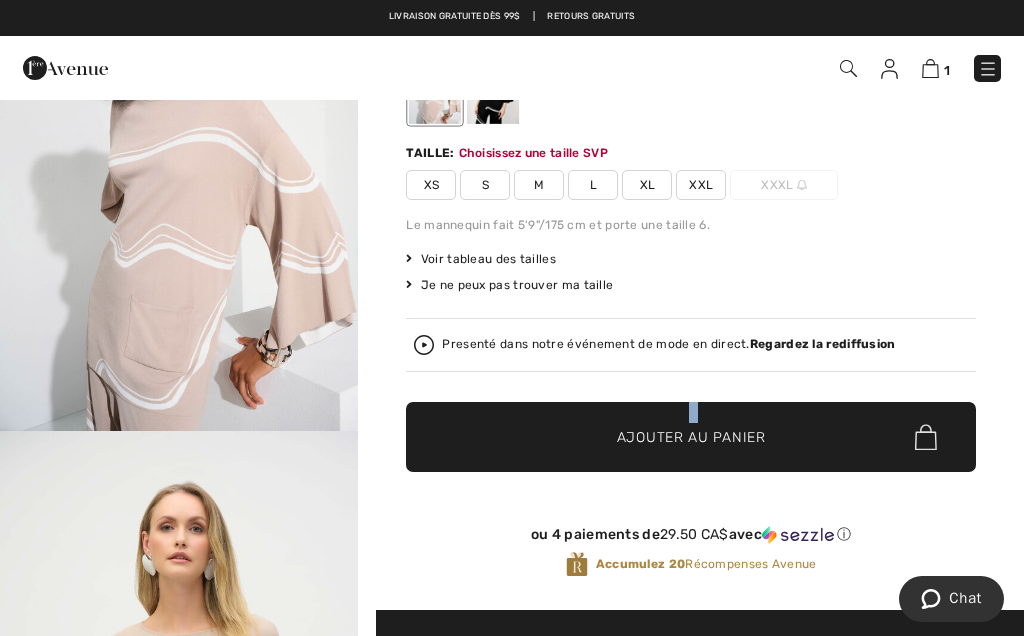 click on "✔ Ajouté au panier
Ajouter au panier" at bounding box center (691, 437) 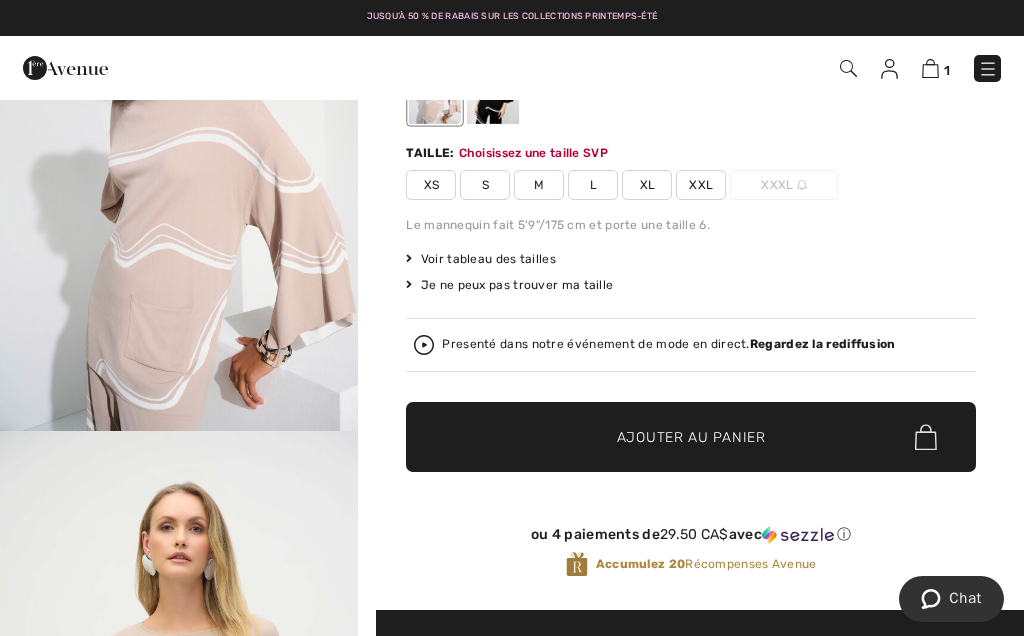 click on "1
Commander" at bounding box center [722, 68] 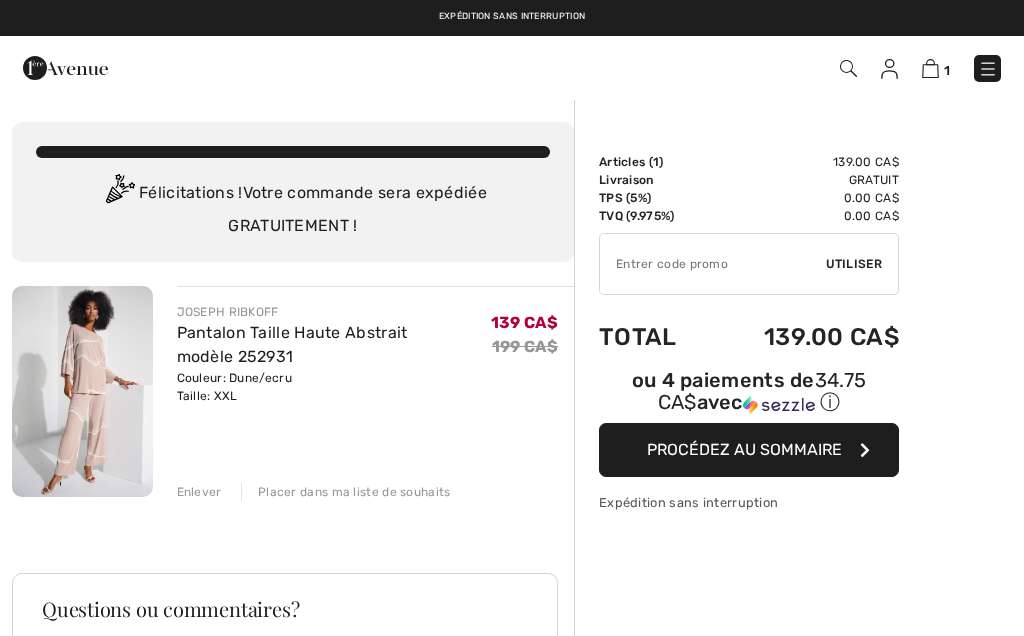 scroll, scrollTop: 0, scrollLeft: 0, axis: both 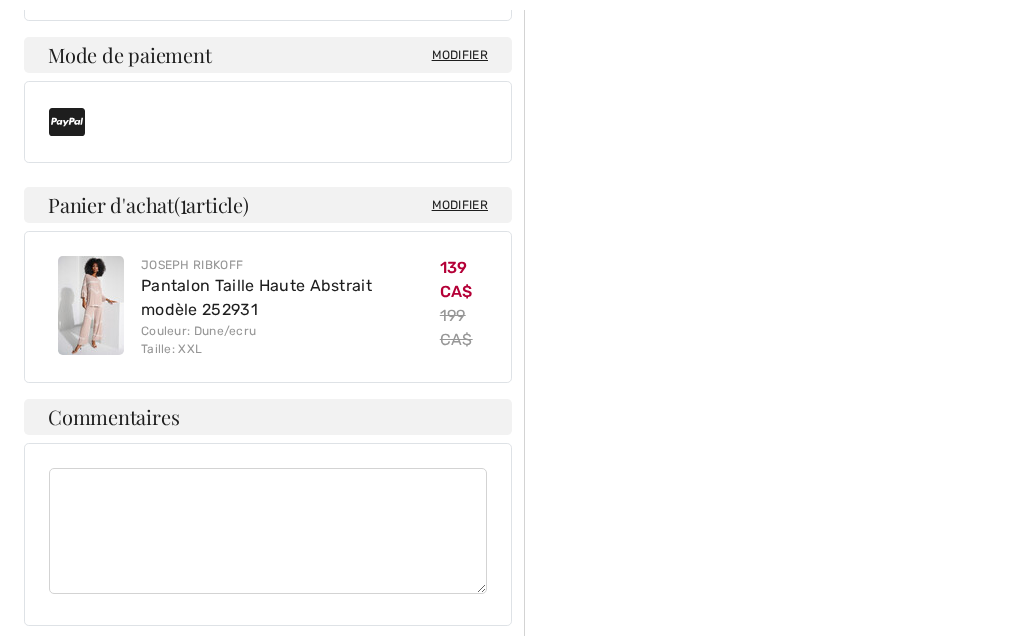 click at bounding box center [268, 531] 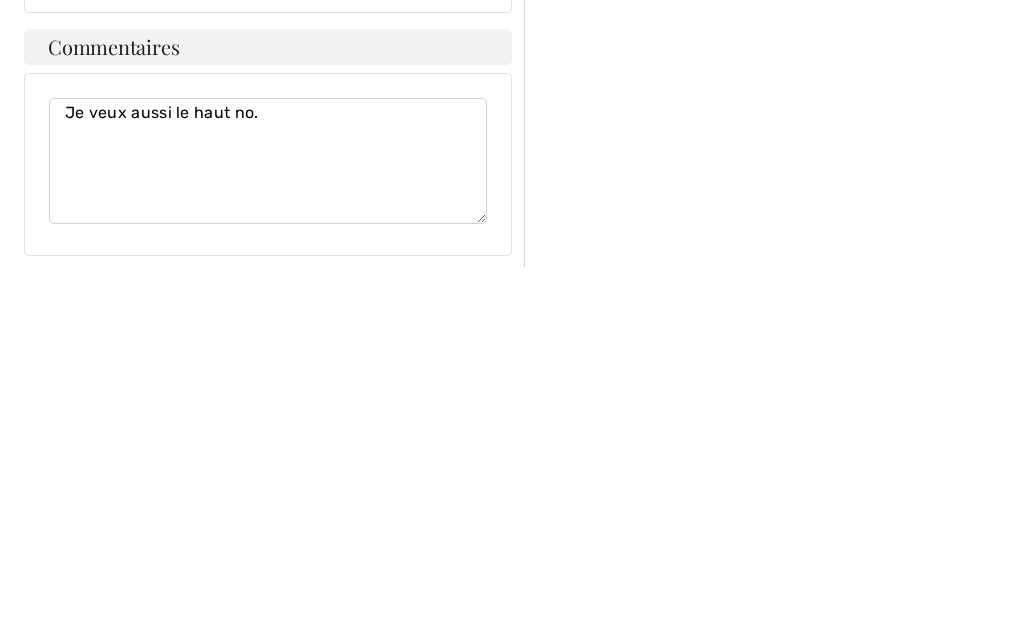 type on "Je veux aussi le haut no." 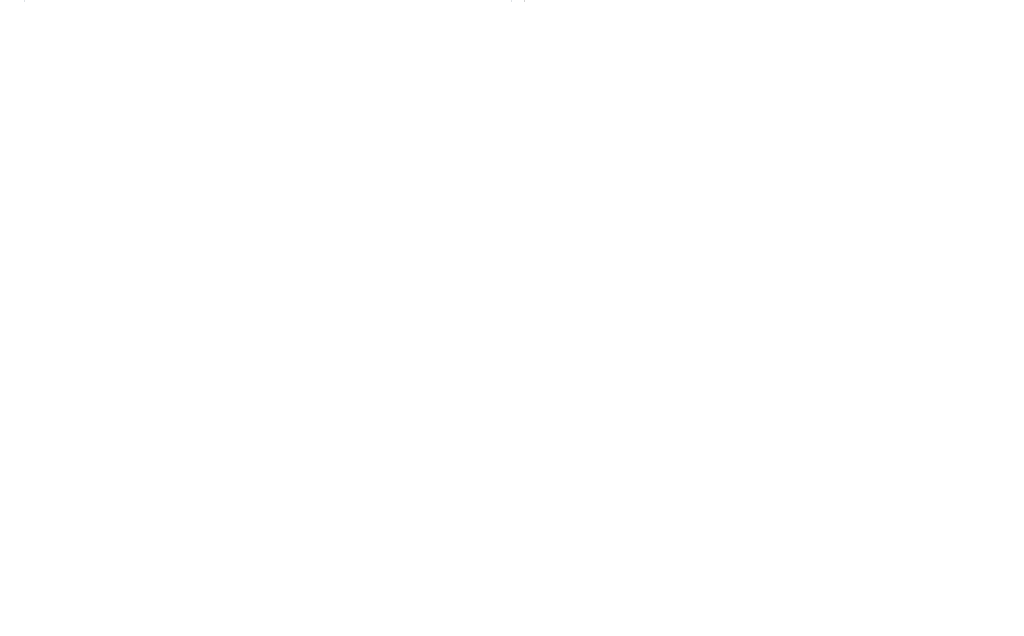 scroll, scrollTop: 516, scrollLeft: 0, axis: vertical 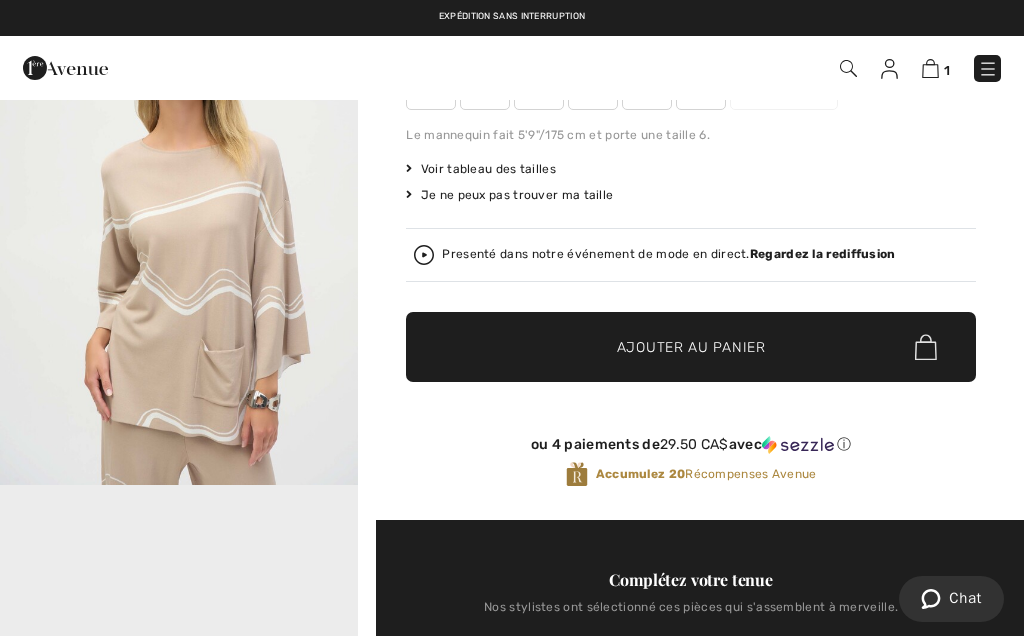 click at bounding box center [179, 216] 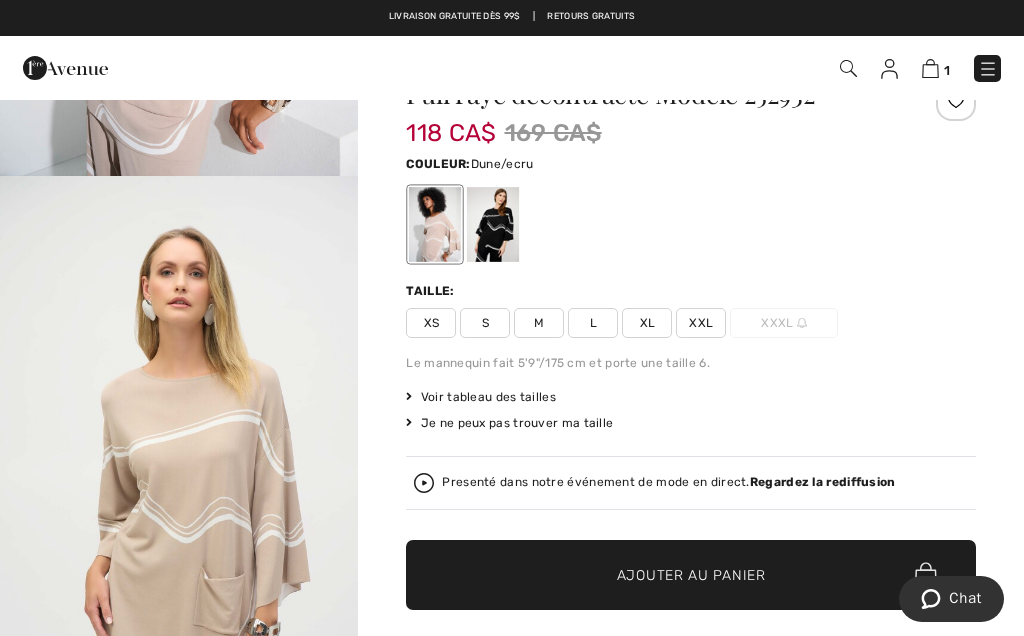 scroll, scrollTop: 69, scrollLeft: 0, axis: vertical 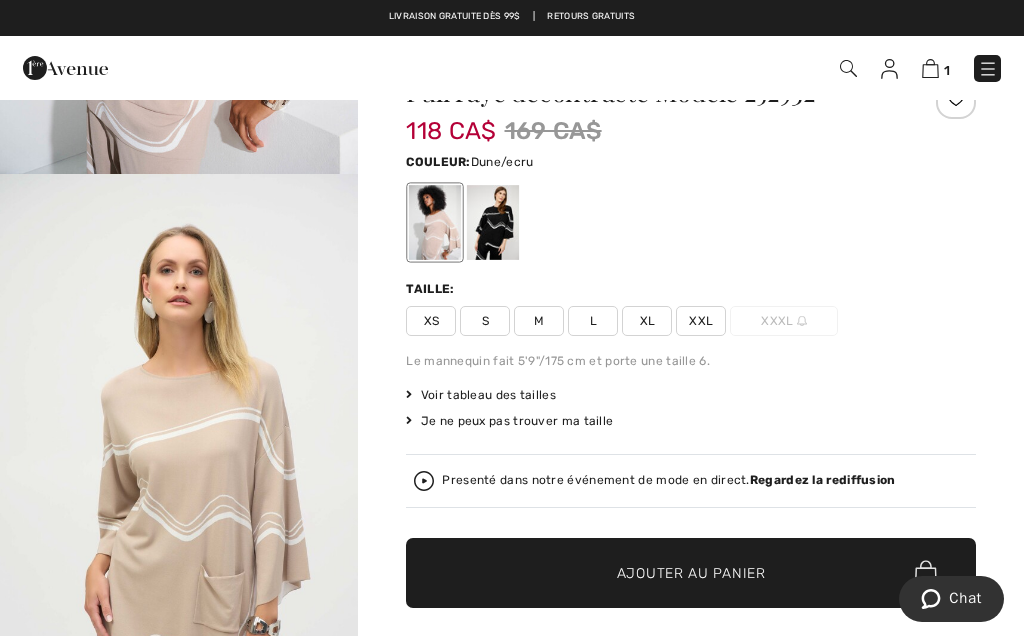 click on "XXL" at bounding box center [701, 321] 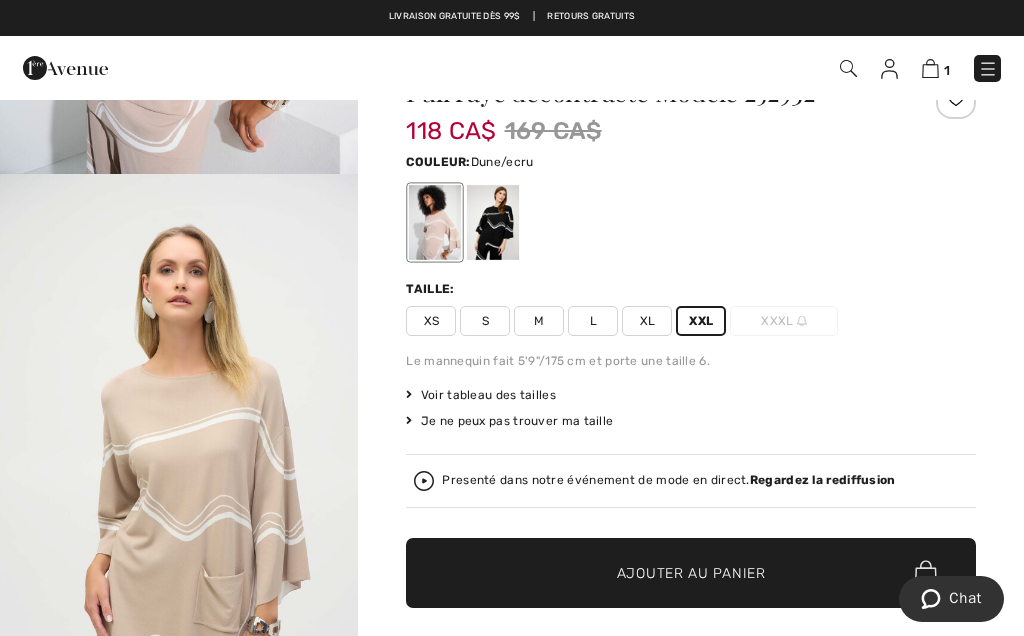 click on "✔ Ajouté au panier
Ajouter au panier" at bounding box center [691, 573] 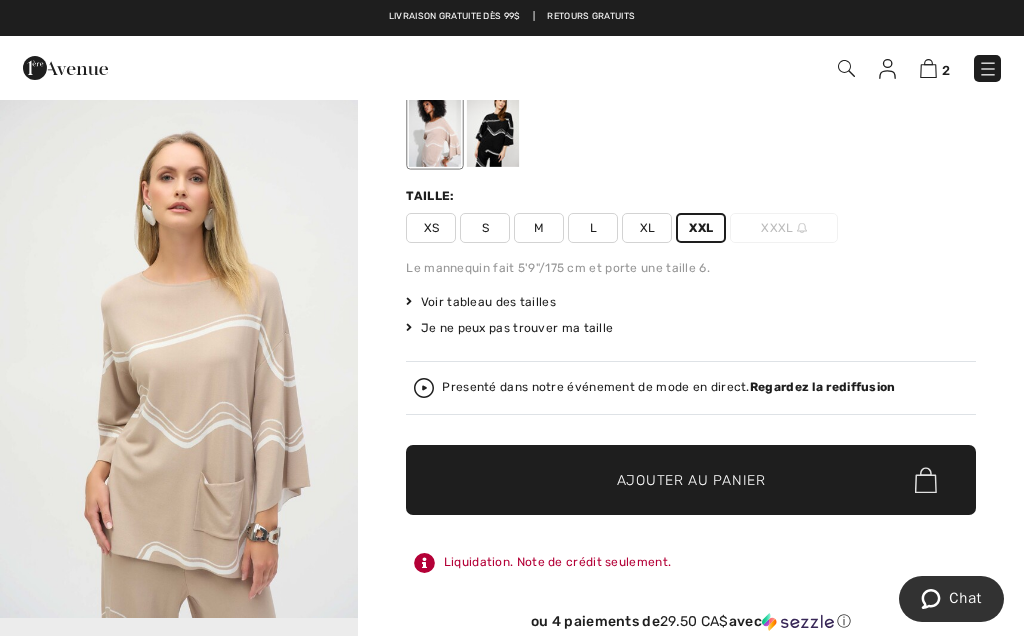scroll, scrollTop: 163, scrollLeft: 0, axis: vertical 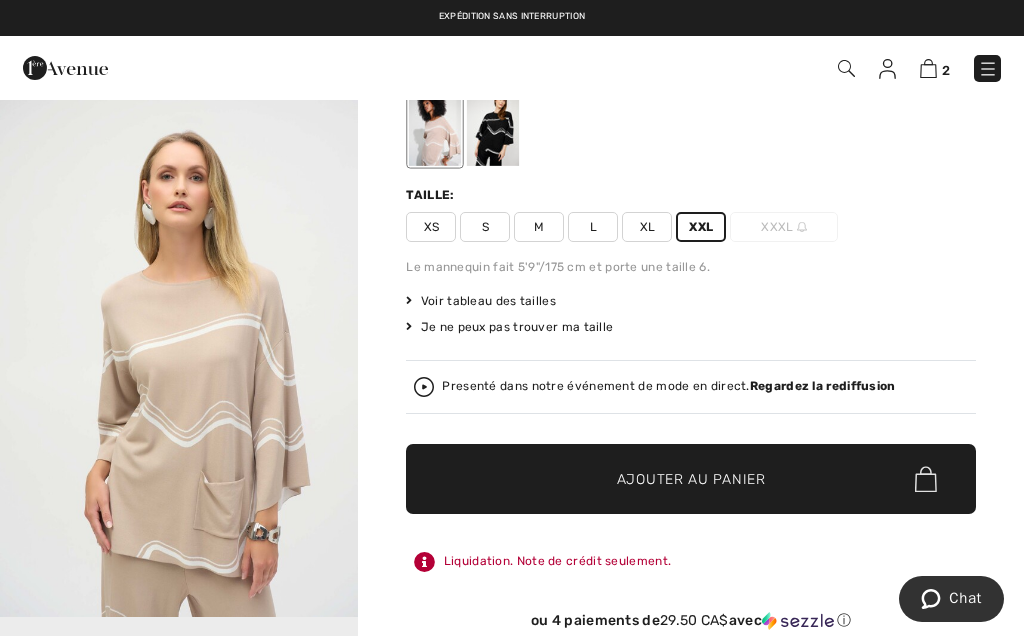 click on "✔ Ajouté au panier
Ajouter au panier" at bounding box center [691, 479] 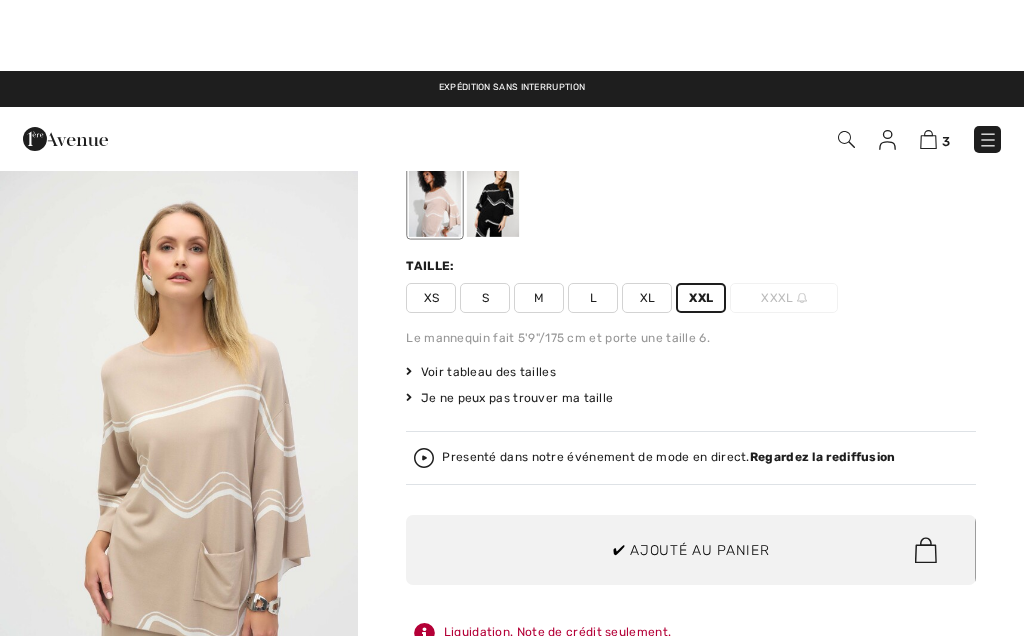 scroll, scrollTop: 86, scrollLeft: 0, axis: vertical 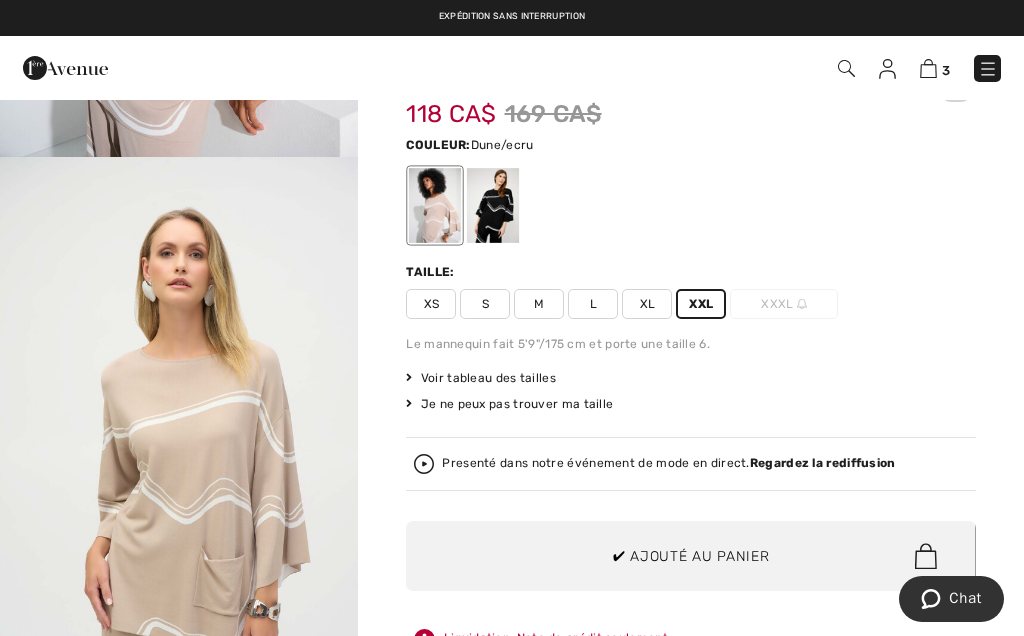 click on "Joseph Ribkoff
2 Évaluations
2 Évaluations
Pull rayé décontracté  Modèle 252932
118 CA$ 169 CA$
Couleur:  Dune/ecru
Taille:
XS S M L XL XXL XXXL
Le mannequin fait 5'9"/175 cm et porte une taille 6.
Voir tableau des tailles
Je ne peux pas trouver ma taille
Choisir taille
XS
S
M
L
XL
XXL
XXXL - Épuisé
Presenté dans notre événement de mode en direct.  Regardez la rediffusion
Passer à la caisse" at bounding box center [691, 947] 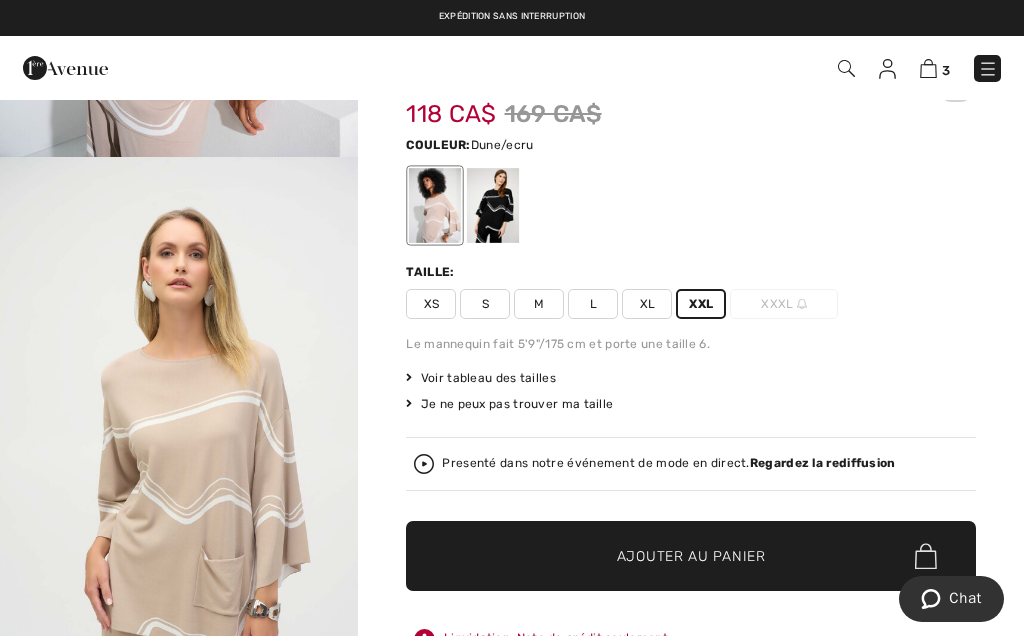 click on "3" at bounding box center (935, 68) 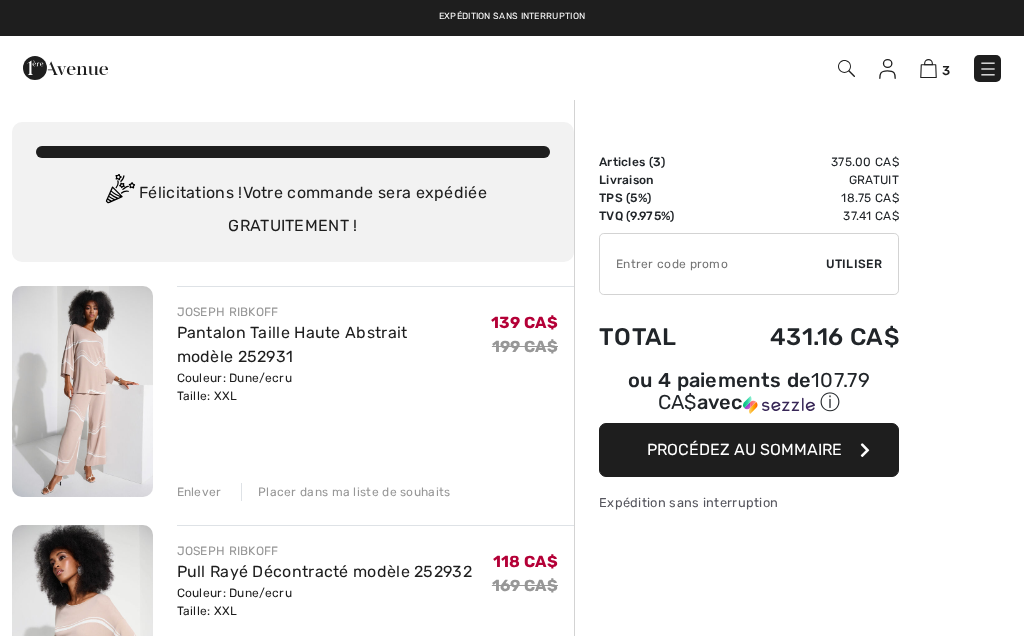 scroll, scrollTop: 0, scrollLeft: 0, axis: both 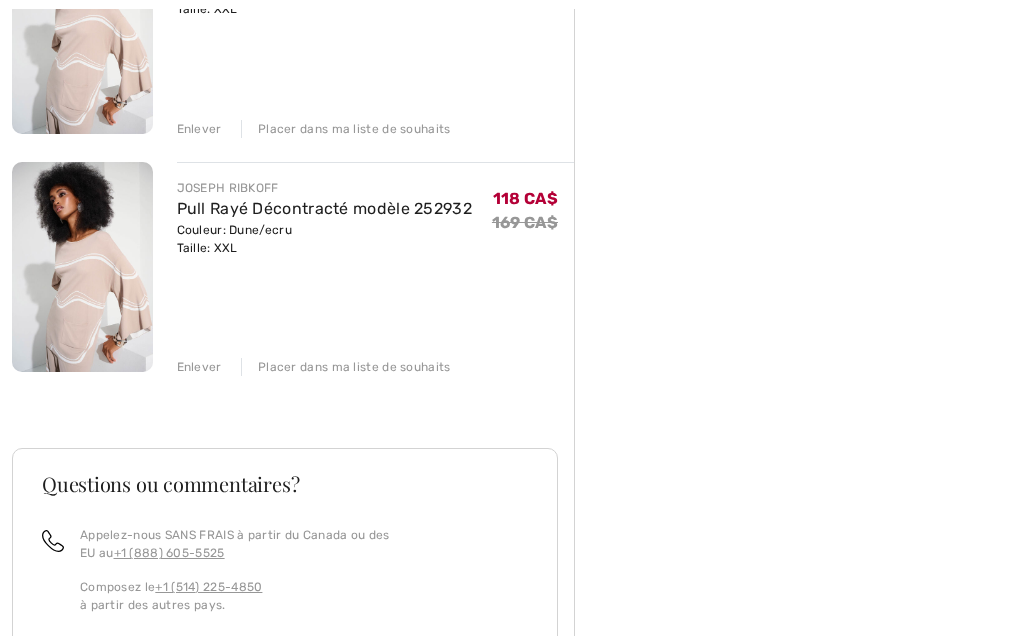 click on "Enlever" at bounding box center (199, 368) 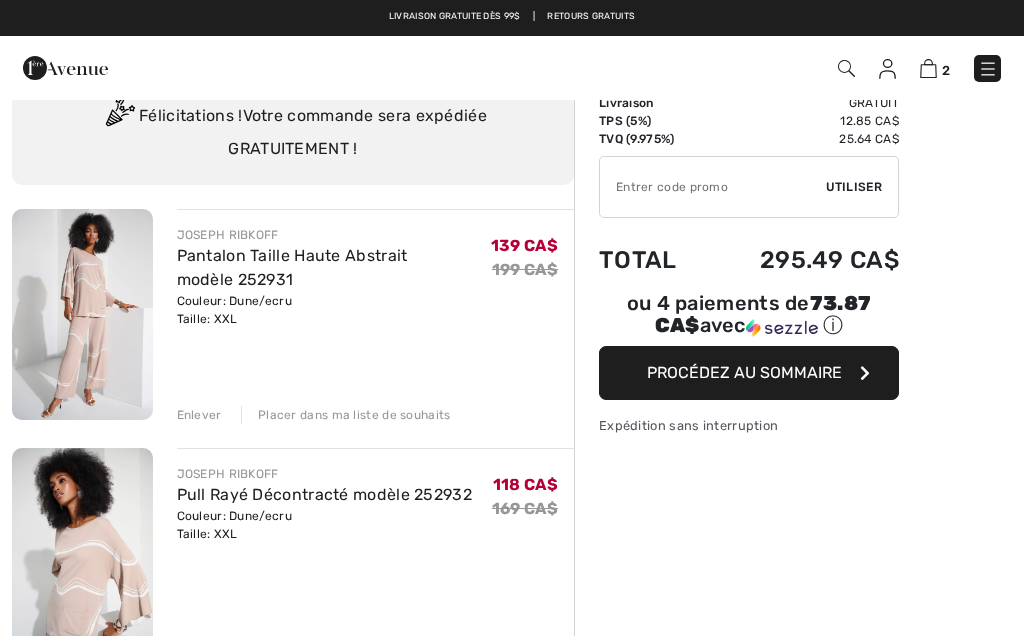 scroll, scrollTop: 75, scrollLeft: 0, axis: vertical 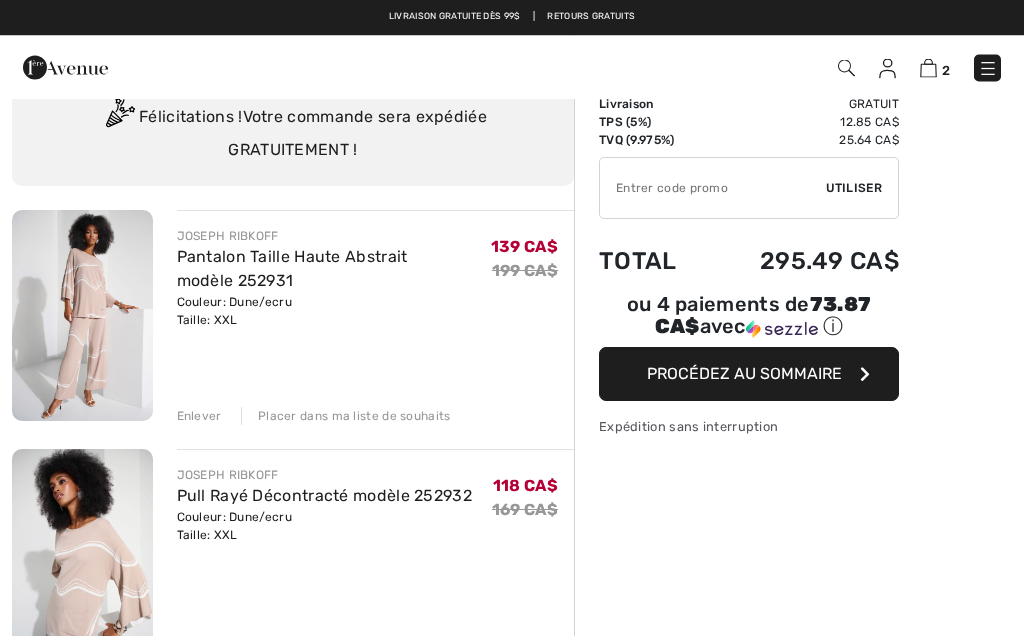 click at bounding box center [713, 189] 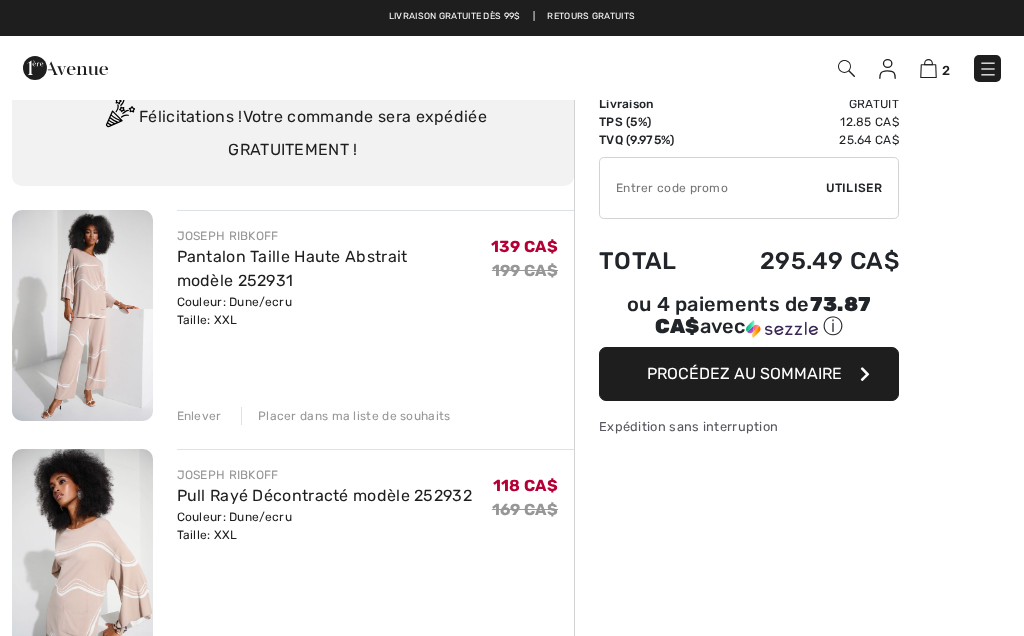 scroll, scrollTop: 75, scrollLeft: 0, axis: vertical 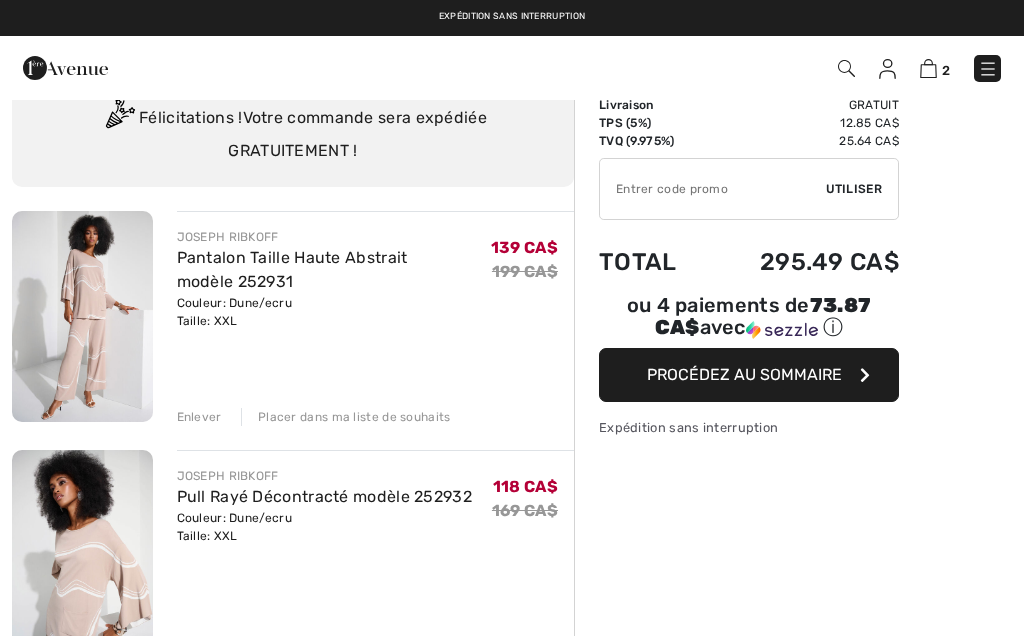 click on "12.85 CA$" at bounding box center (802, 123) 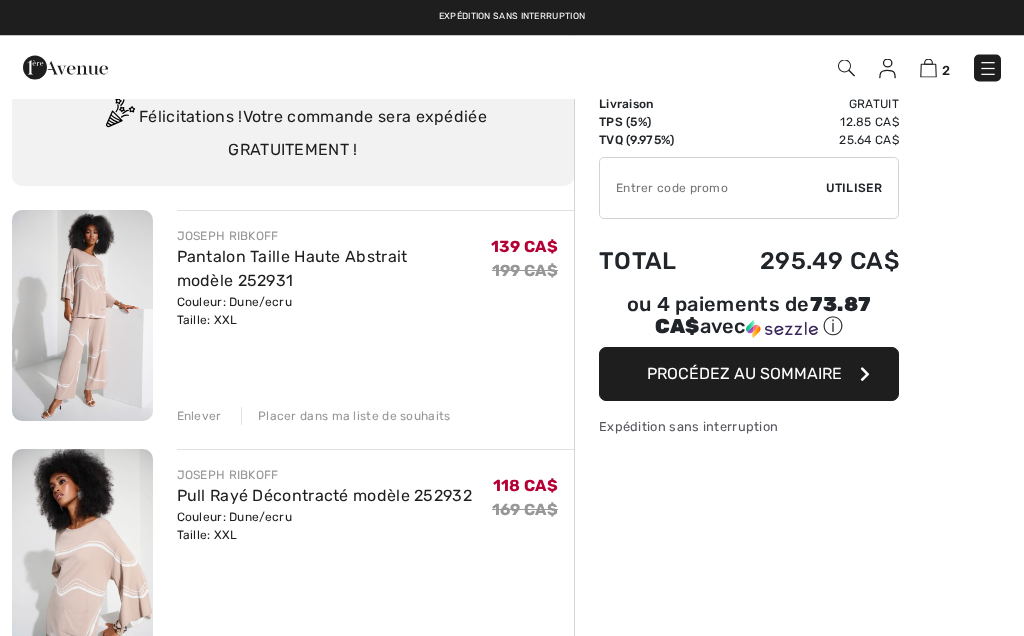 click on "2
Commander" at bounding box center (722, 68) 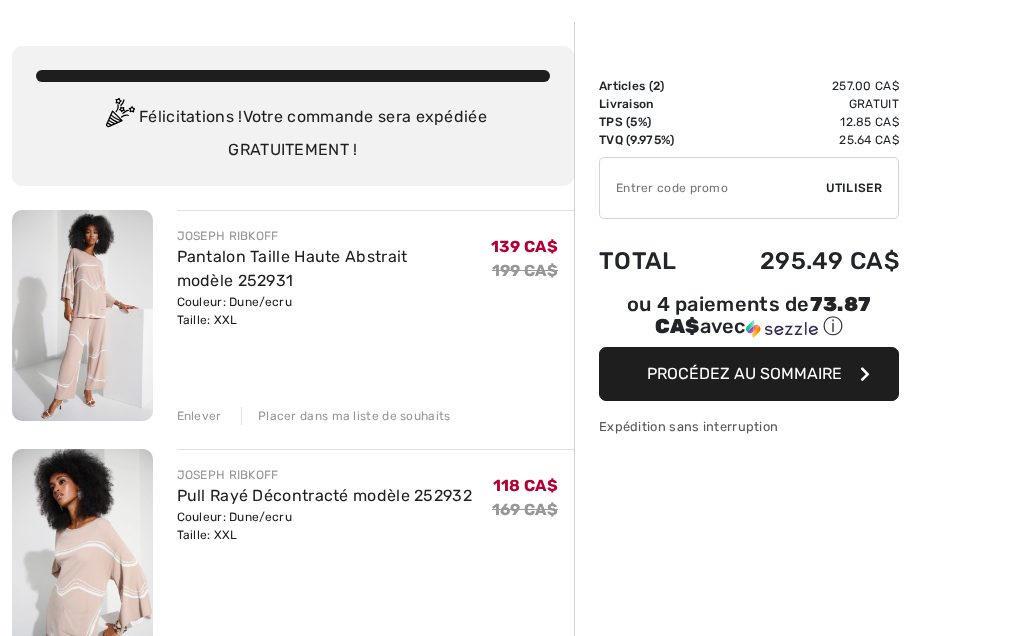 scroll, scrollTop: 75, scrollLeft: 0, axis: vertical 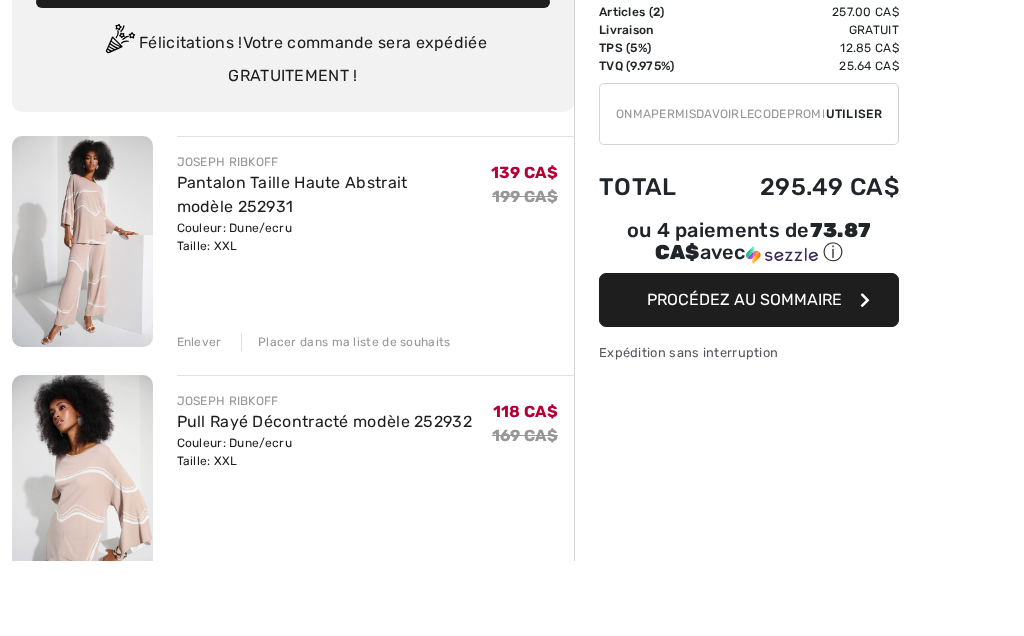 click on "Utiliser" at bounding box center (854, 189) 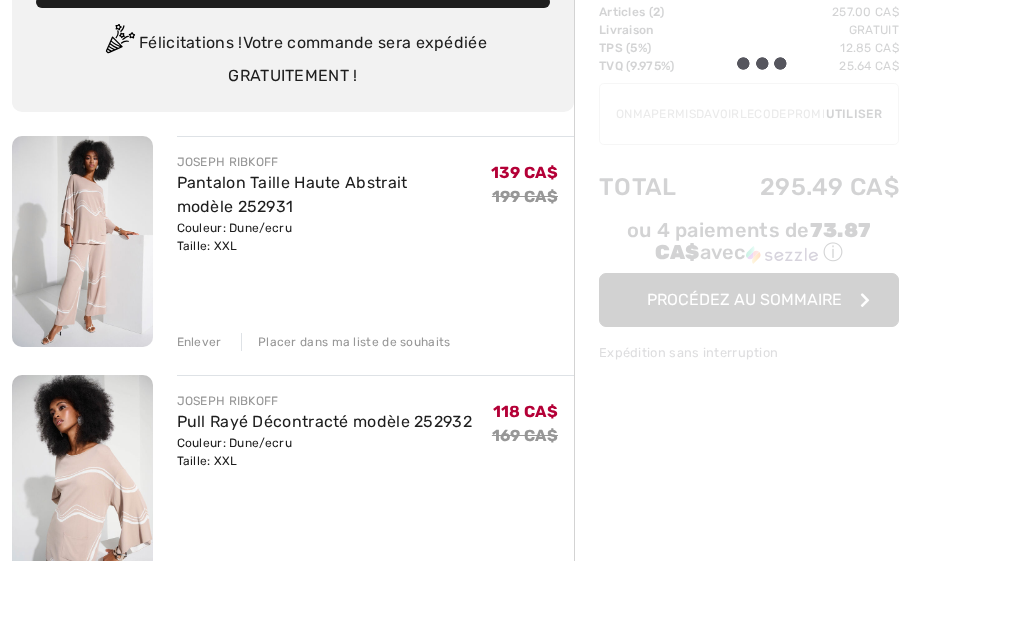 scroll, scrollTop: 151, scrollLeft: 0, axis: vertical 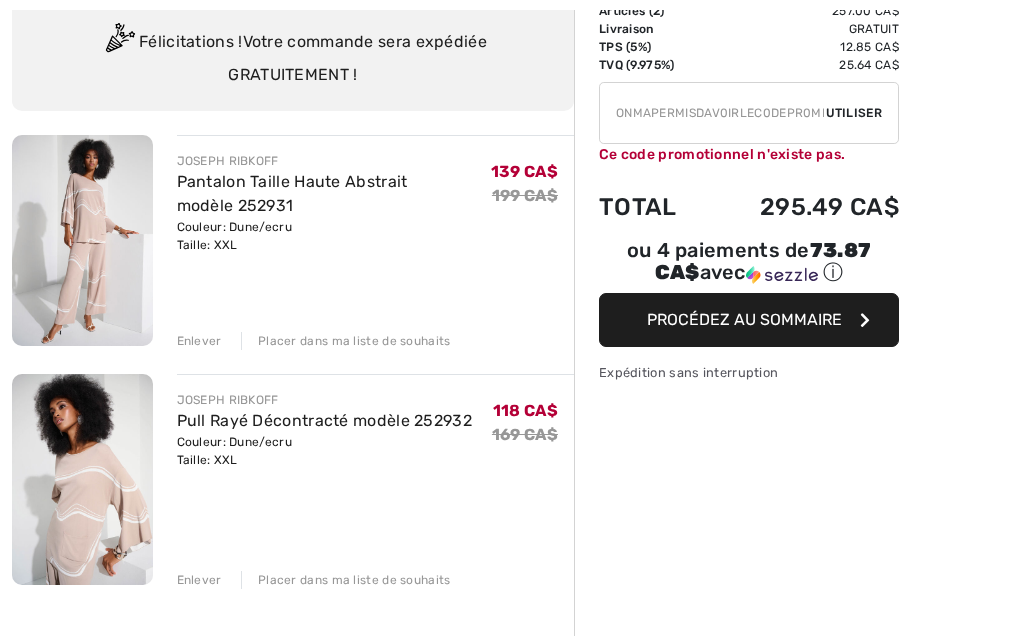 click at bounding box center (865, 320) 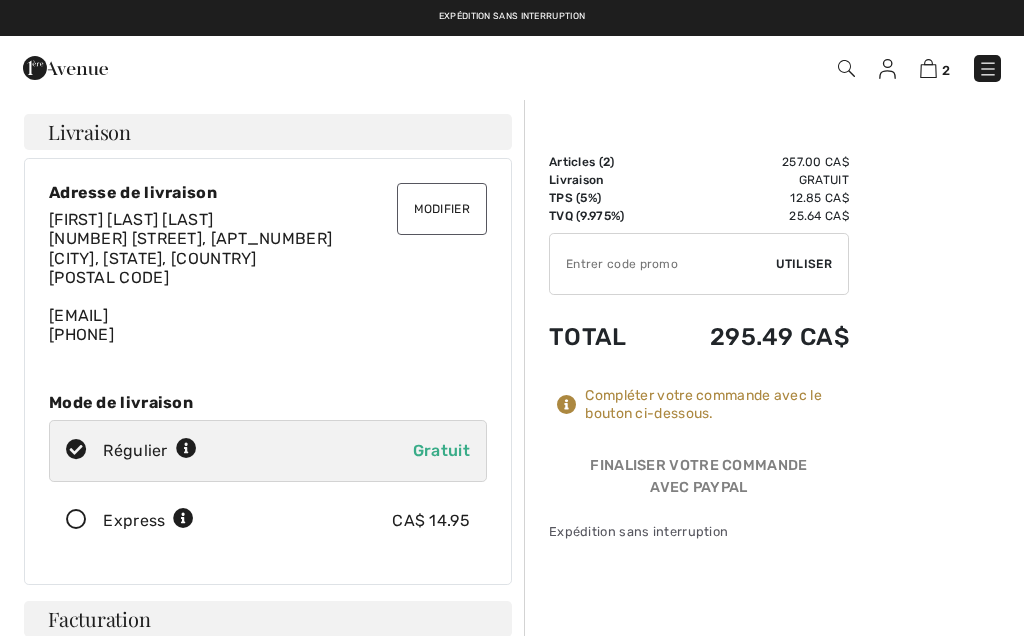 scroll, scrollTop: 0, scrollLeft: 0, axis: both 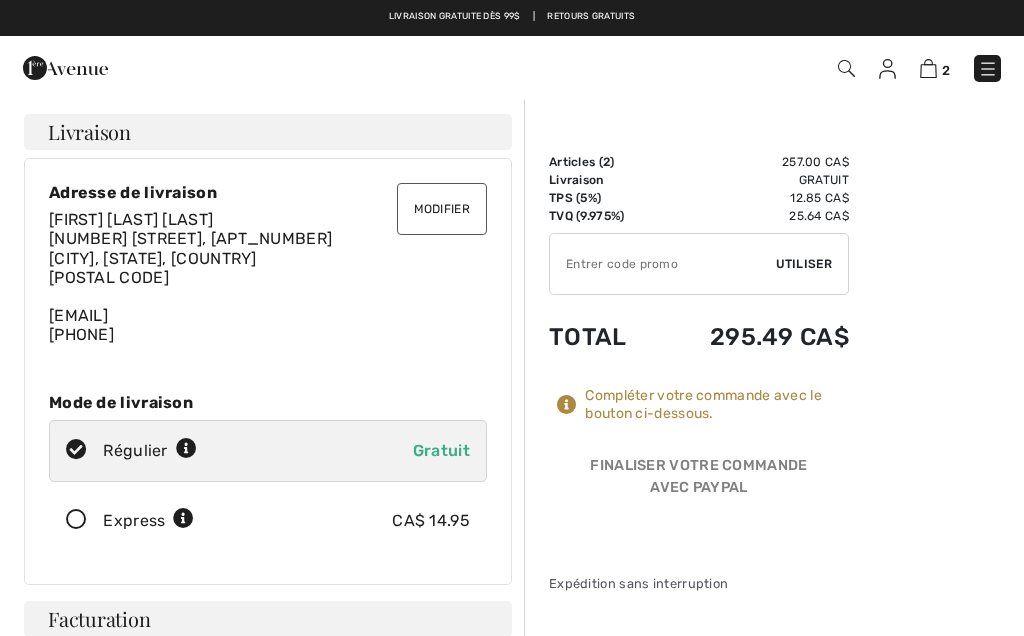 click on "Gratuit" at bounding box center (441, 450) 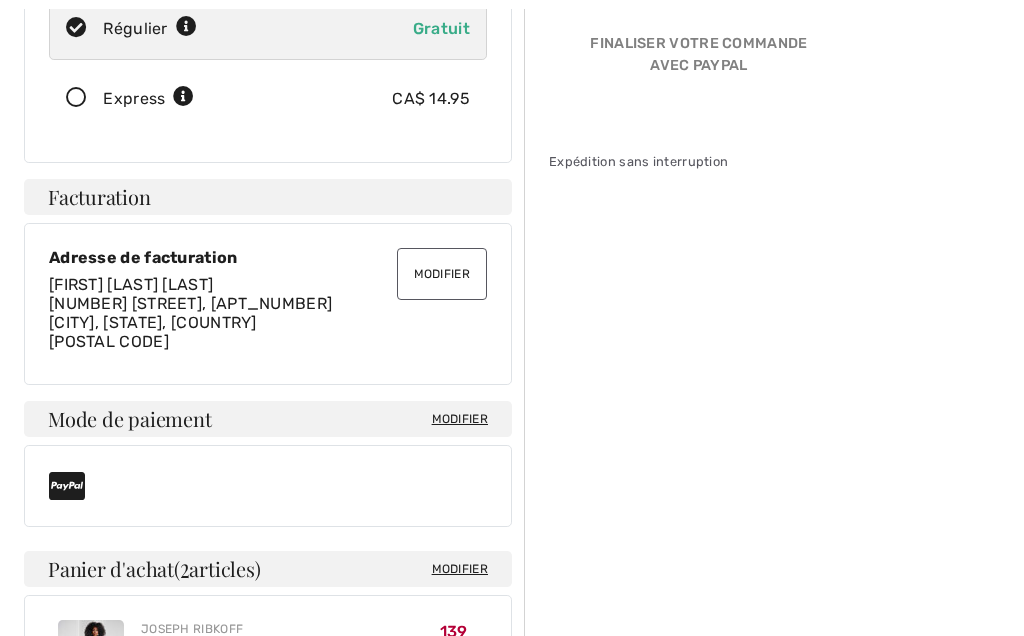 scroll, scrollTop: 422, scrollLeft: 0, axis: vertical 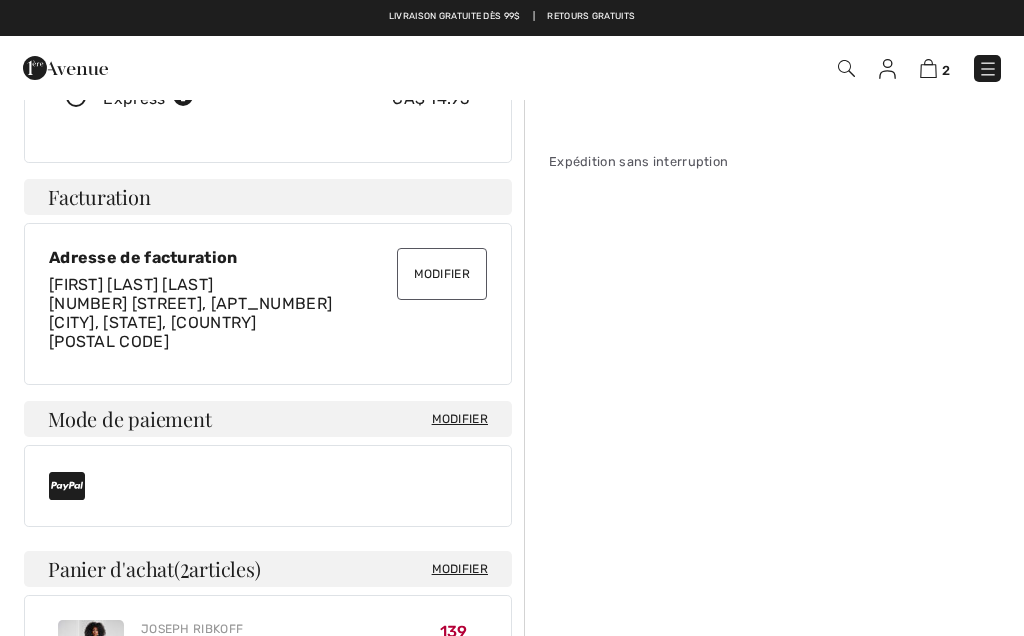 click on "Modifier" at bounding box center [442, 274] 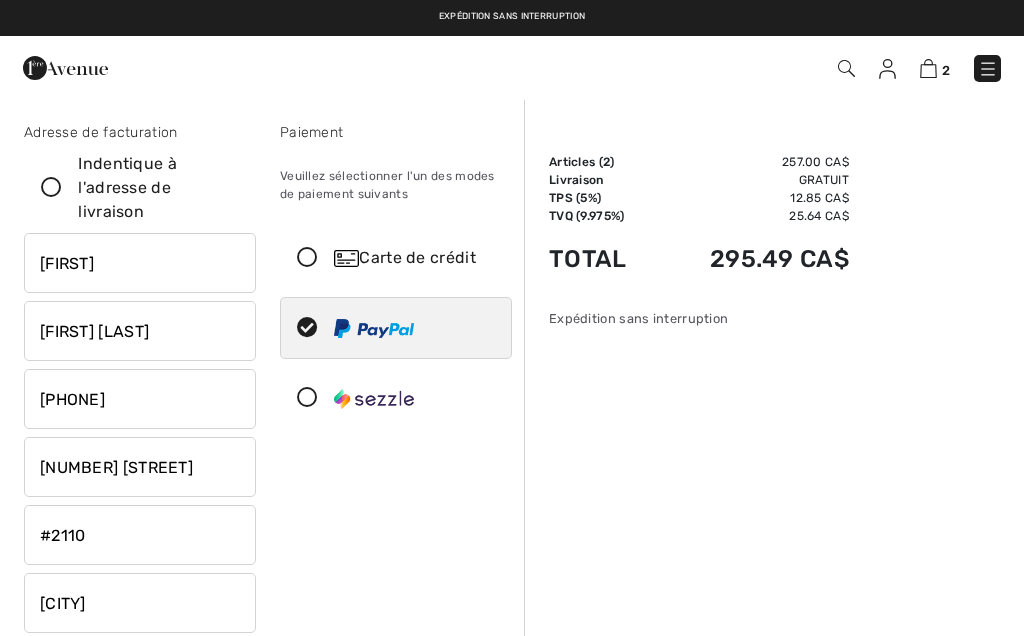 scroll, scrollTop: 0, scrollLeft: 0, axis: both 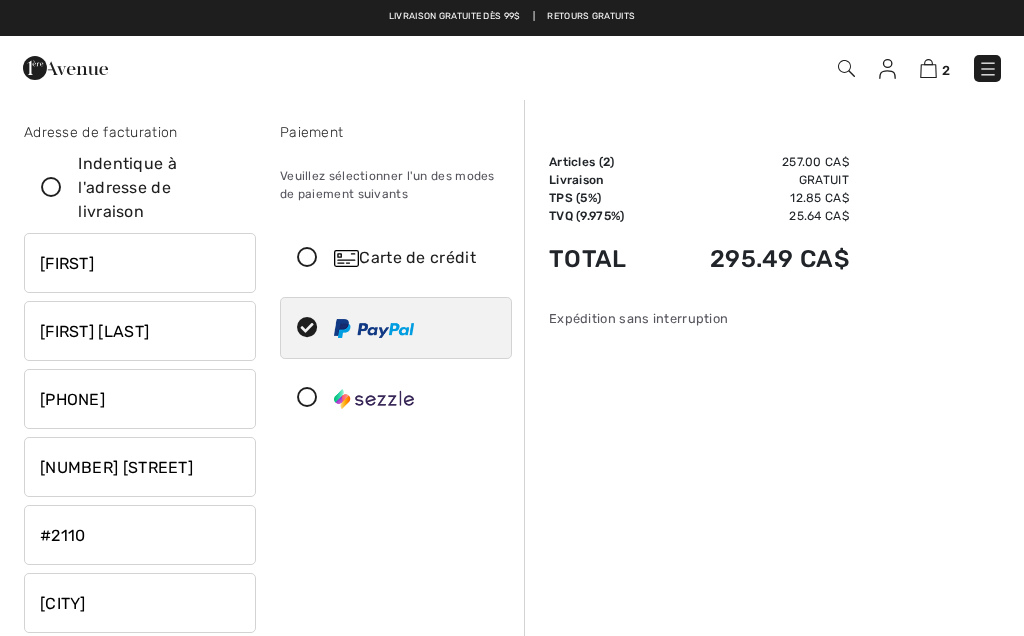 click on "Carte de crédit" at bounding box center (416, 258) 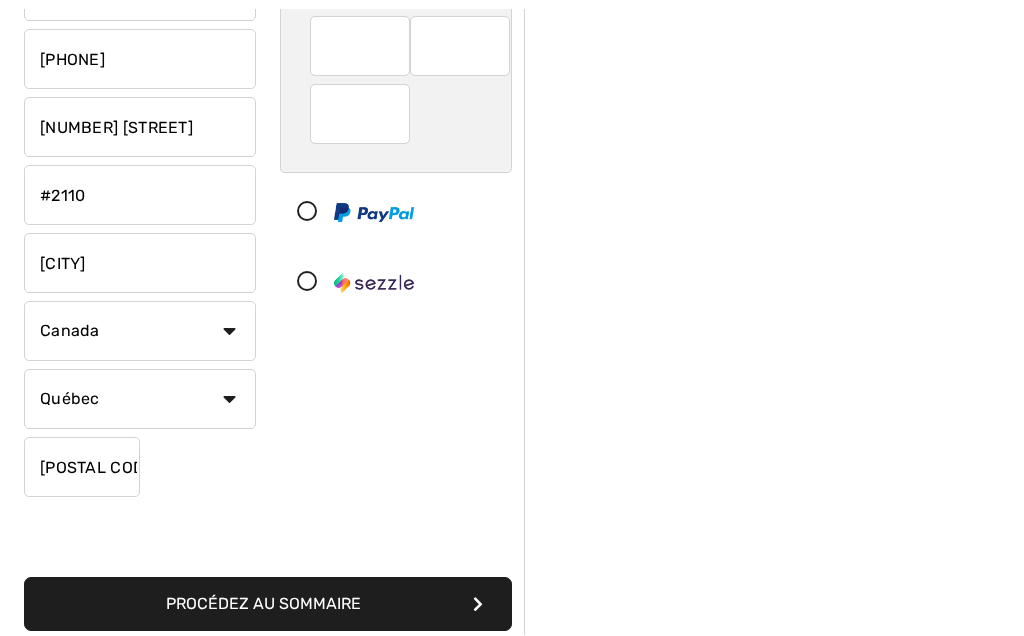 scroll, scrollTop: 340, scrollLeft: 0, axis: vertical 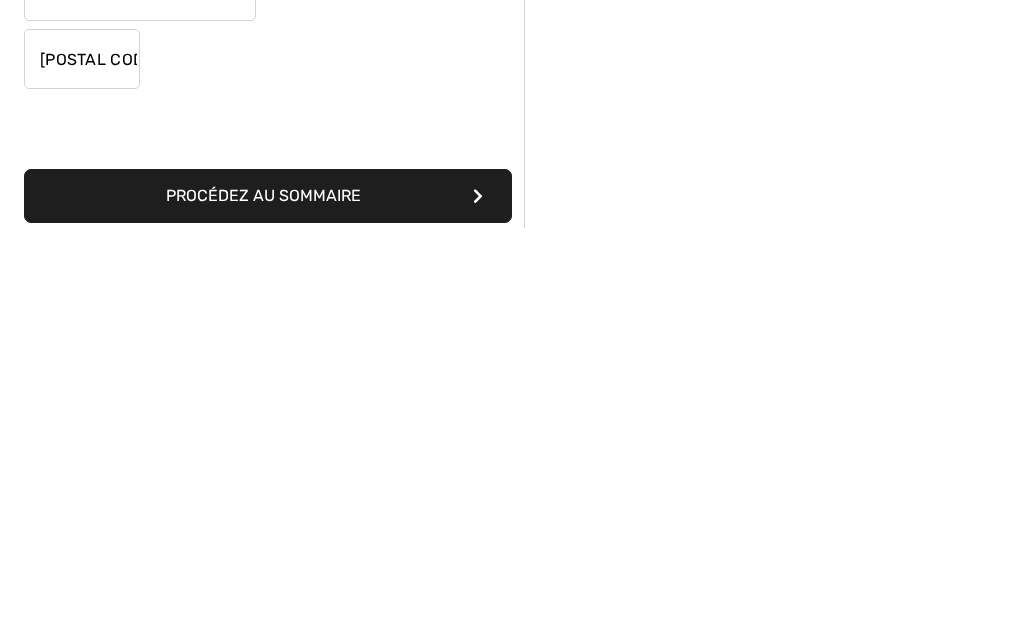 click on "Procédez au sommaire" at bounding box center [268, 604] 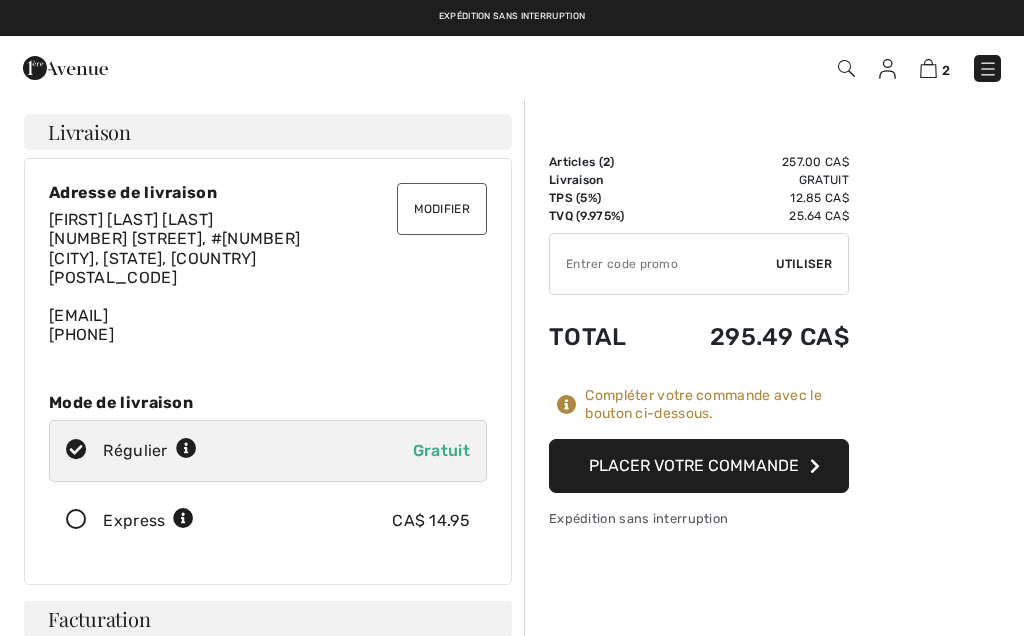 scroll, scrollTop: 0, scrollLeft: 0, axis: both 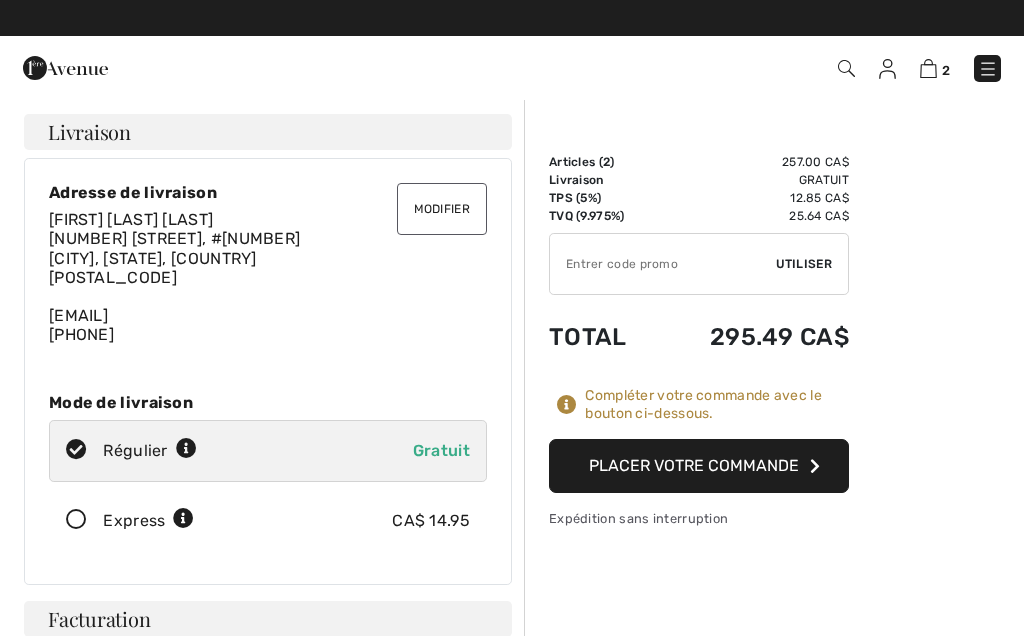click at bounding box center [815, 466] 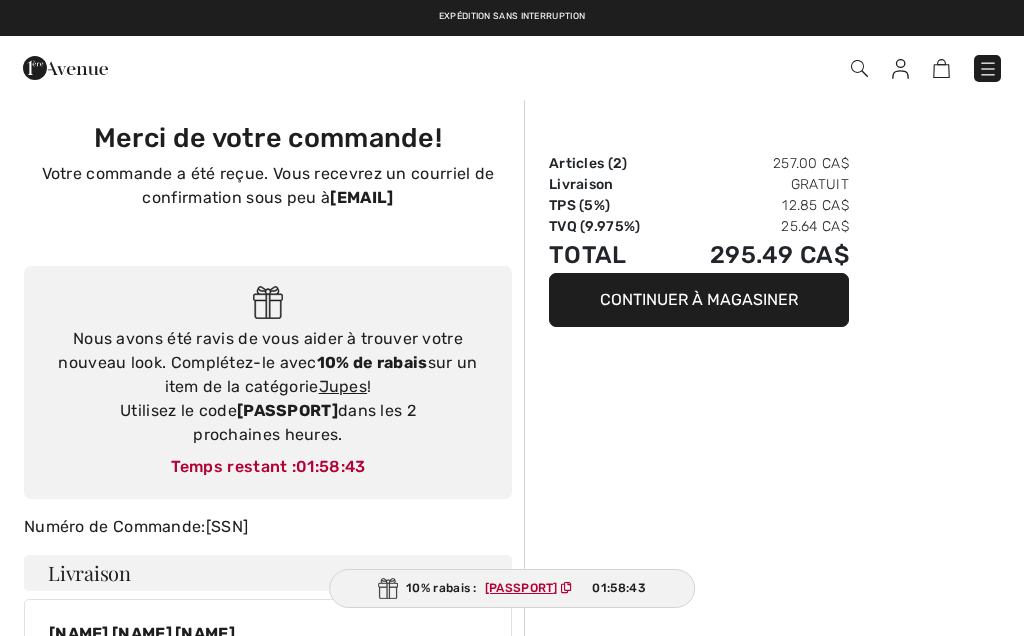scroll, scrollTop: 0, scrollLeft: 0, axis: both 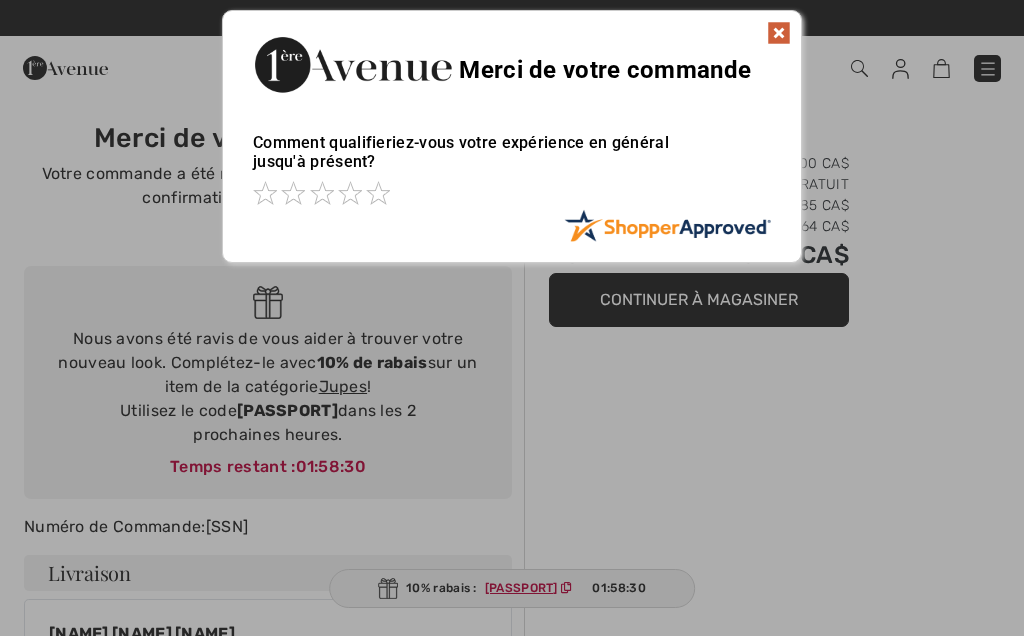 click at bounding box center [512, 318] 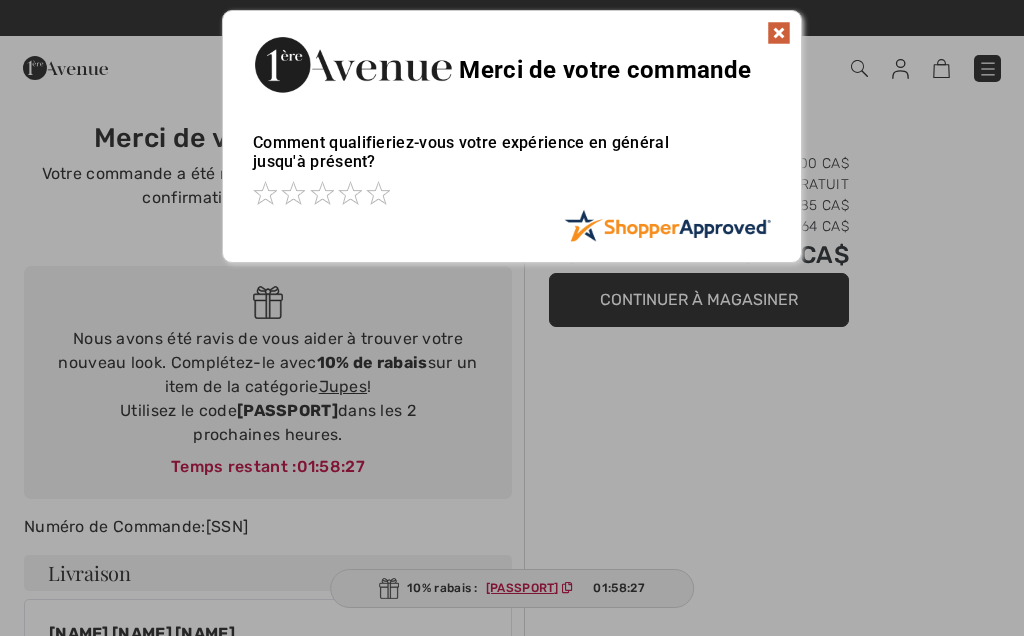 click at bounding box center [512, 318] 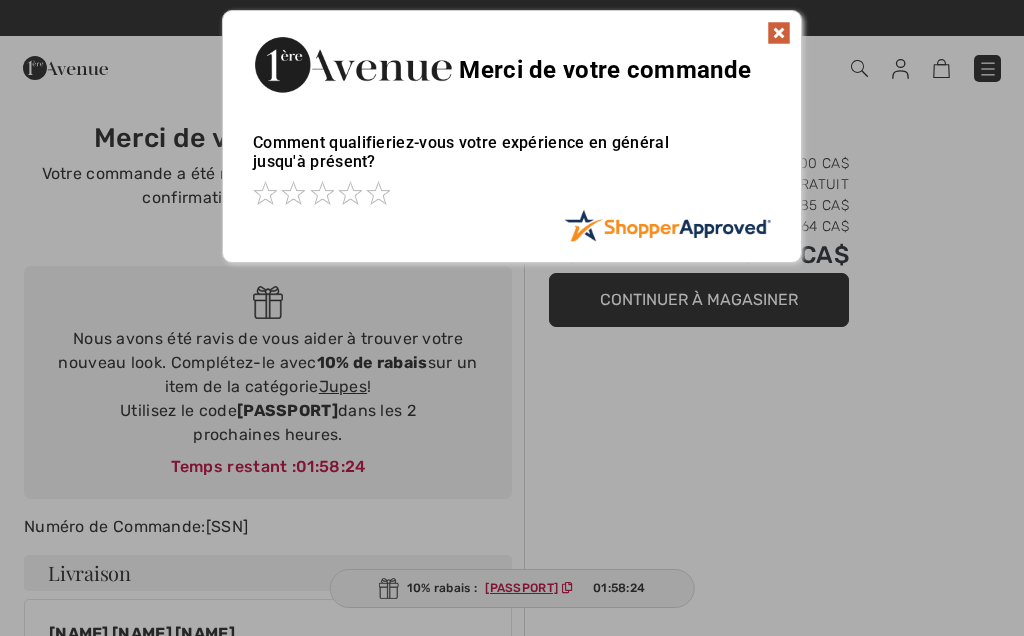 click at bounding box center [512, 318] 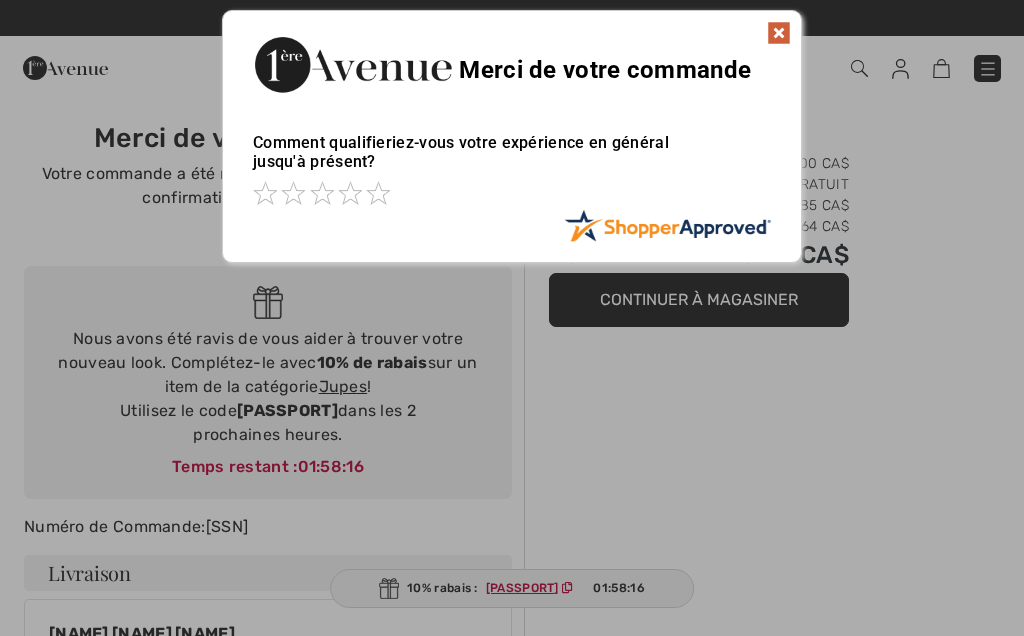 click at bounding box center (512, 318) 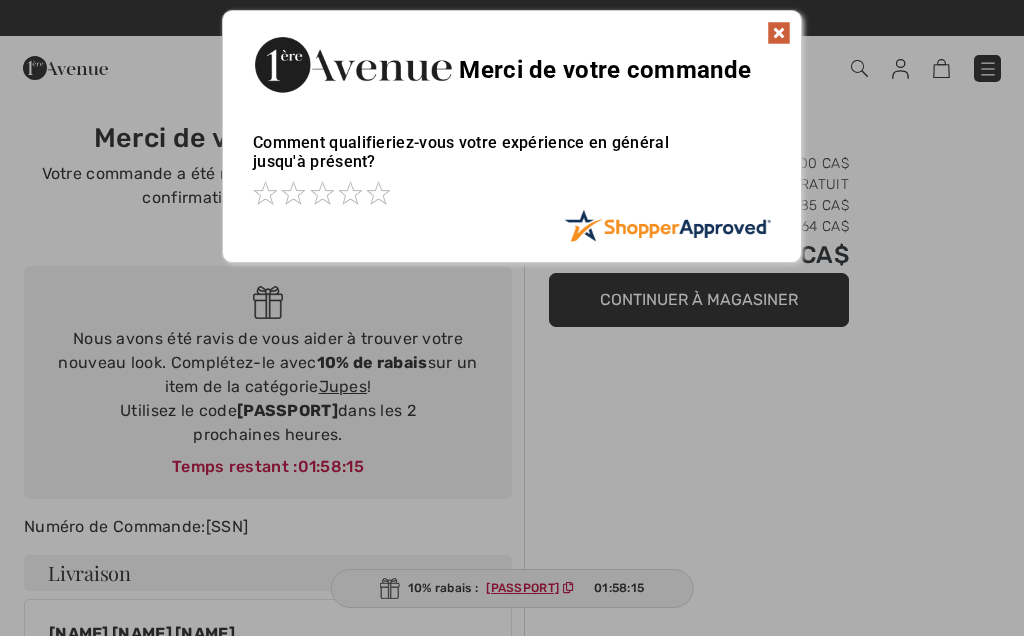 click on "Sorry! Something went wrong.       Close                              Merci de votre commande             Comment qualifieriez-vous votre expérience en général jusqu'à présent?                       Selon vos notes, il semble que vous avez un problème qui nécessite une attention particulière. Si vous avez laissé 1 ou 2 étoiles par erreur, veuillez le corriger avant de continuer. Ou, si votre note est correcte, s'il vous plait laissez-nous quelques commentaires afin que nous puissions mieux vous servir.      Continuez jusqu'aux commentaires.     Non merci. Je préfère ne pas participer à la notation.           Veuillez écrire un court message sur votre expérience jusqu'à présent.                   Merci pour votre commentaire.              Devrions-nous faire un suivi pour nous assurer que vous êtes satisfait de votre commande?       Oui      Non                  Nom Gisèle Hébert Fortin     Courriel giselehbery@icloud.com           Votre courriel est sécurisé." at bounding box center (512, 136) 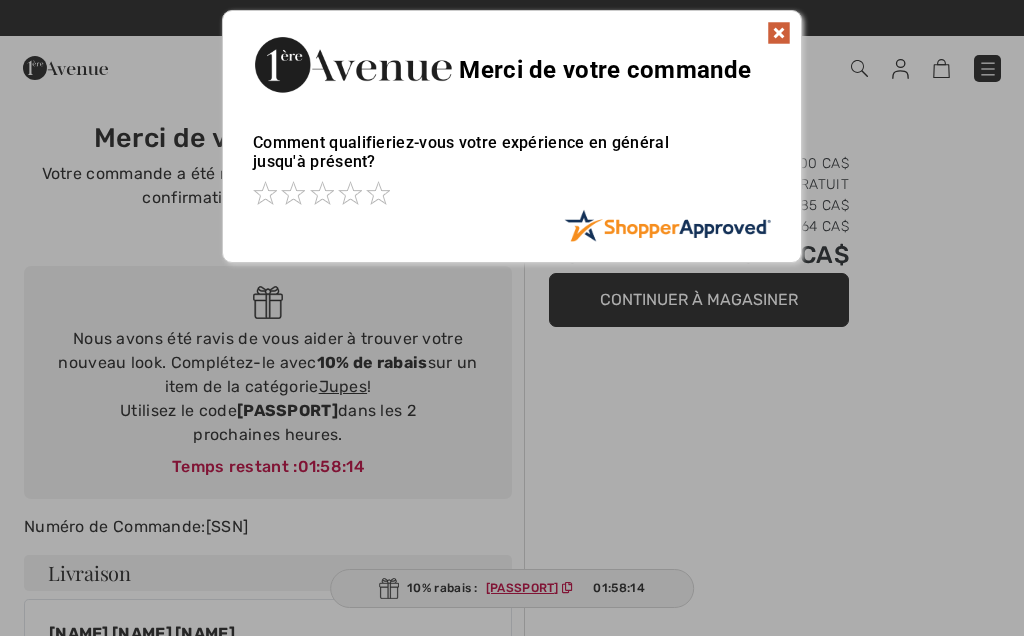 click at bounding box center (512, 318) 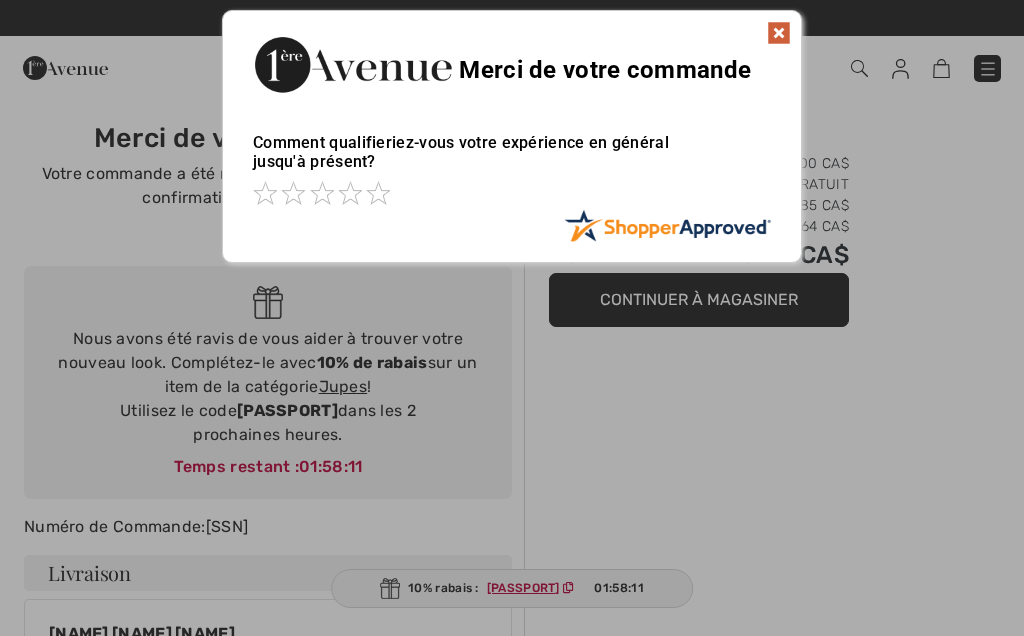 click at bounding box center (779, 33) 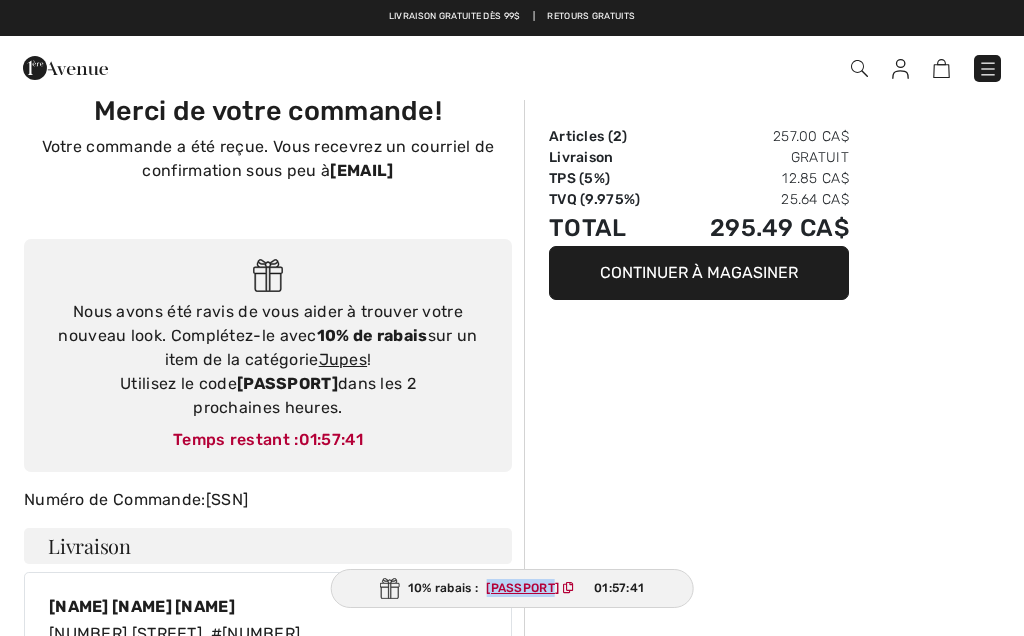 scroll, scrollTop: 0, scrollLeft: 0, axis: both 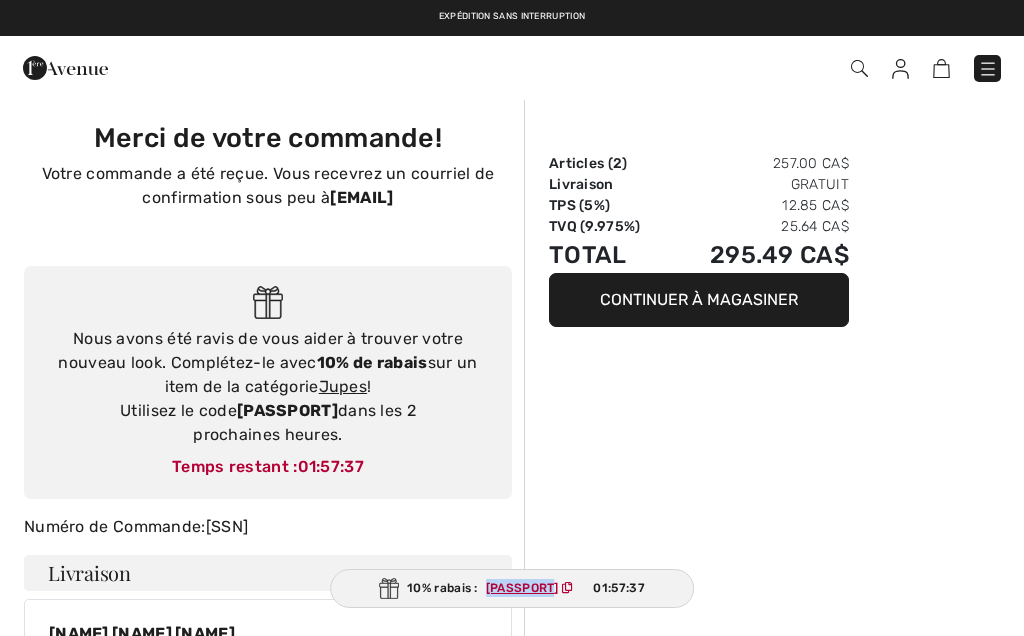click on "Continuer à magasiner" at bounding box center (699, 300) 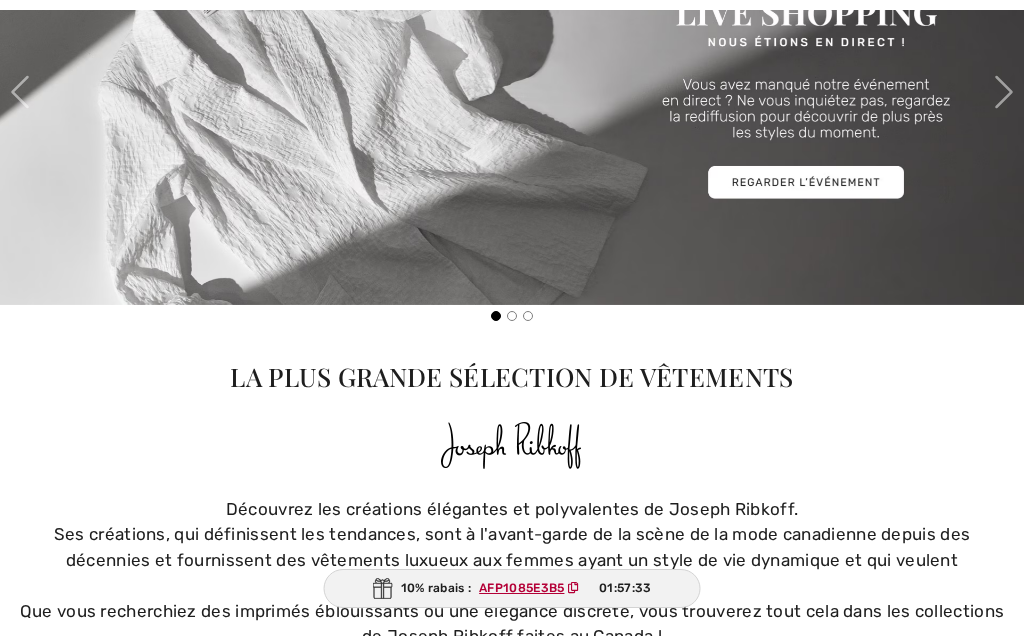 scroll, scrollTop: 837, scrollLeft: 0, axis: vertical 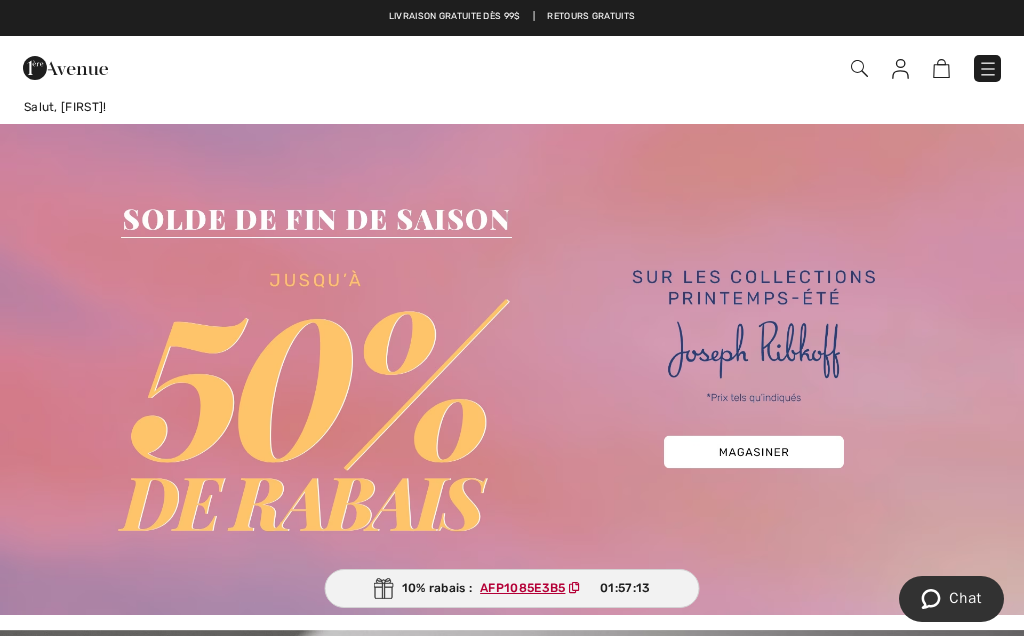 click at bounding box center [988, 69] 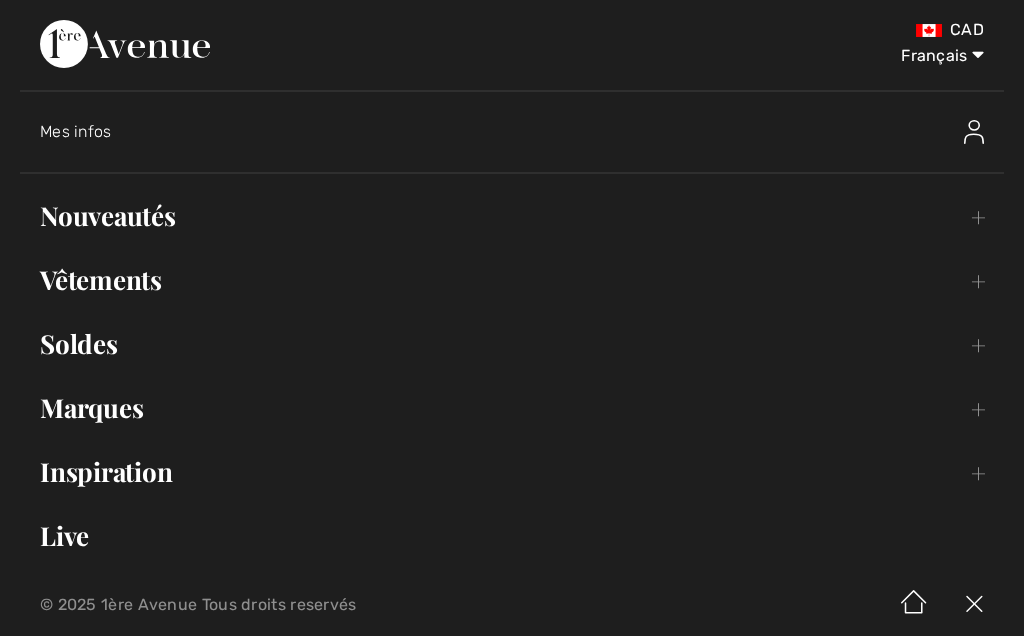 click on "English Français" at bounding box center [932, 52] 